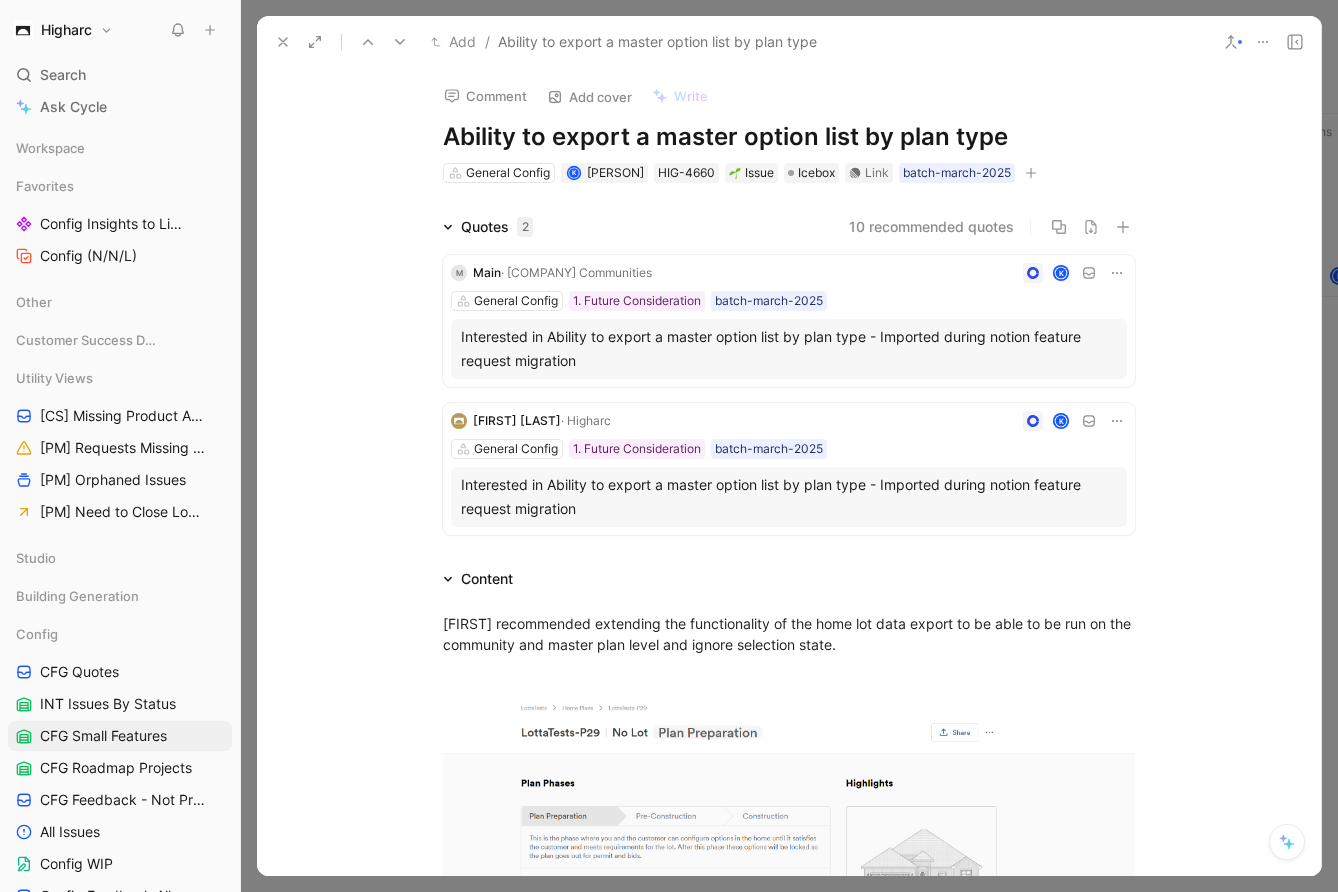 scroll, scrollTop: 0, scrollLeft: 0, axis: both 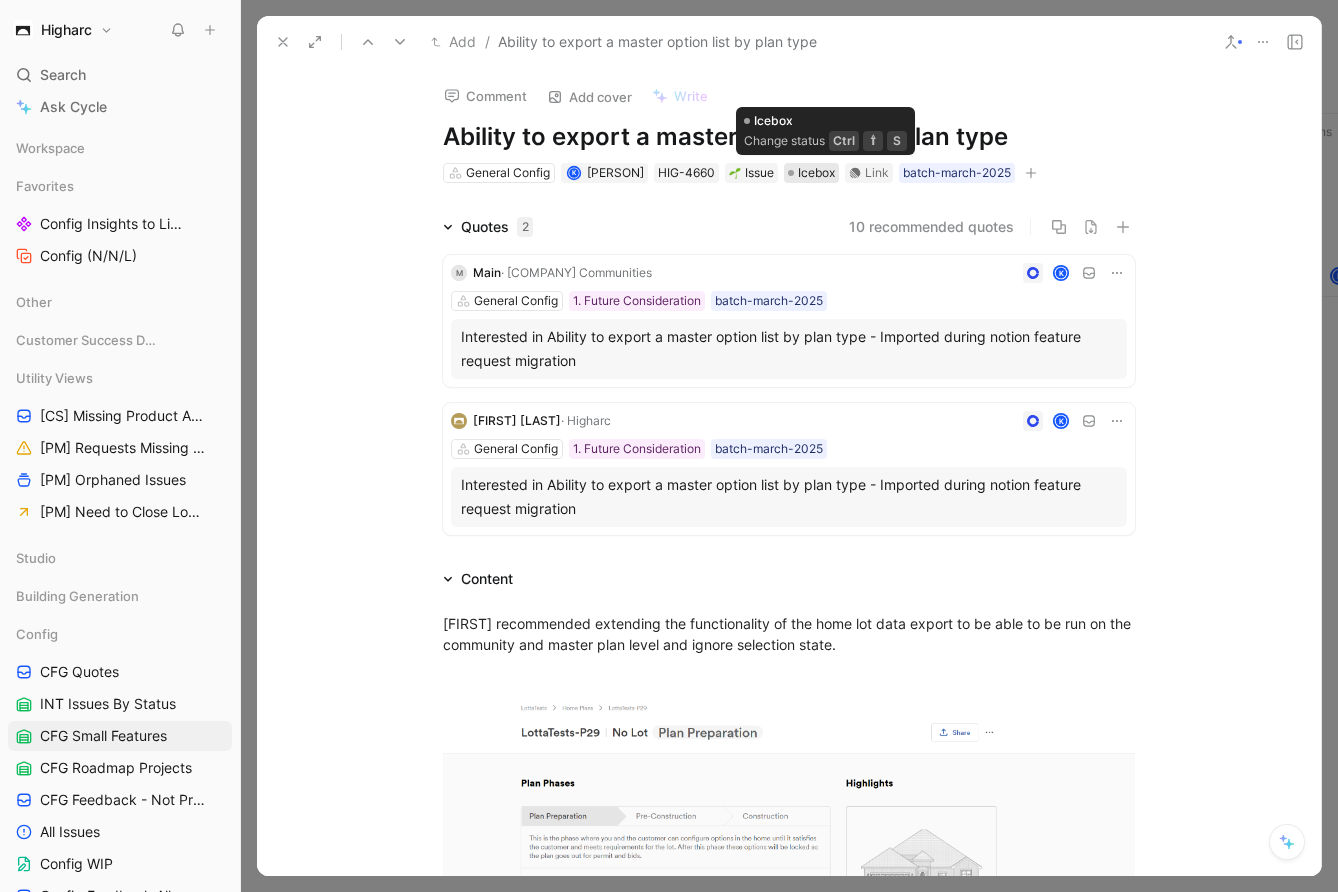 click on "Icebox" at bounding box center [816, 173] 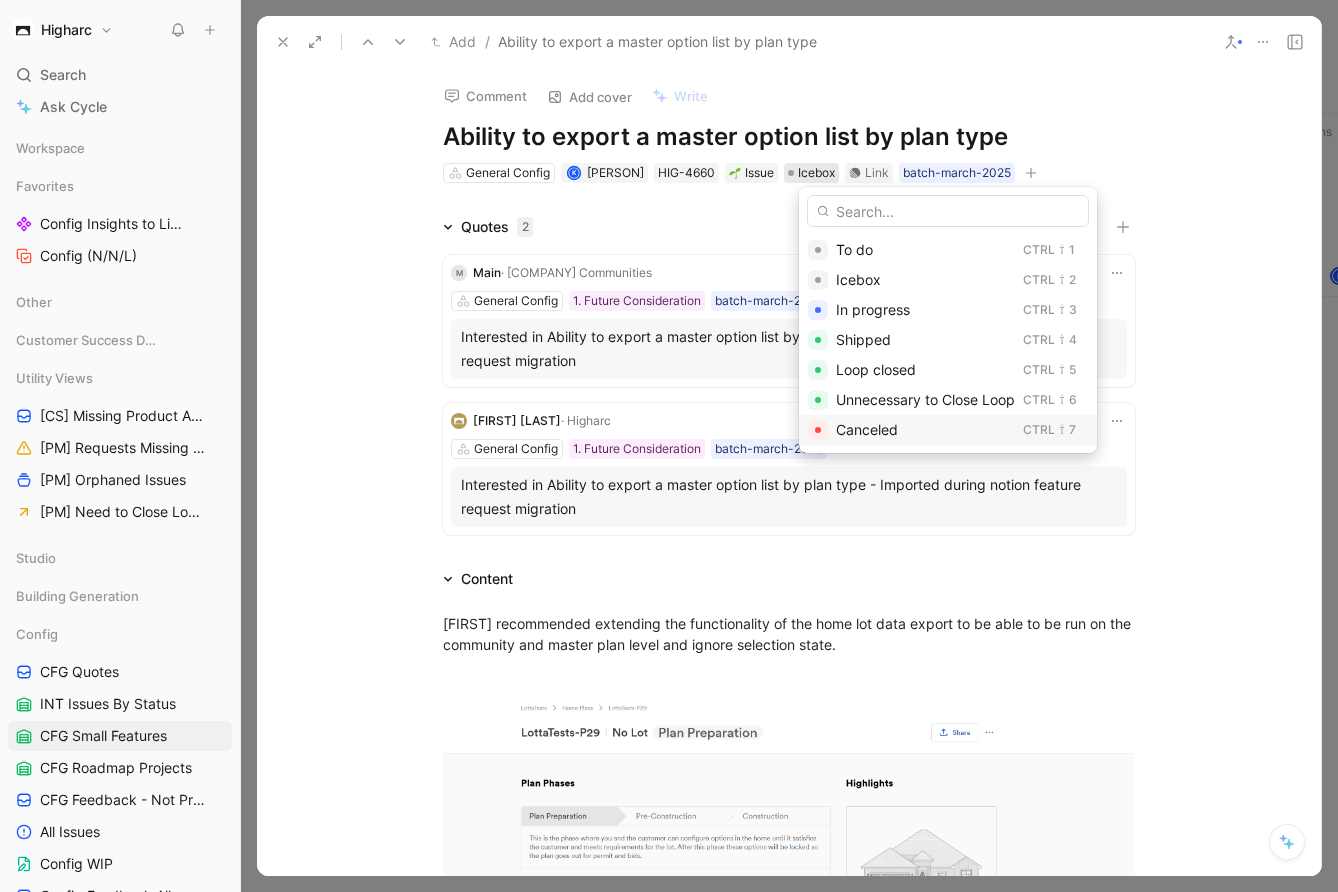 click at bounding box center [818, 430] 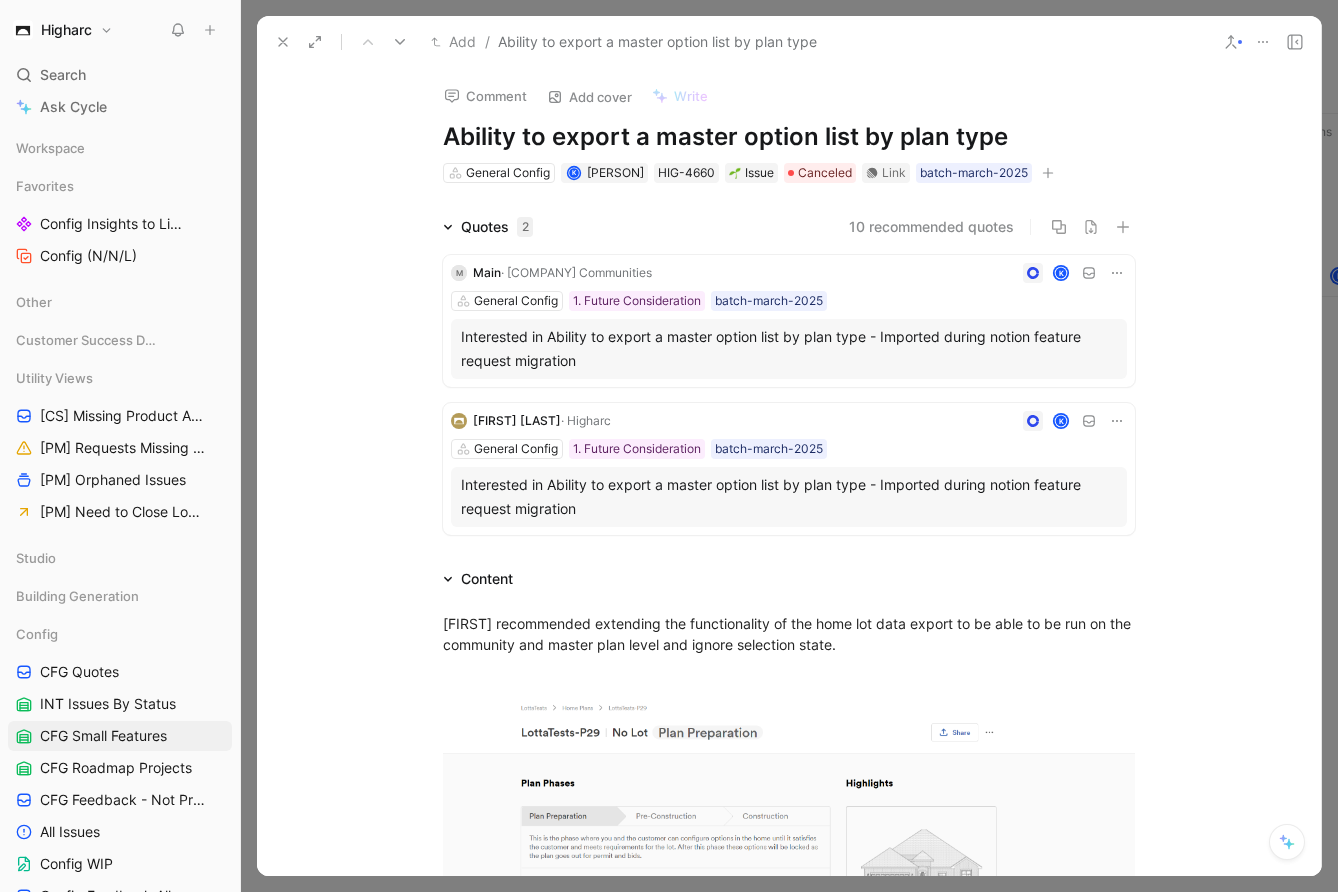 click 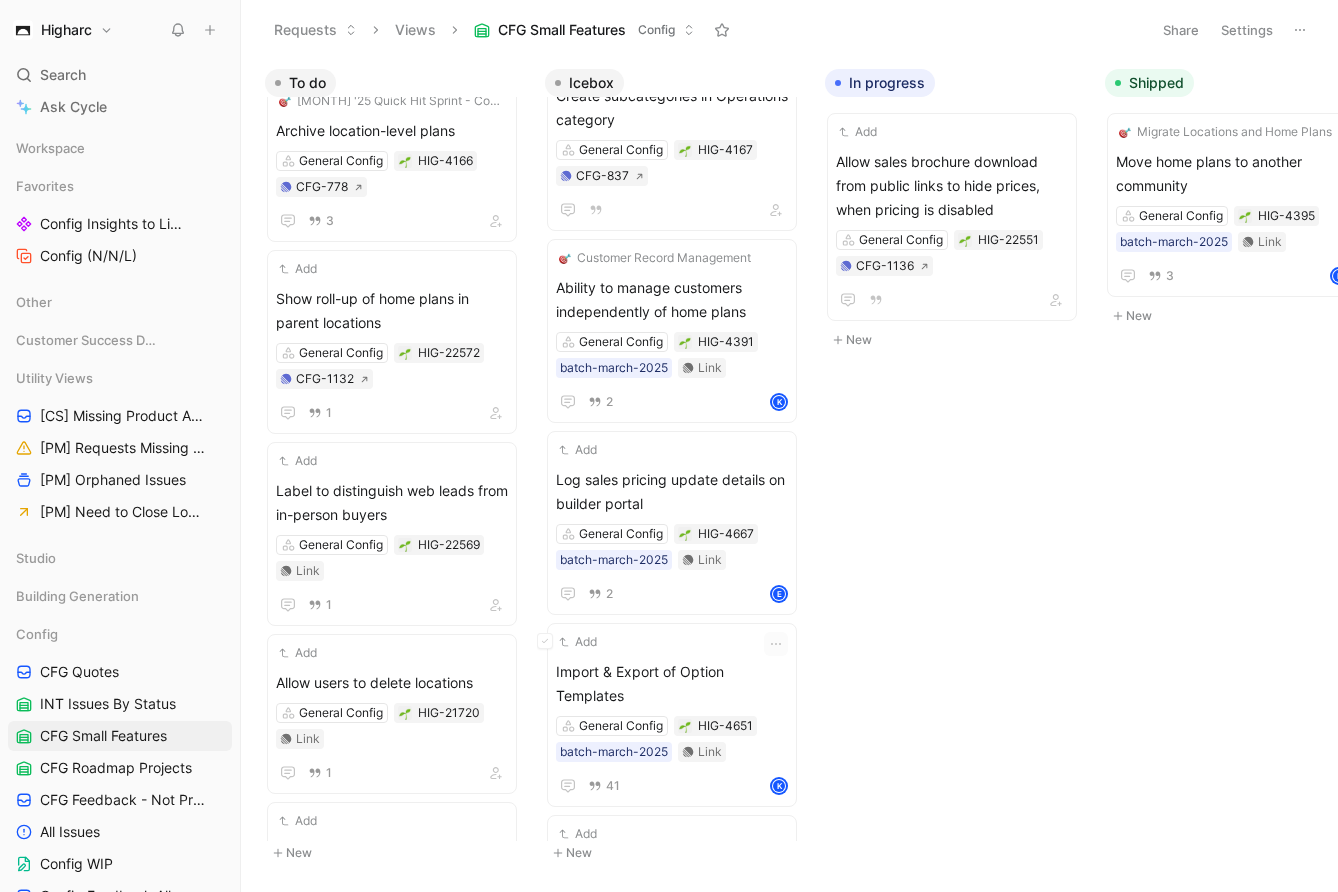 scroll, scrollTop: 1692, scrollLeft: 0, axis: vertical 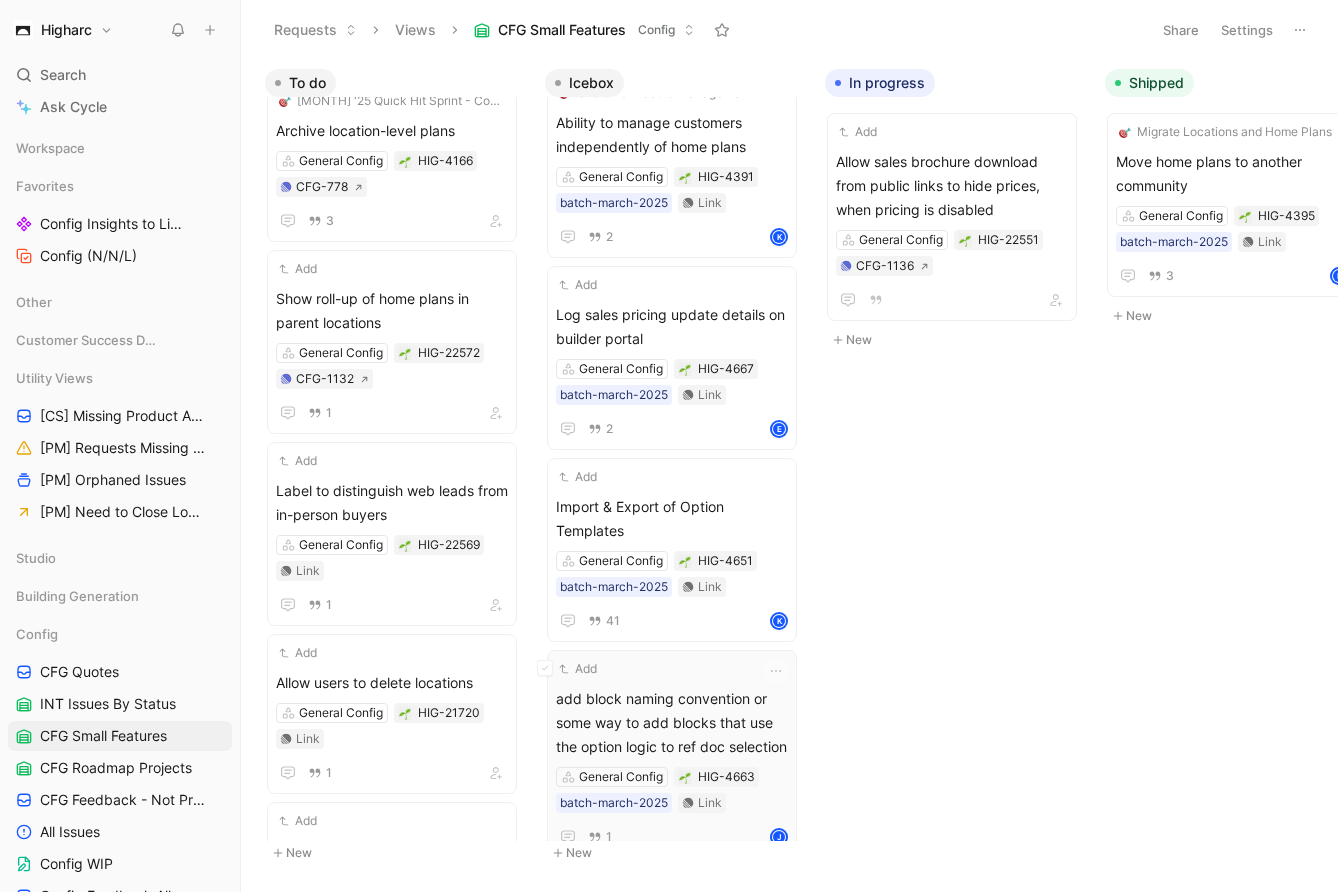 click on "add block naming convention or some way to add blocks that use the option logic to ref doc selection" at bounding box center (672, 723) 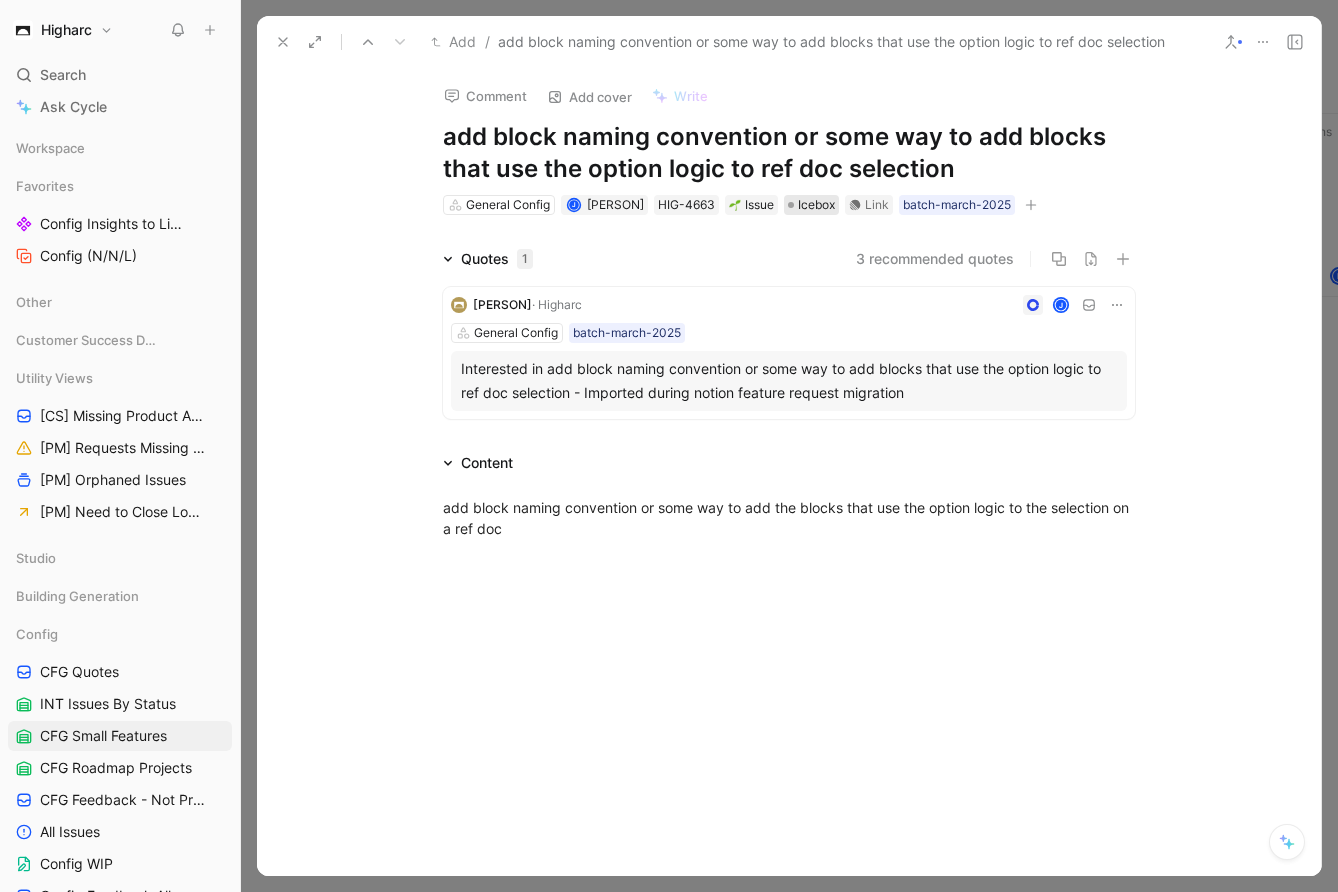 click on "Icebox" at bounding box center (816, 205) 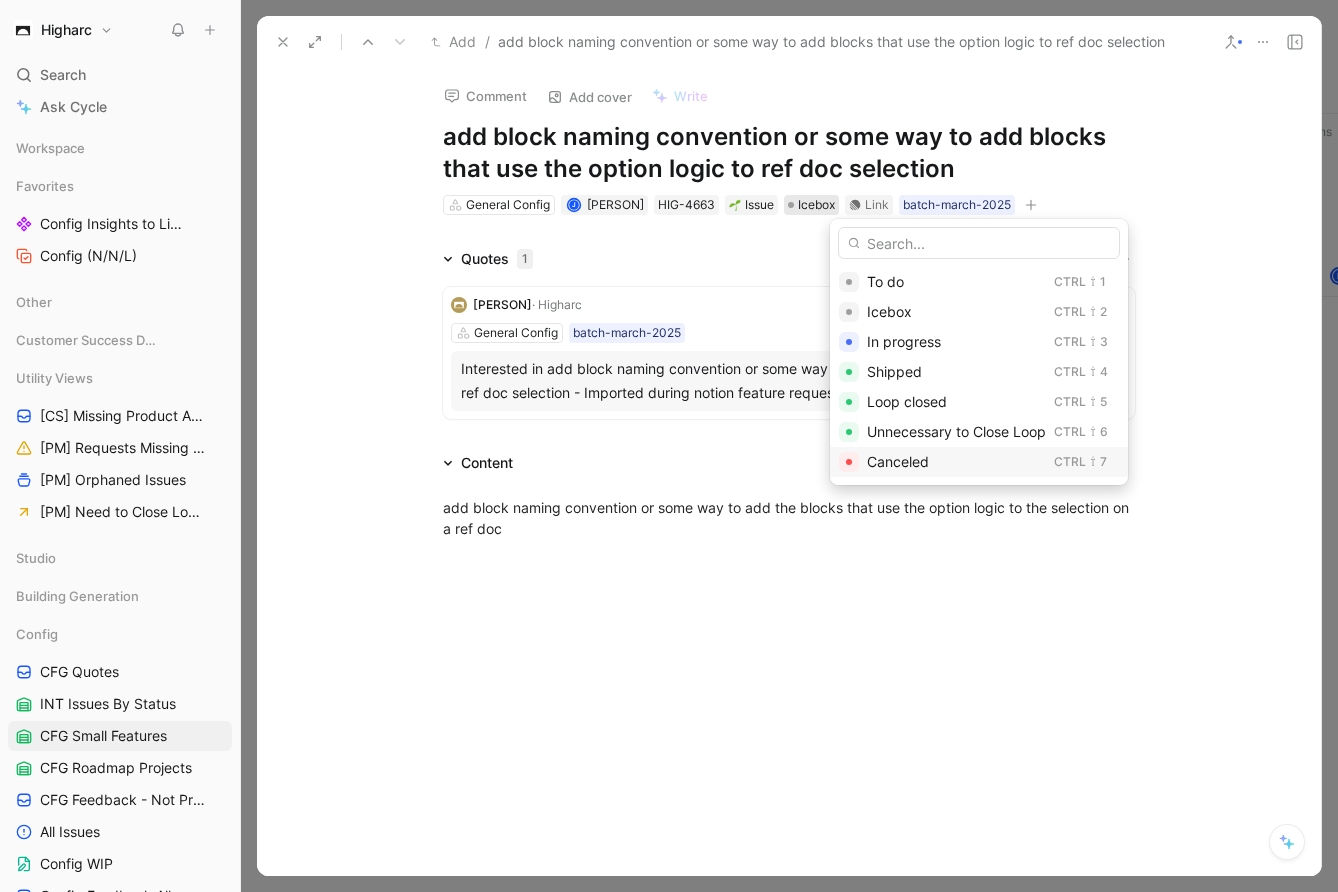 click on "Canceled Ctrl ⇧ 7" at bounding box center (979, 462) 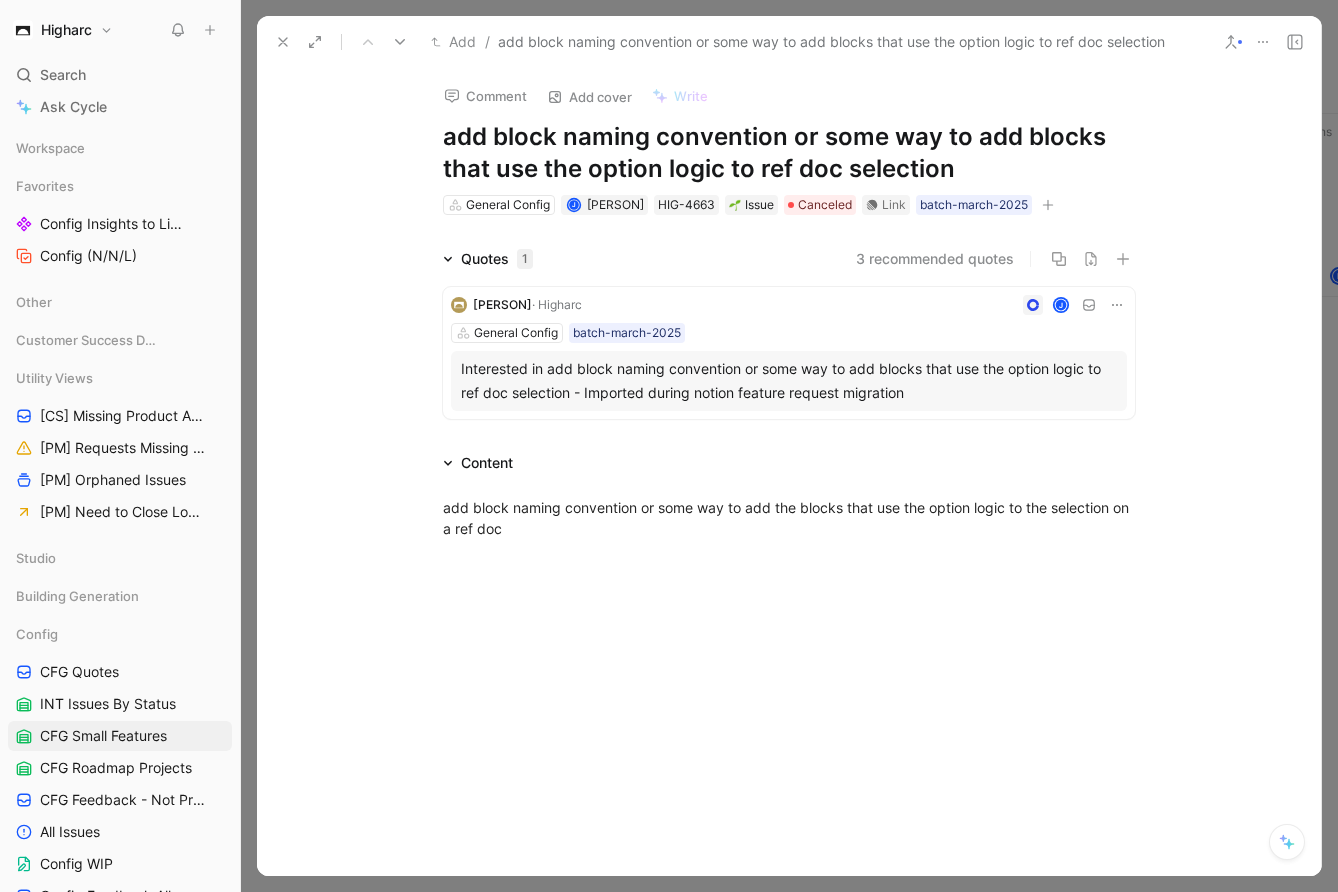 scroll, scrollTop: 1575, scrollLeft: 0, axis: vertical 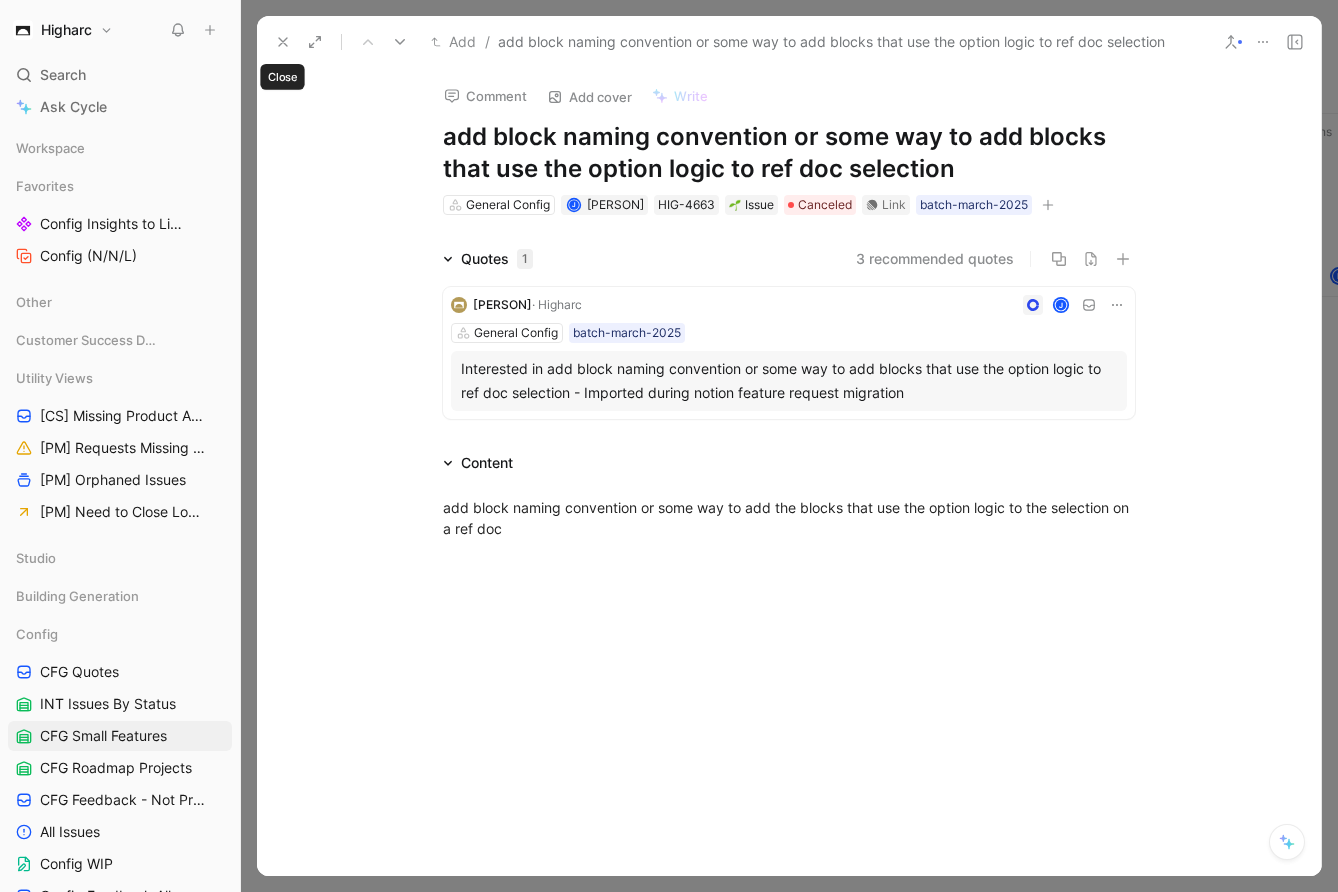 click 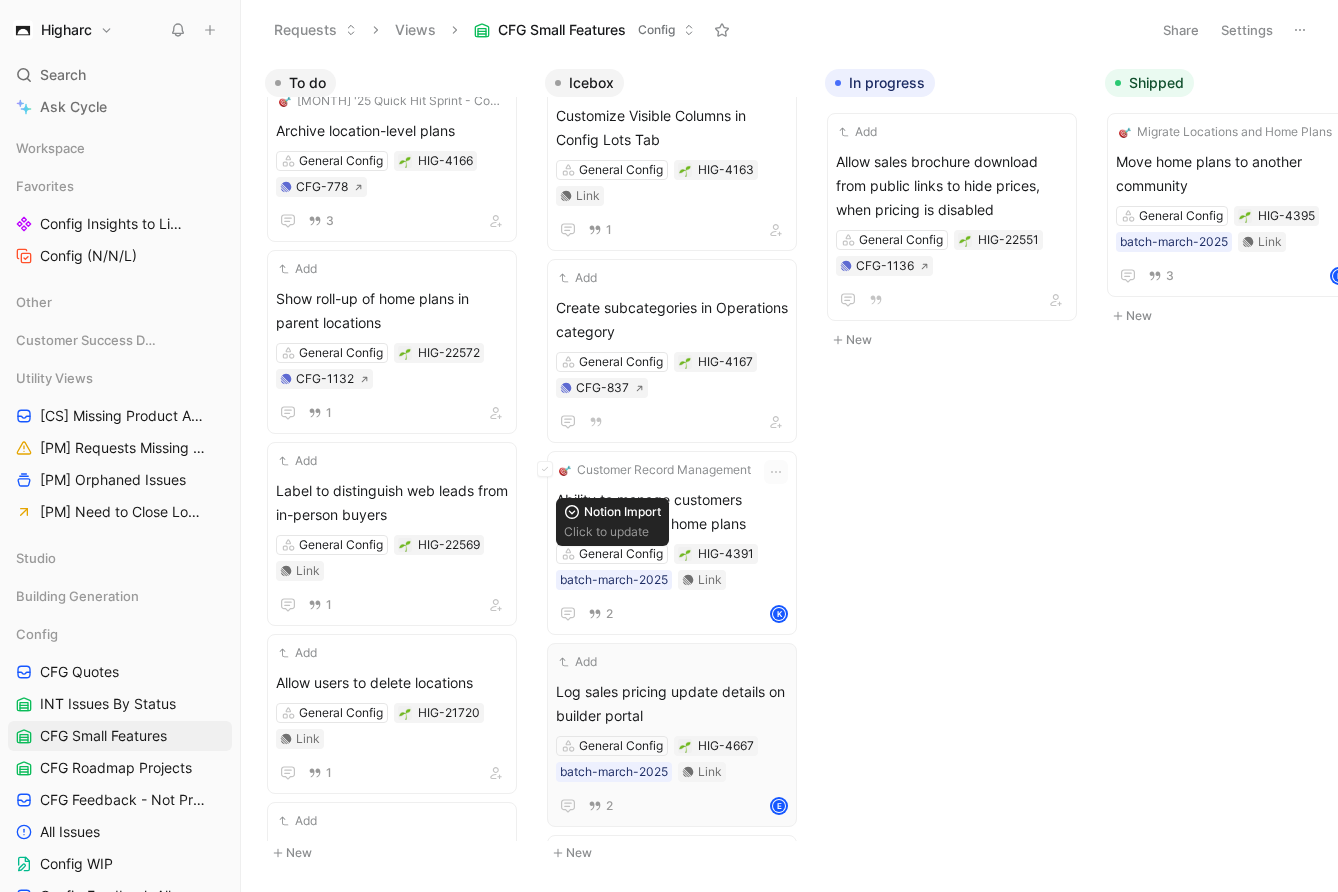 scroll, scrollTop: 1385, scrollLeft: 0, axis: vertical 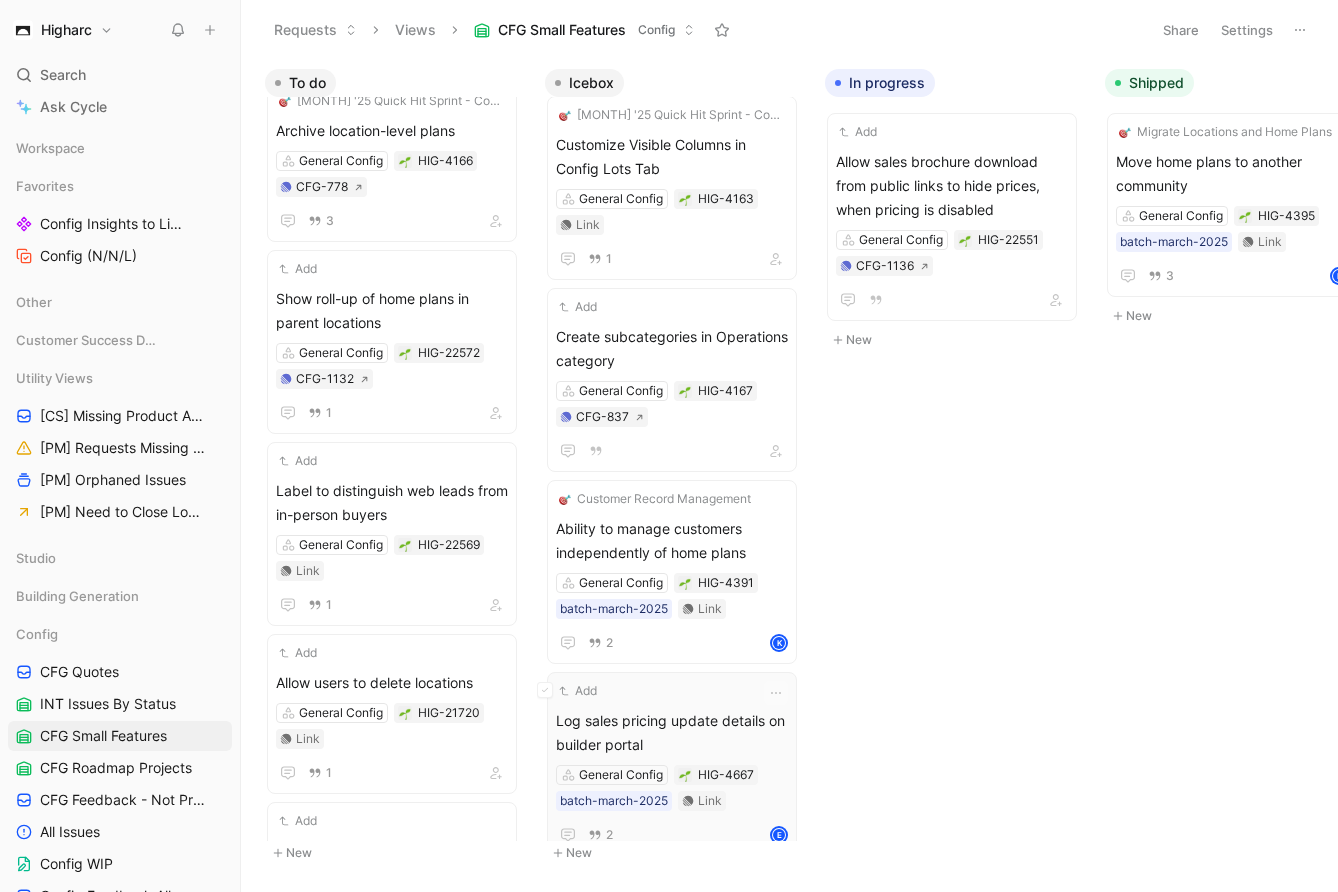 click on "Add Log sales pricing update details on builder portal General Config HIG-4667 batch-[DATE] Link 2 E" at bounding box center [672, 764] 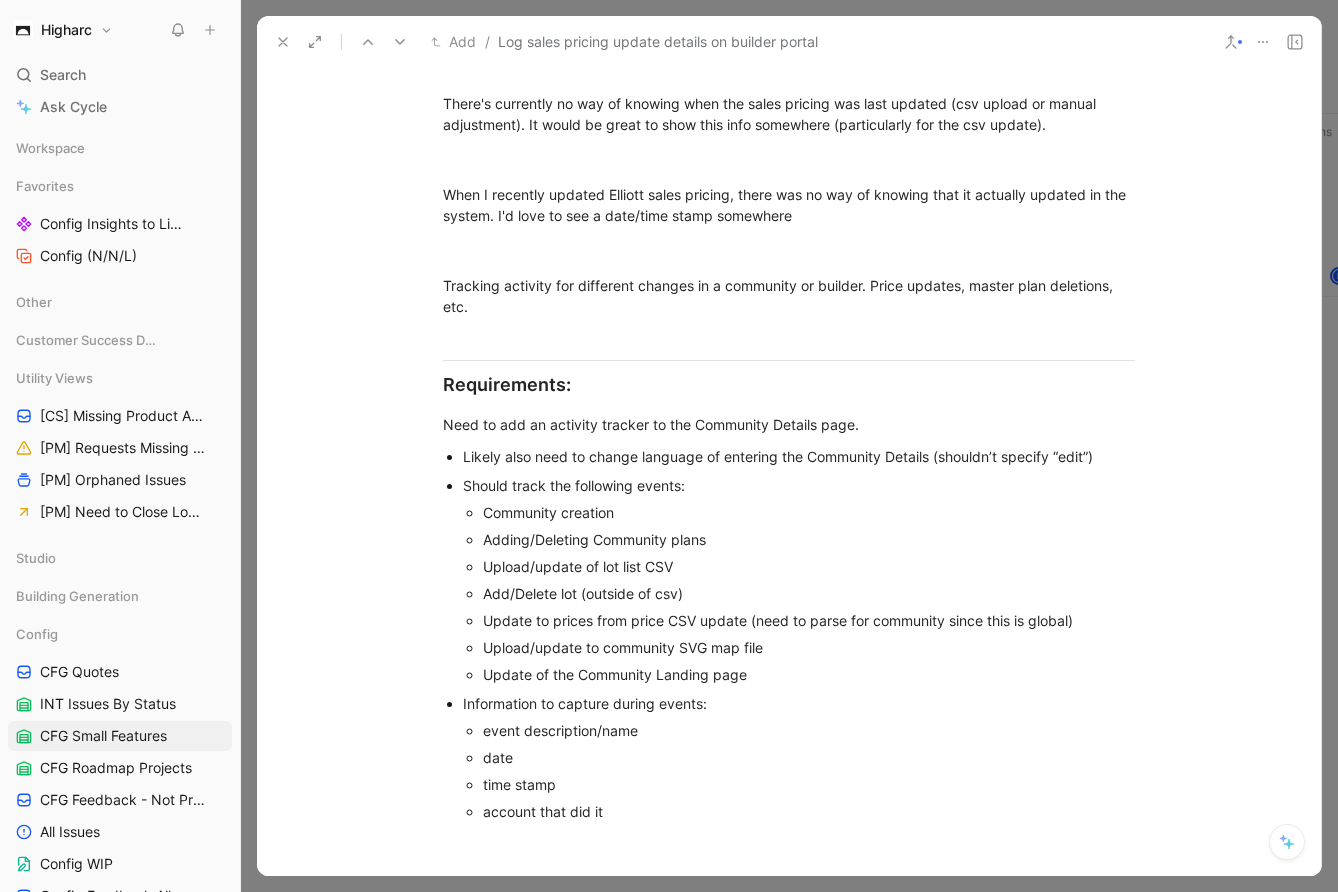 scroll, scrollTop: 0, scrollLeft: 0, axis: both 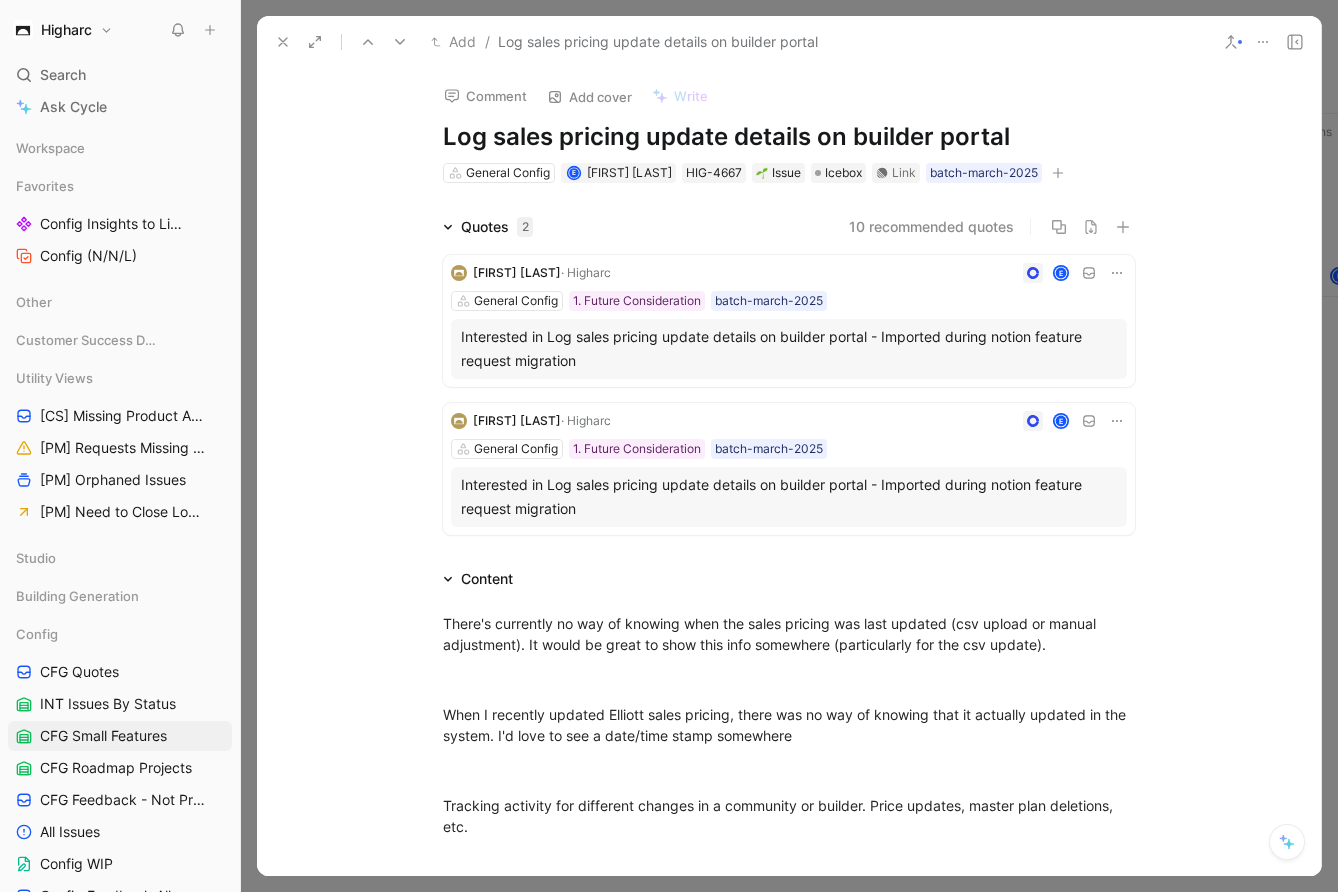 click at bounding box center (283, 42) 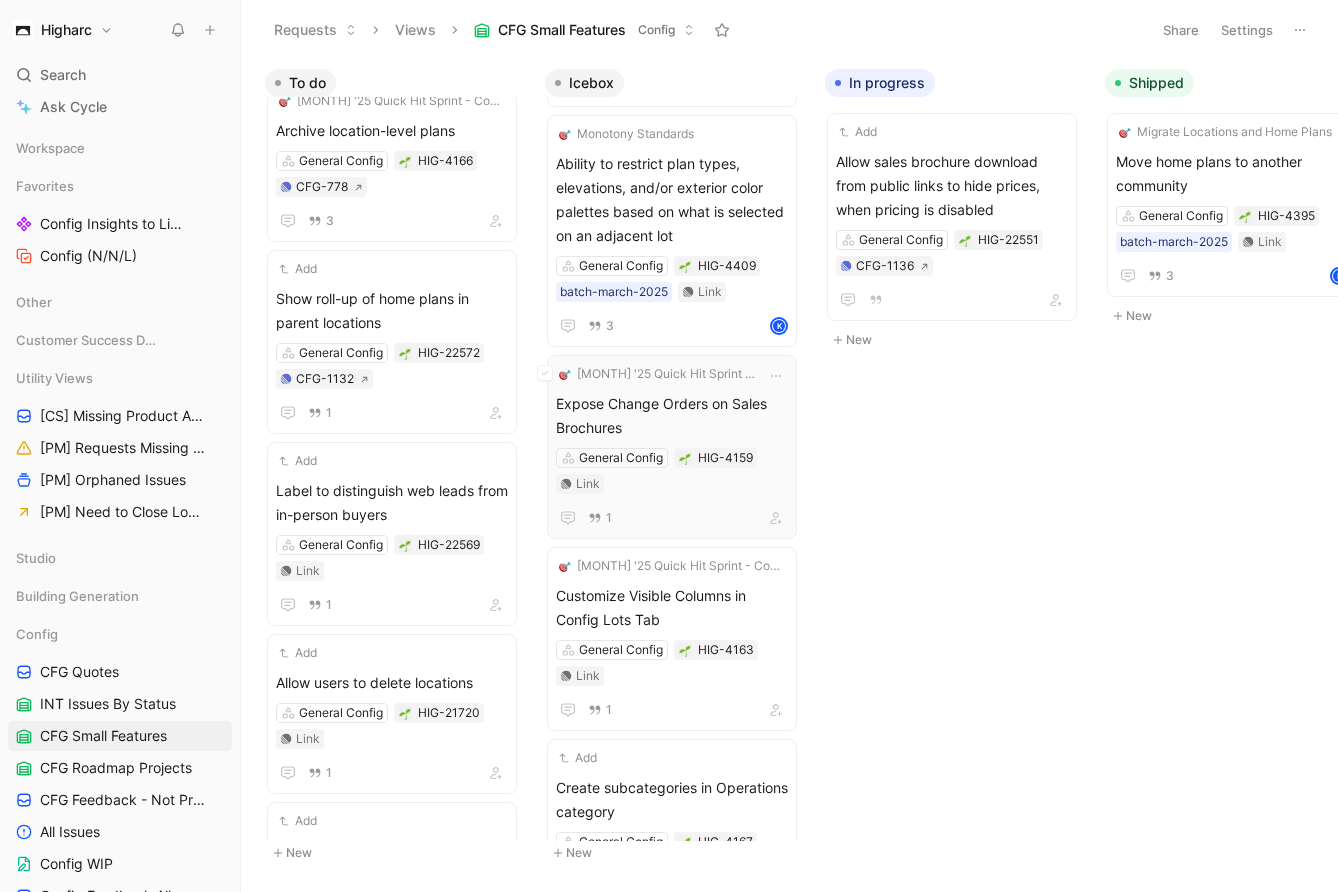 scroll, scrollTop: 900, scrollLeft: 0, axis: vertical 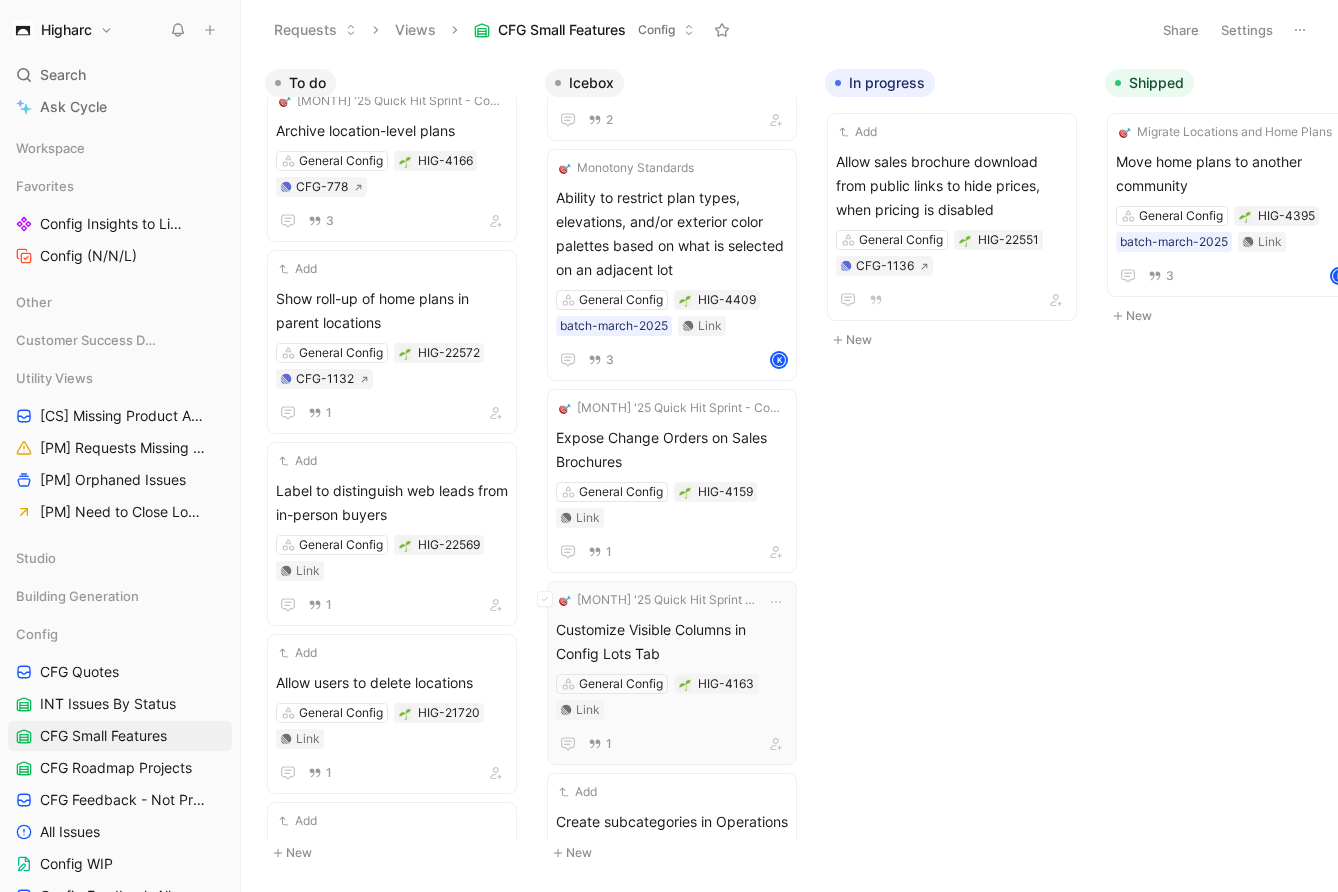 click on "Customize Visible Columns in Config Lots Tab General Config HIG-4163 Link 1" at bounding box center [672, 687] 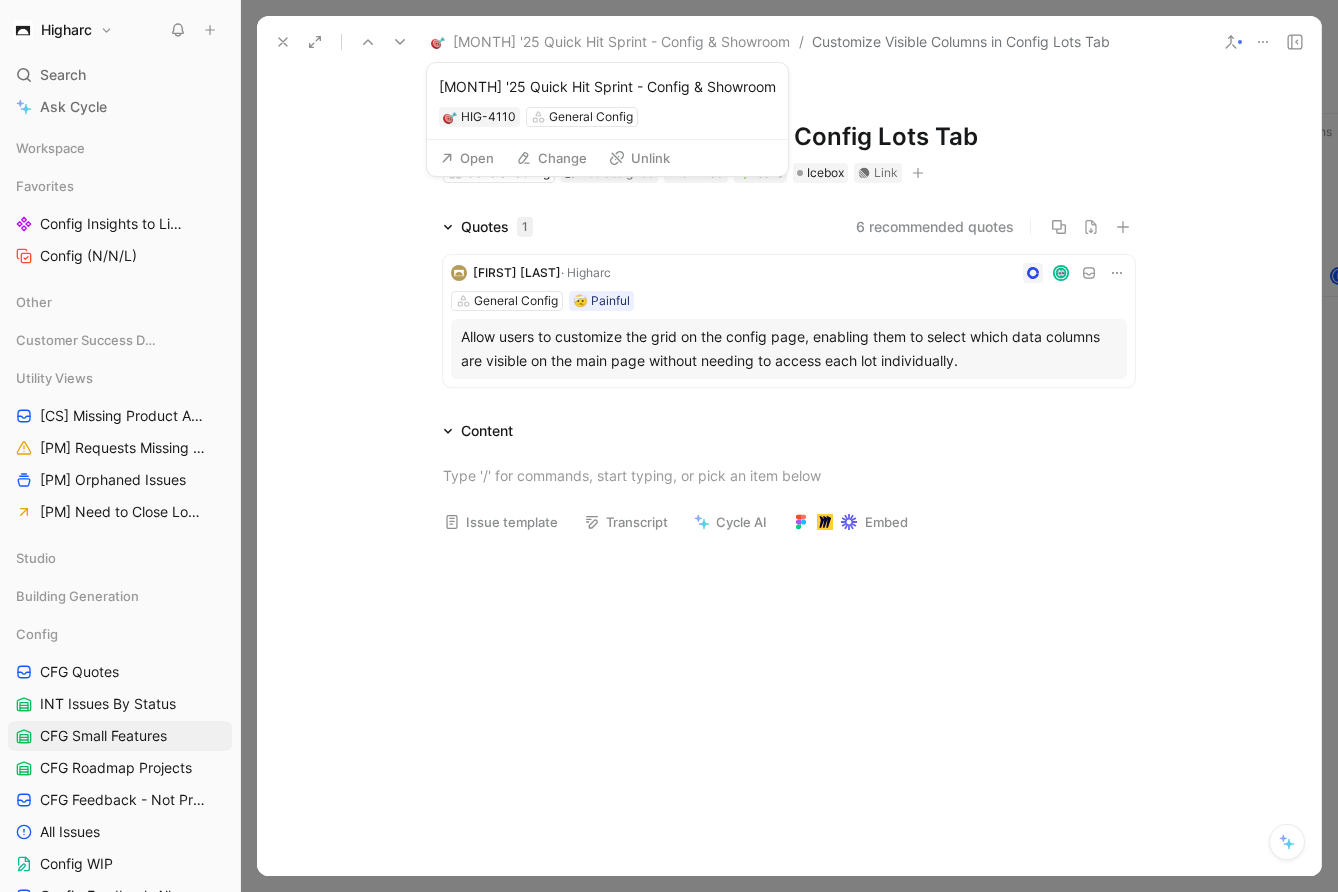 click on "Change" at bounding box center [551, 158] 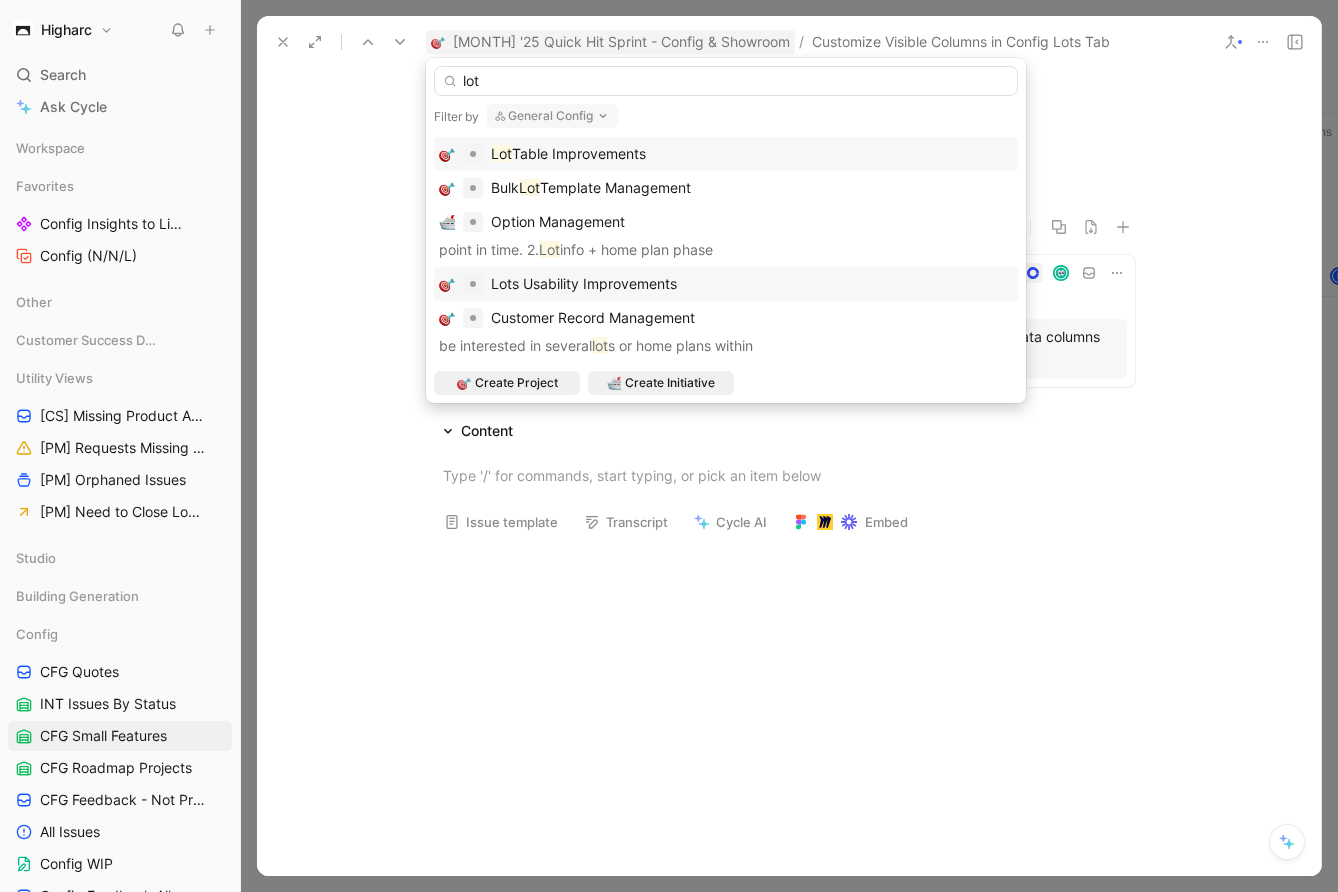 type on "lot" 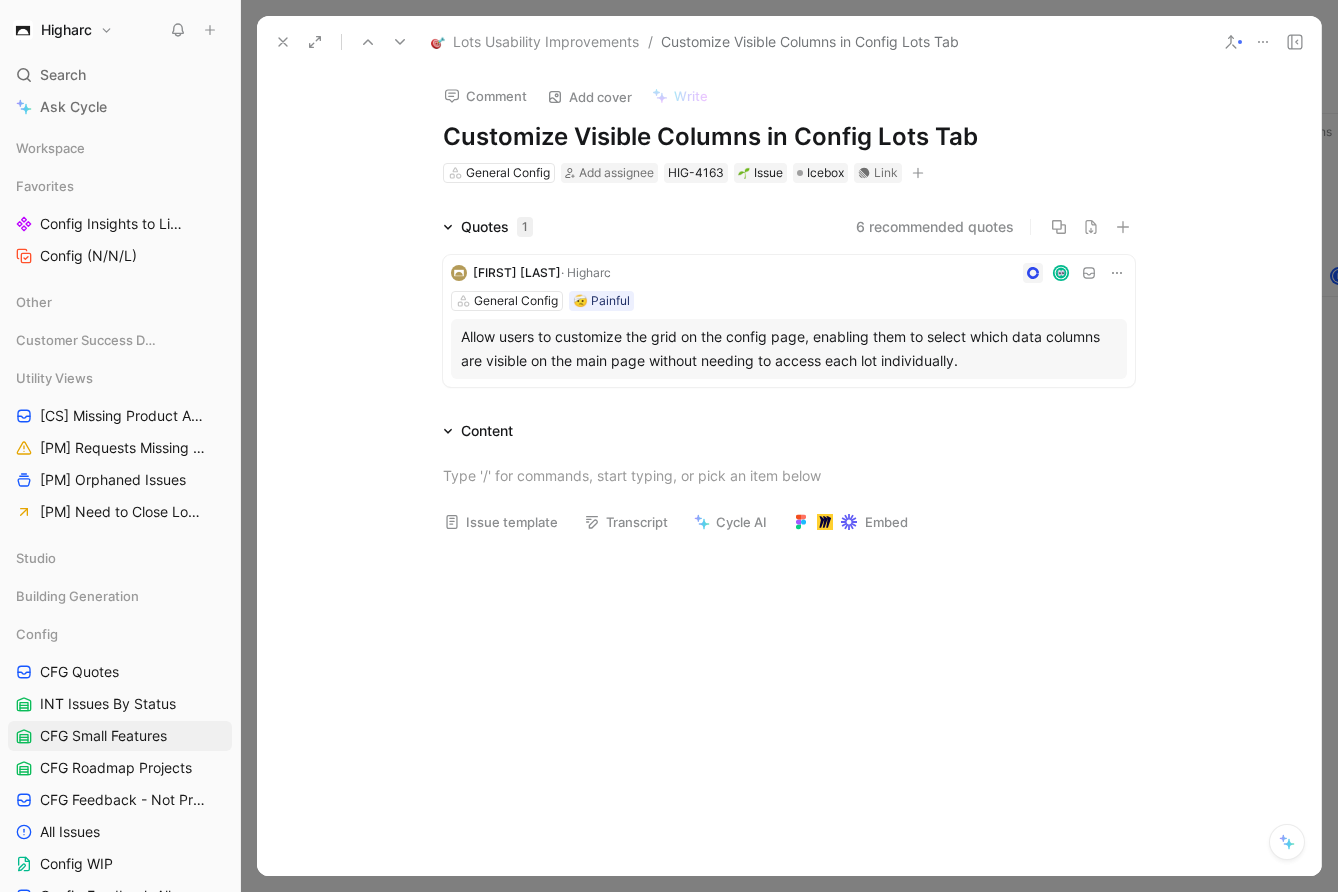 click 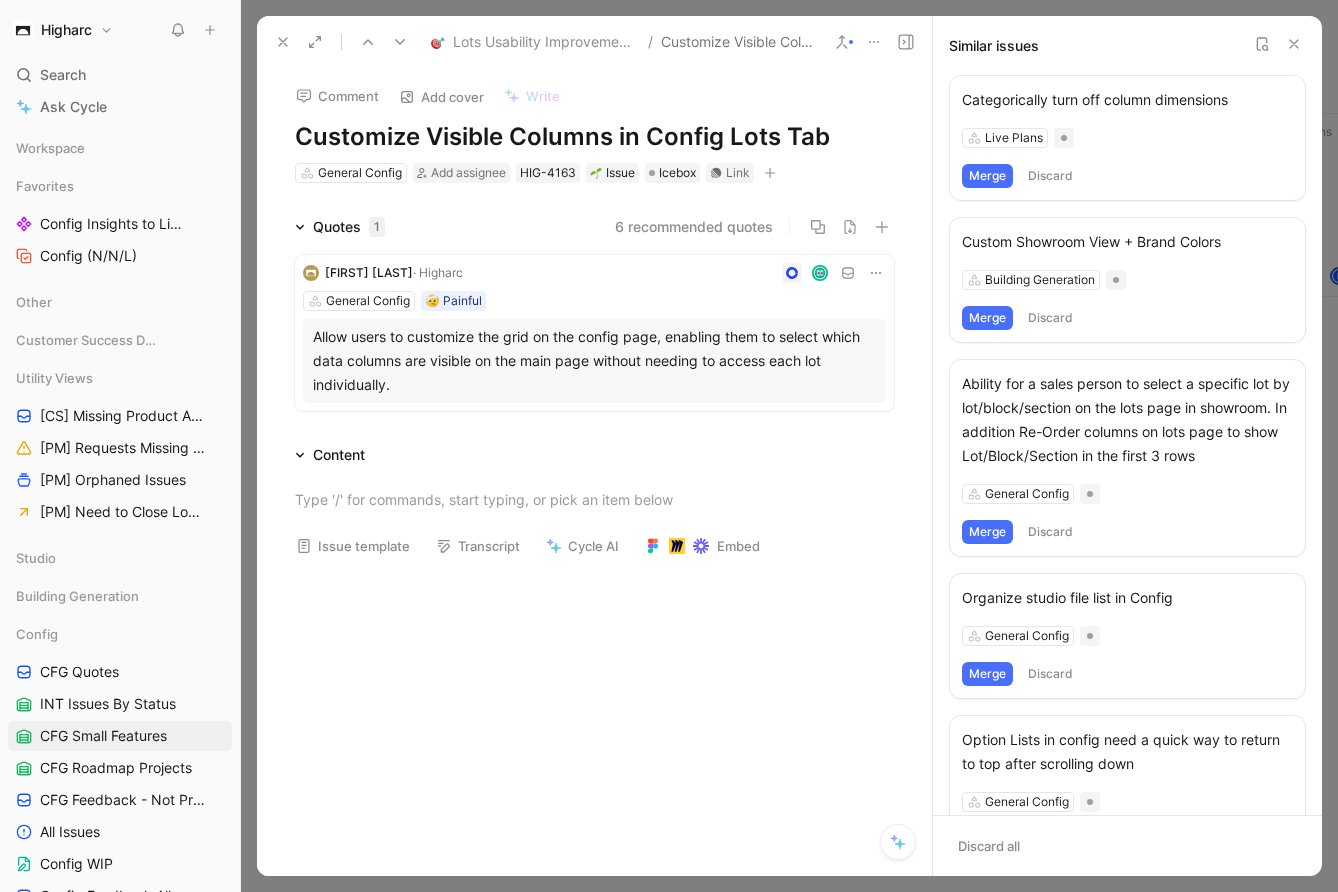 click at bounding box center [1294, 44] 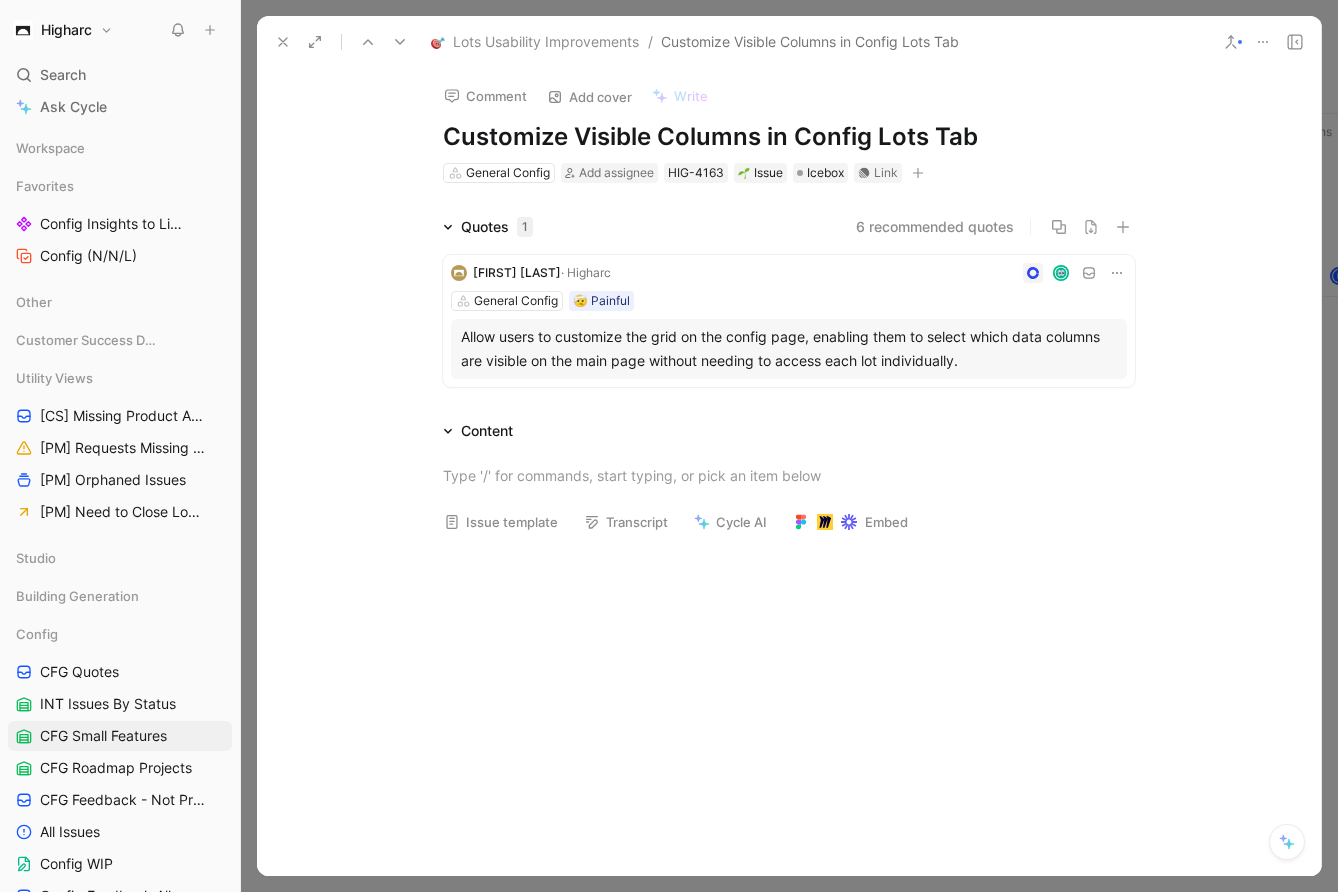 click 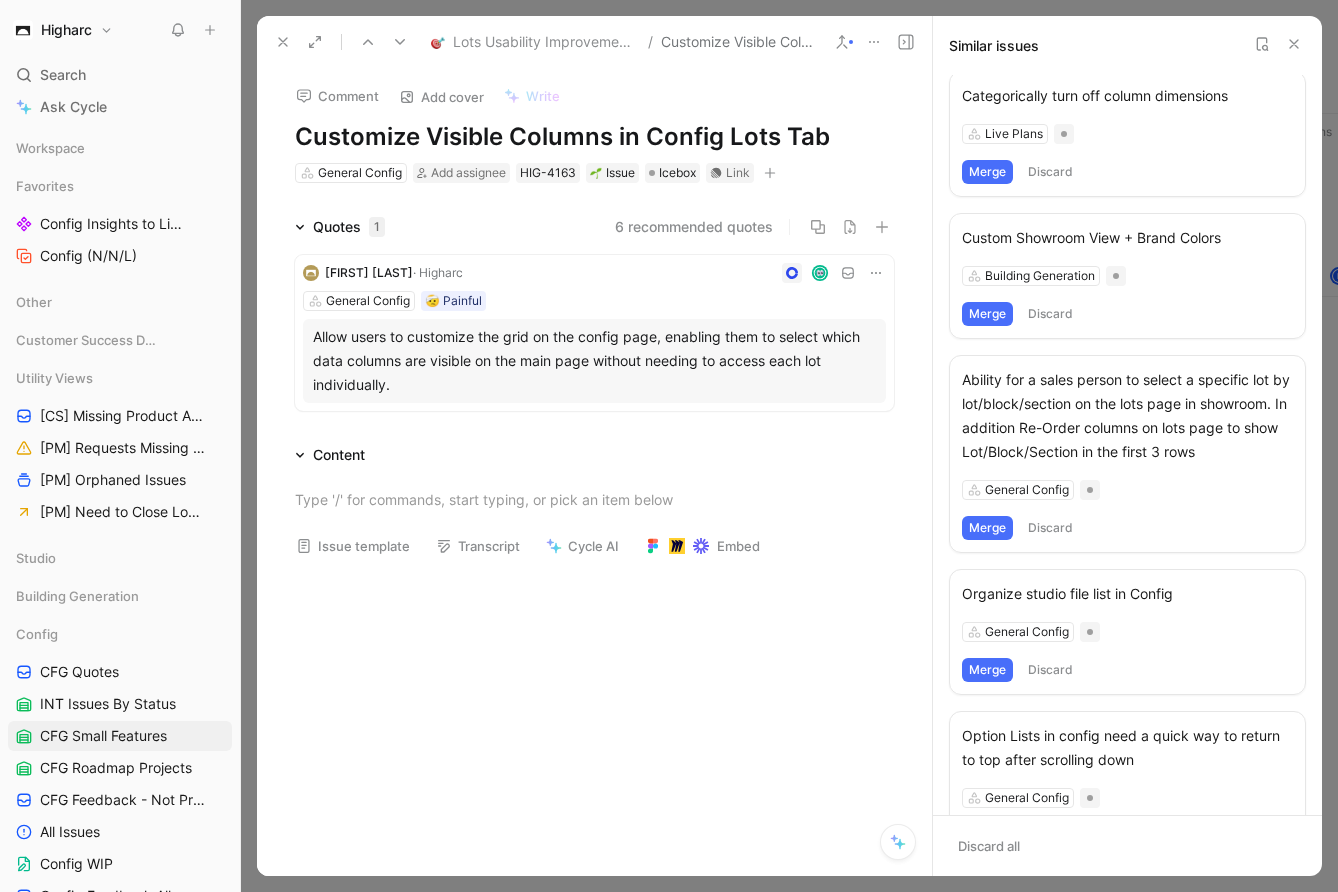 scroll, scrollTop: 0, scrollLeft: 0, axis: both 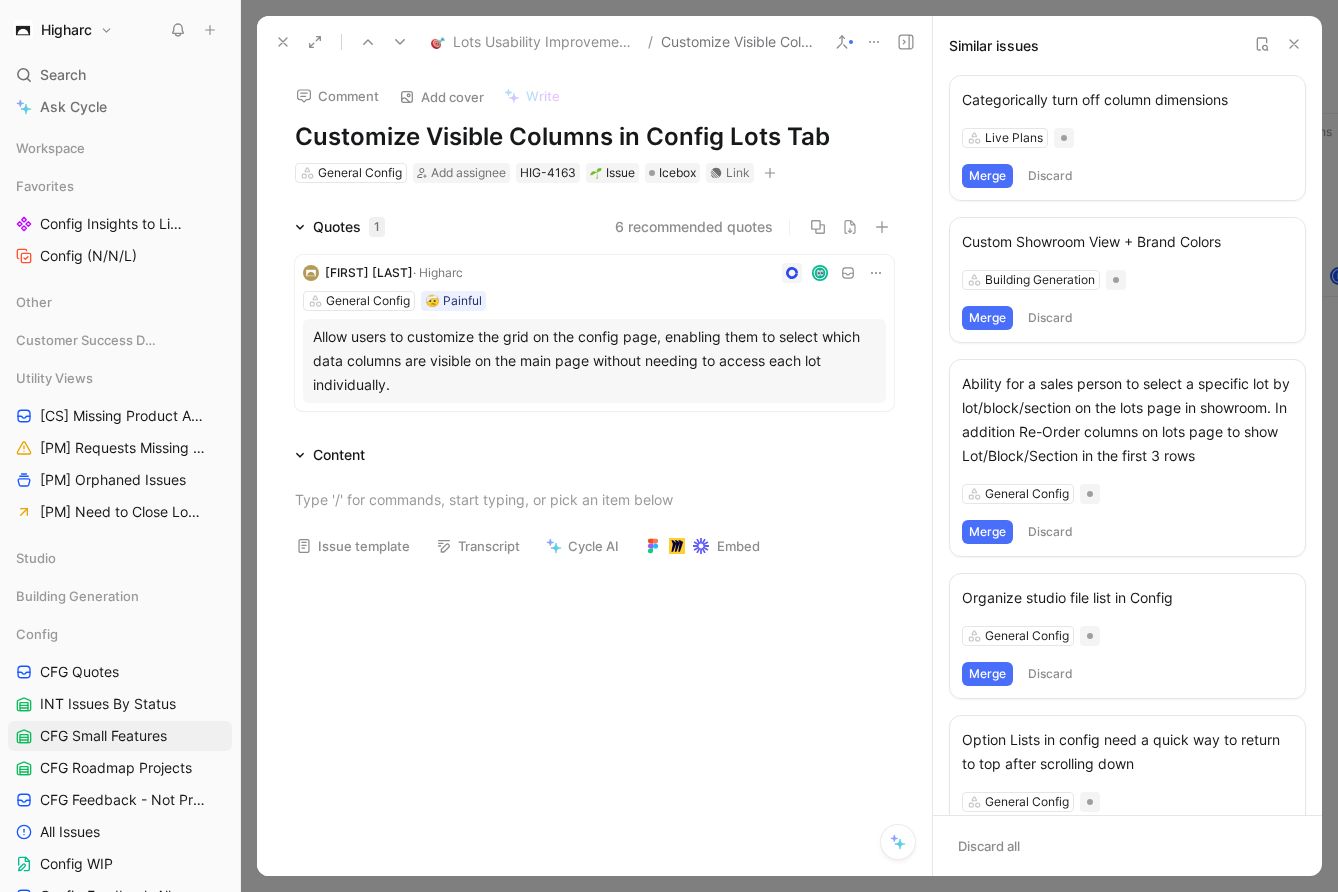 click on "Lots Usability Improvements / Customize Visible Columns in Config Lots Tab" at bounding box center [543, 42] 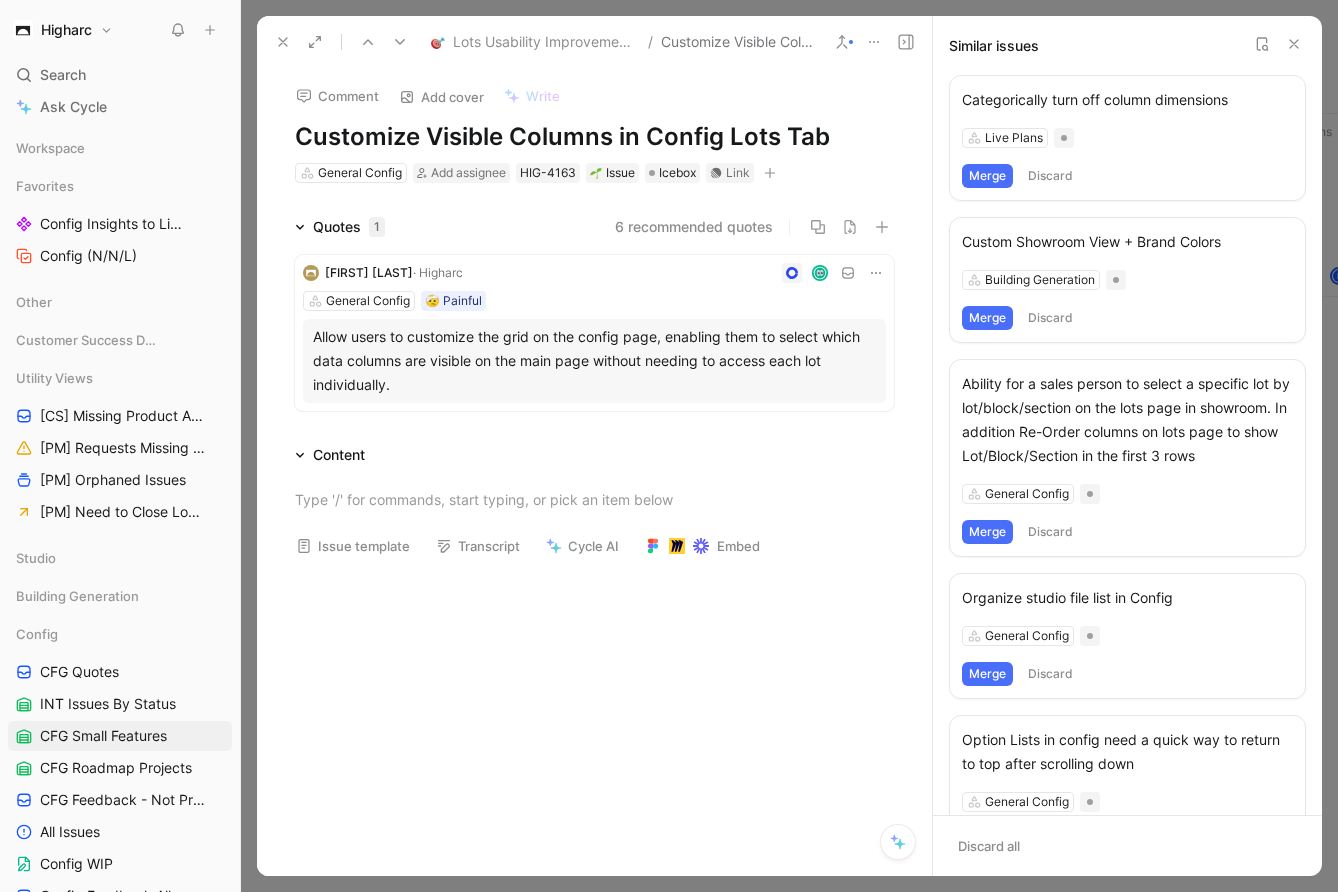 click 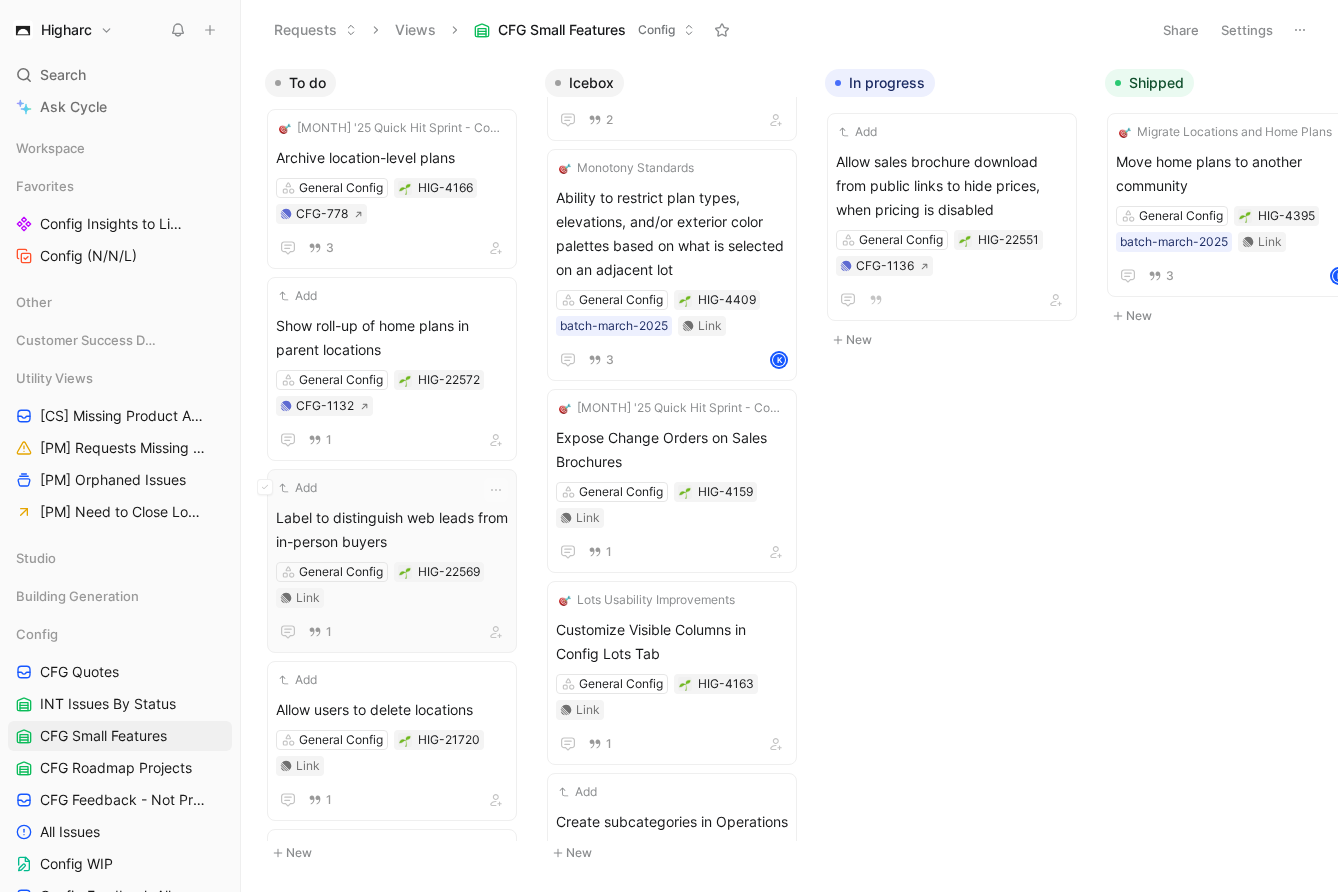 scroll, scrollTop: 0, scrollLeft: 0, axis: both 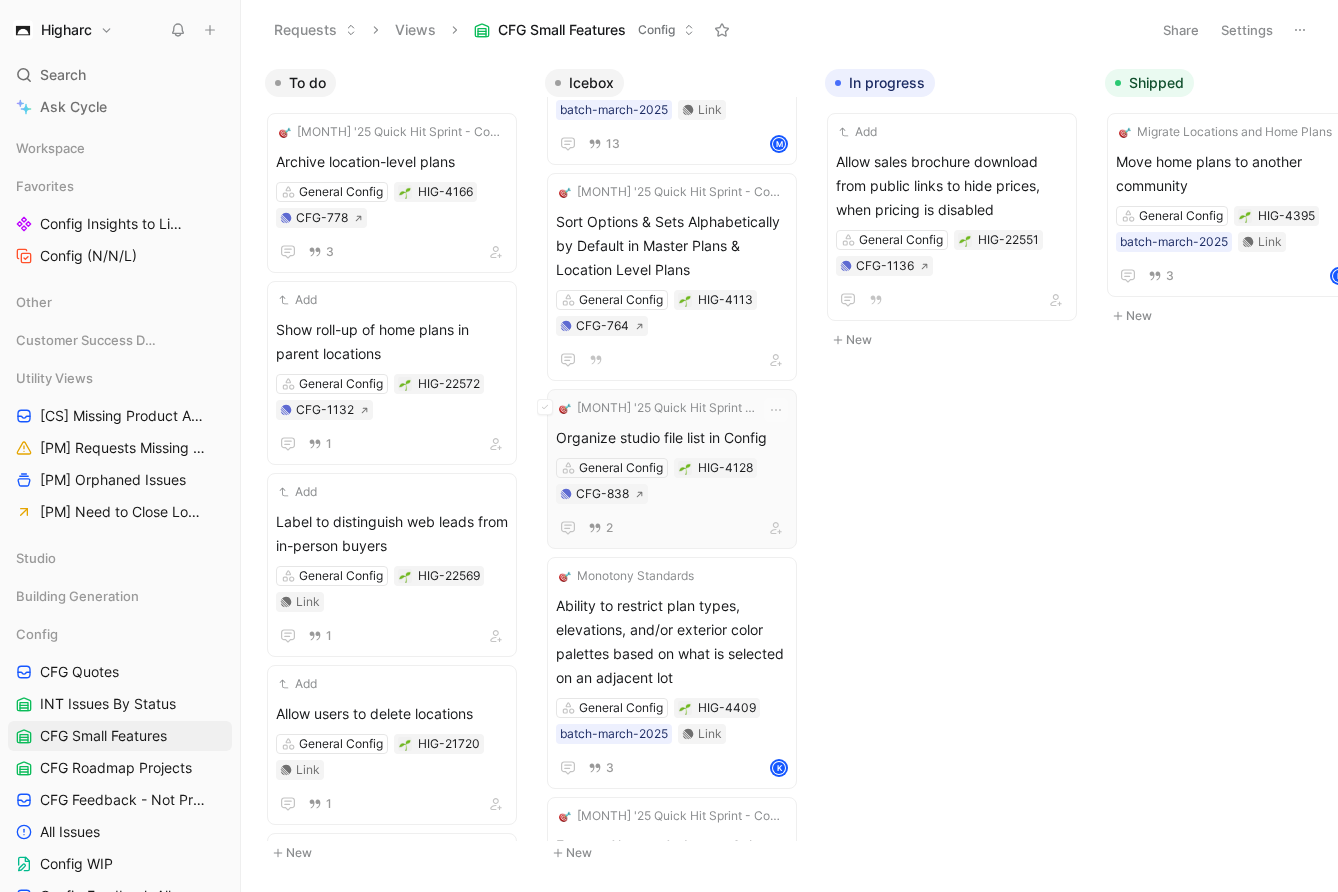 click on "2" at bounding box center [672, 528] 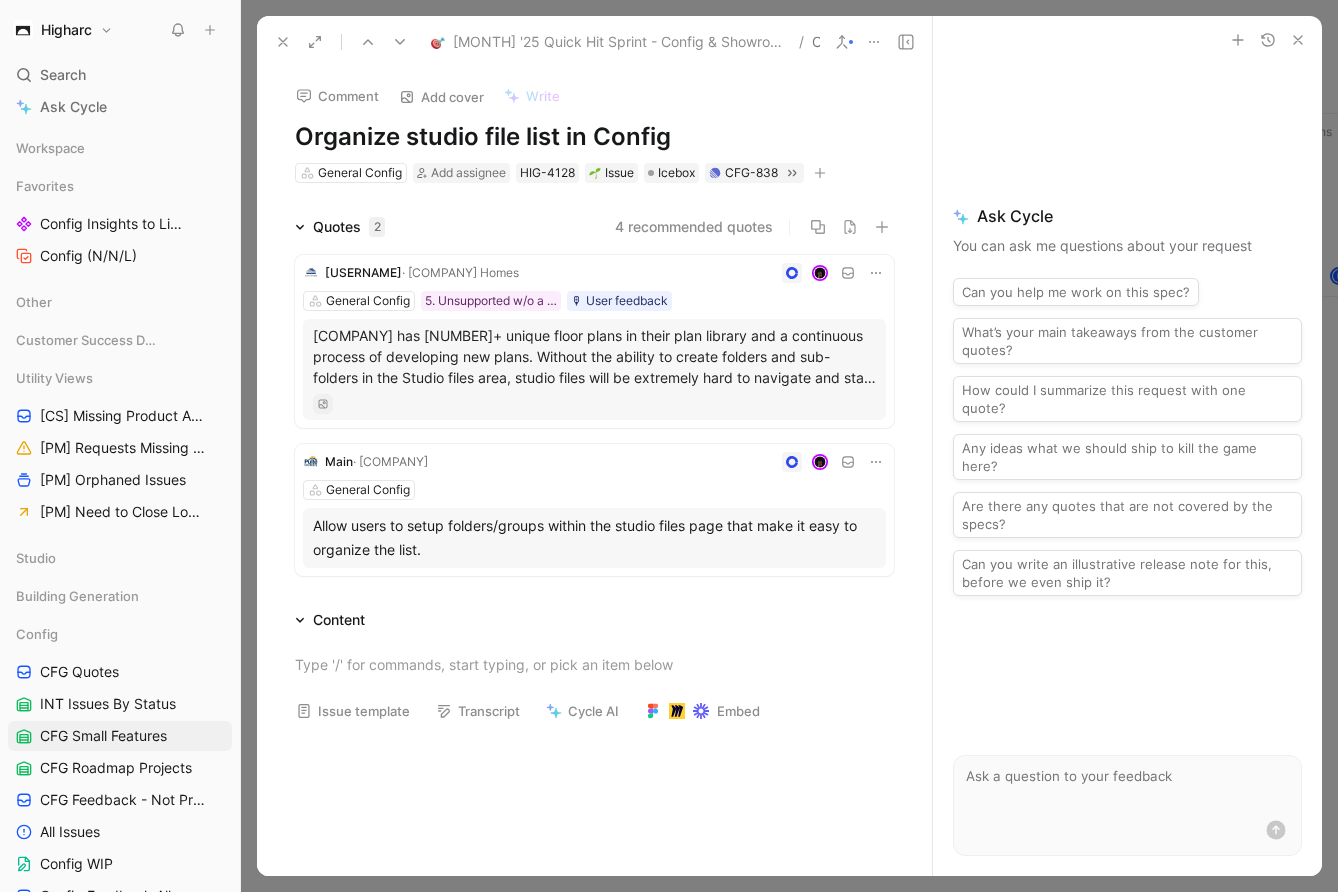 click 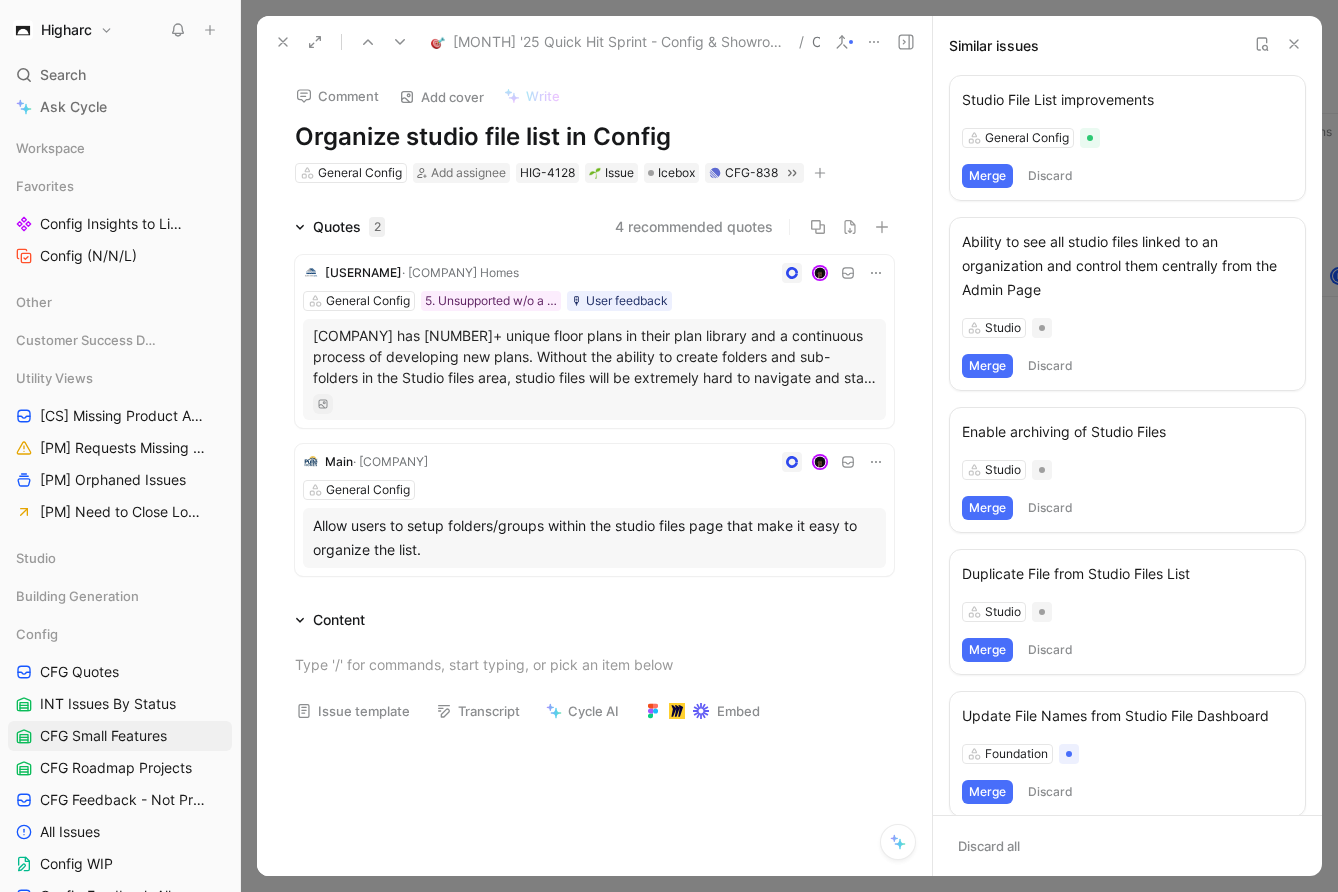 click 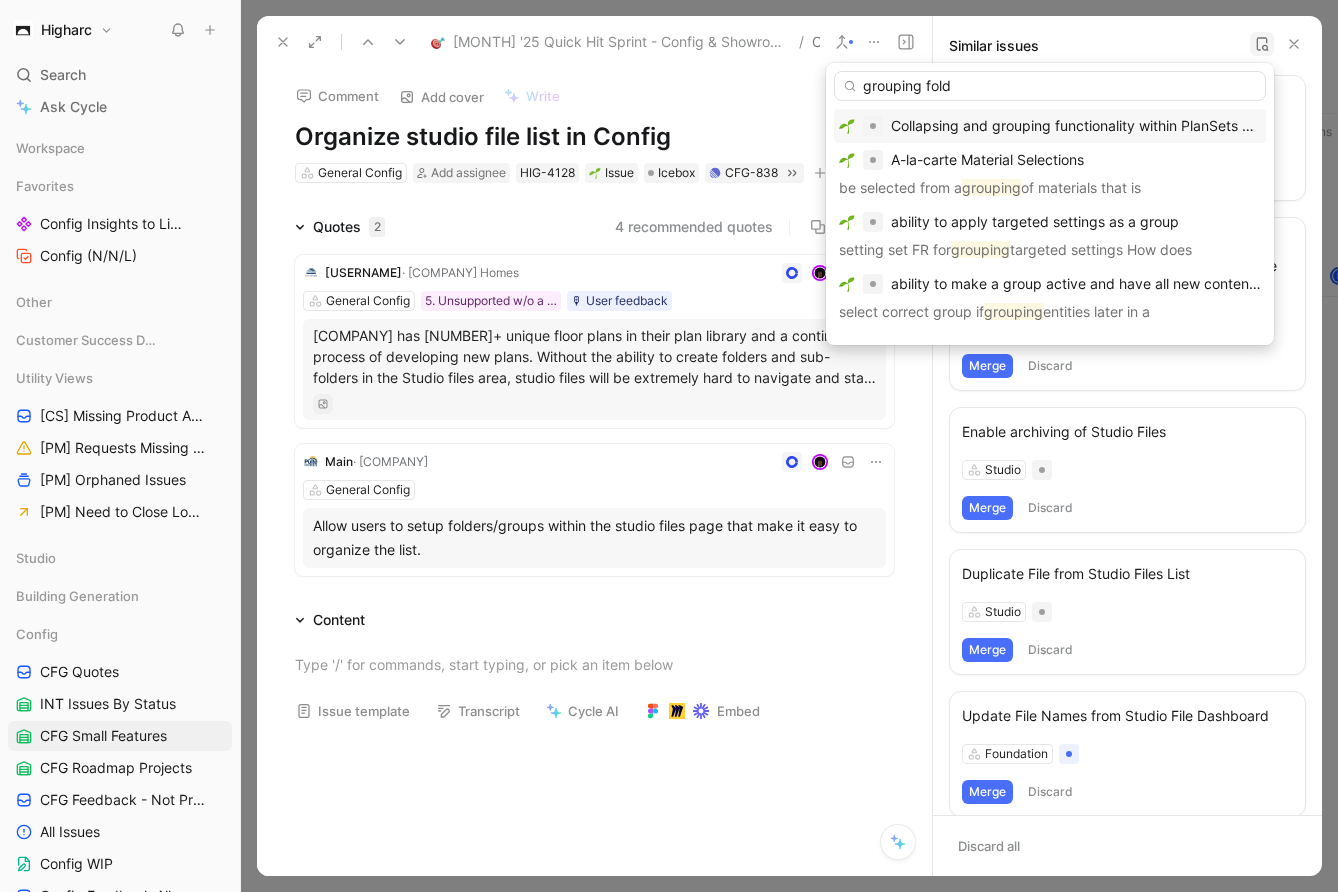 type on "grouping fold" 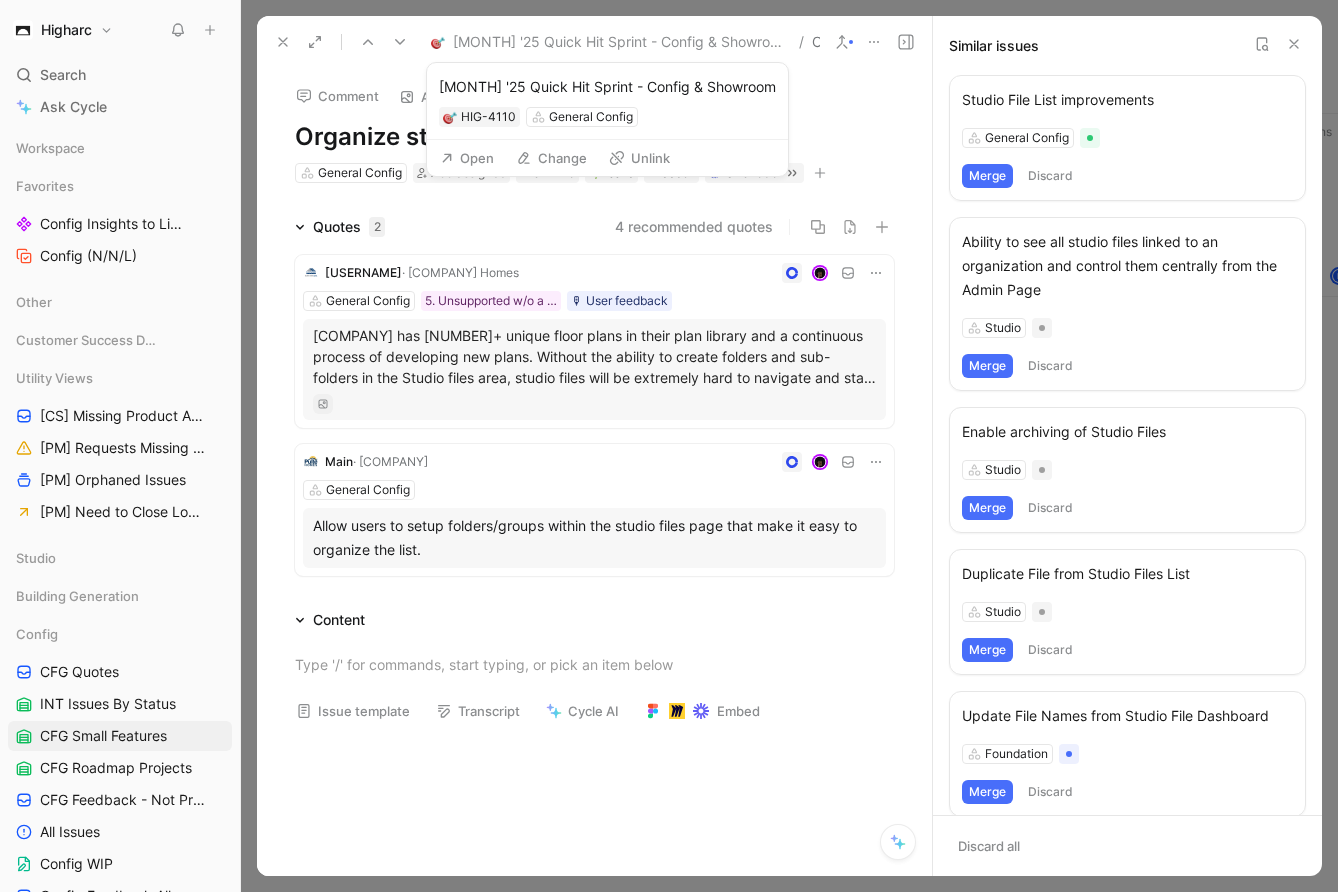 click on "Change" at bounding box center (551, 158) 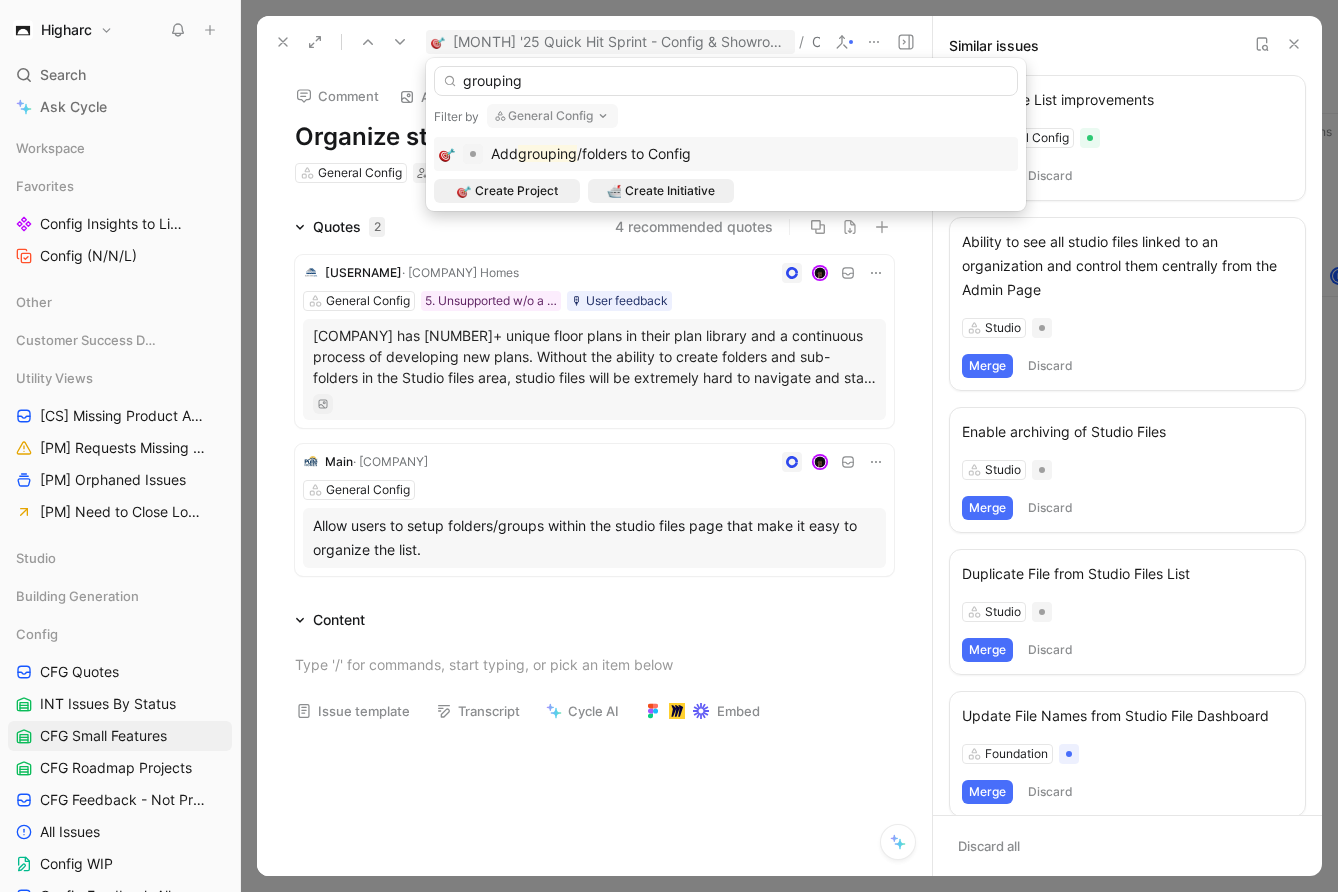 type on "grouping" 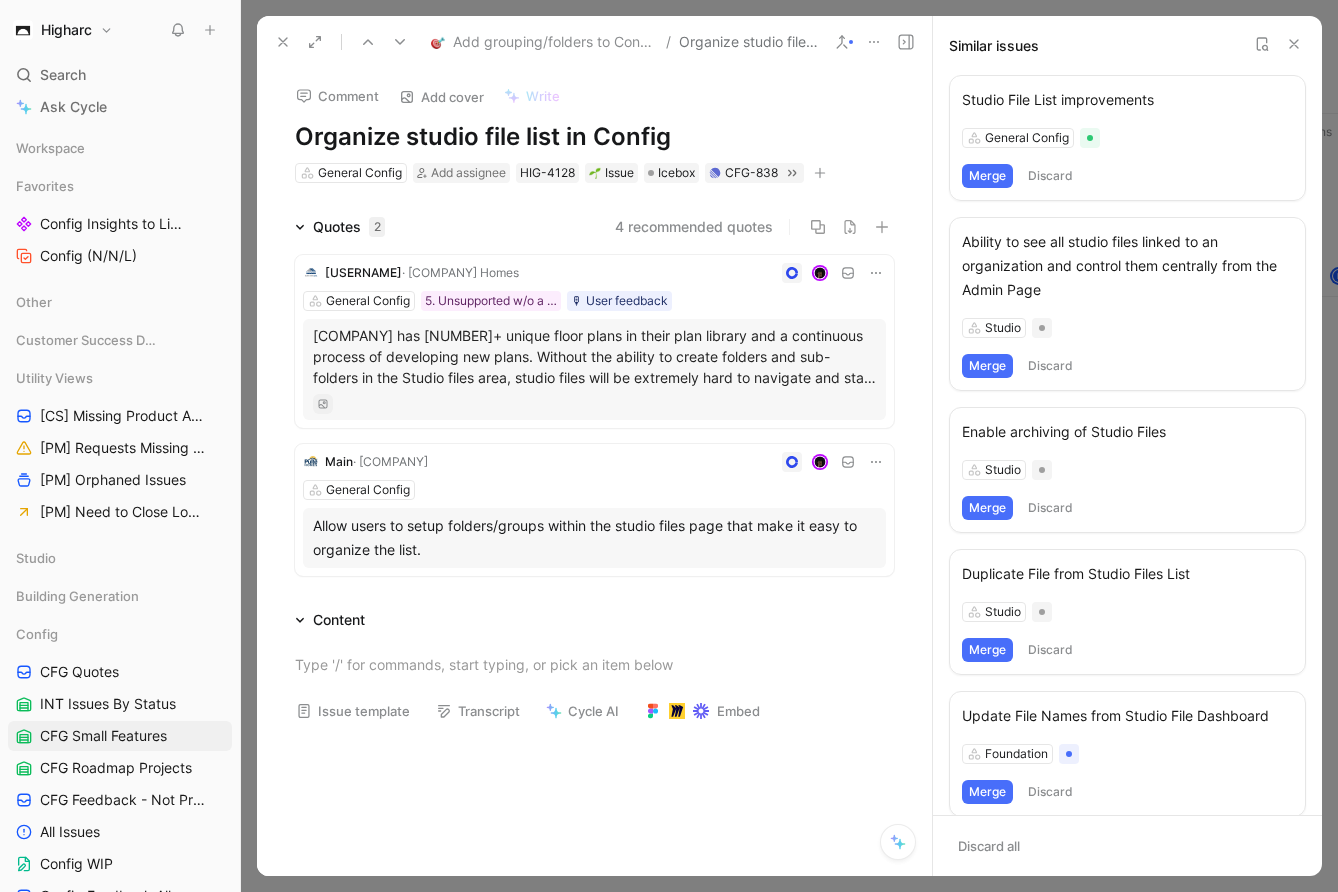 click 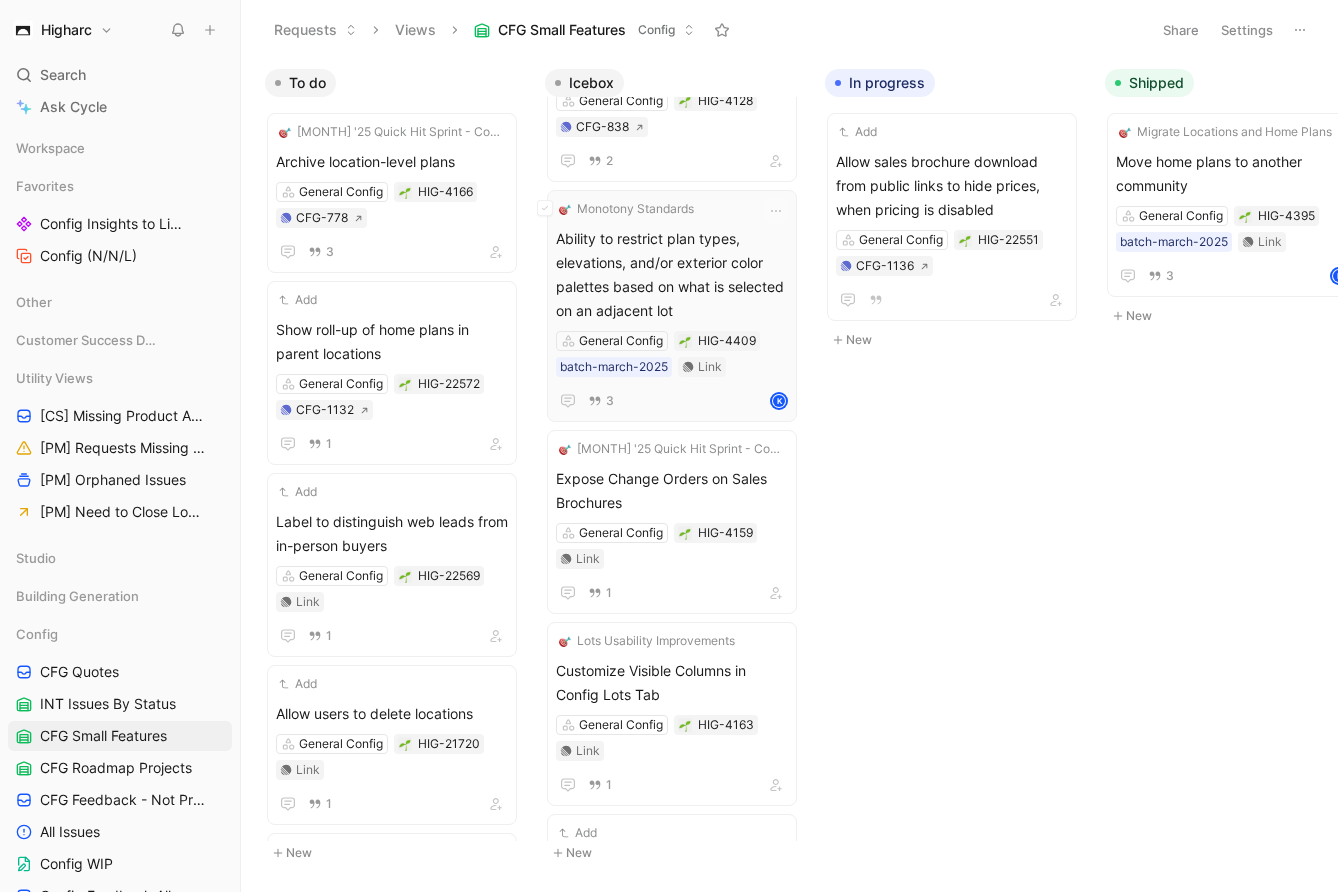 scroll, scrollTop: 0, scrollLeft: 0, axis: both 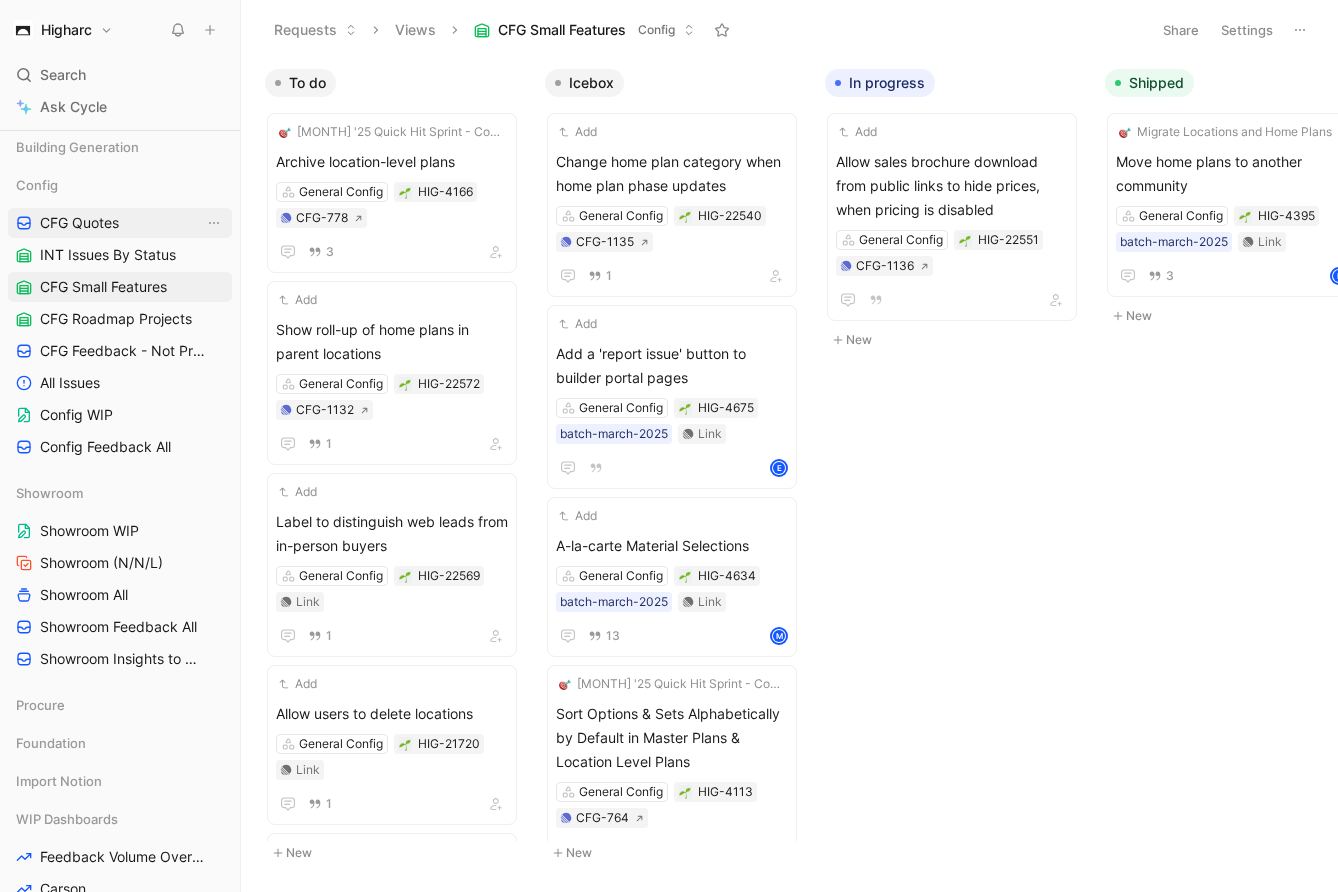 click on "CFG Quotes" at bounding box center [79, 223] 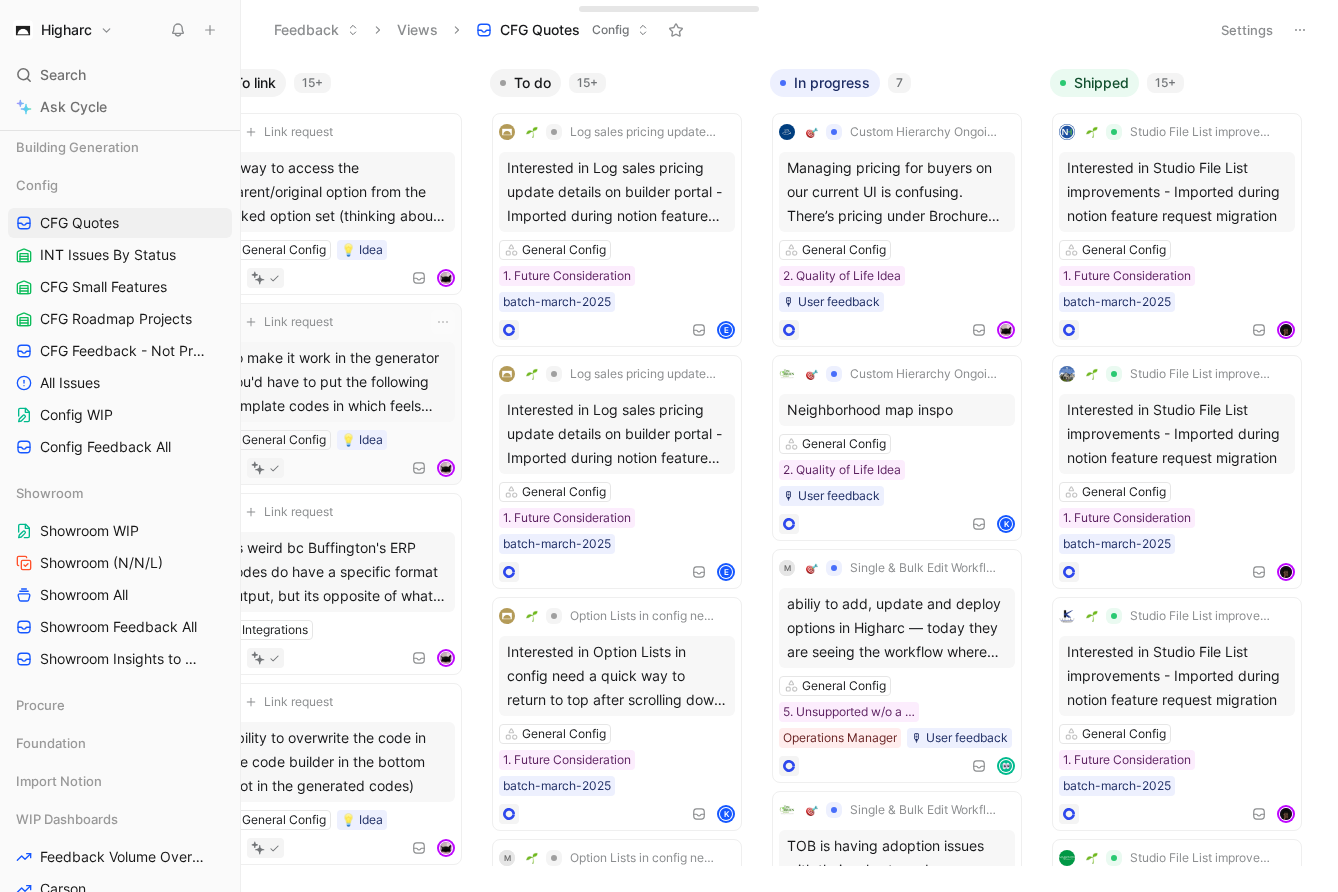 scroll, scrollTop: 0, scrollLeft: 0, axis: both 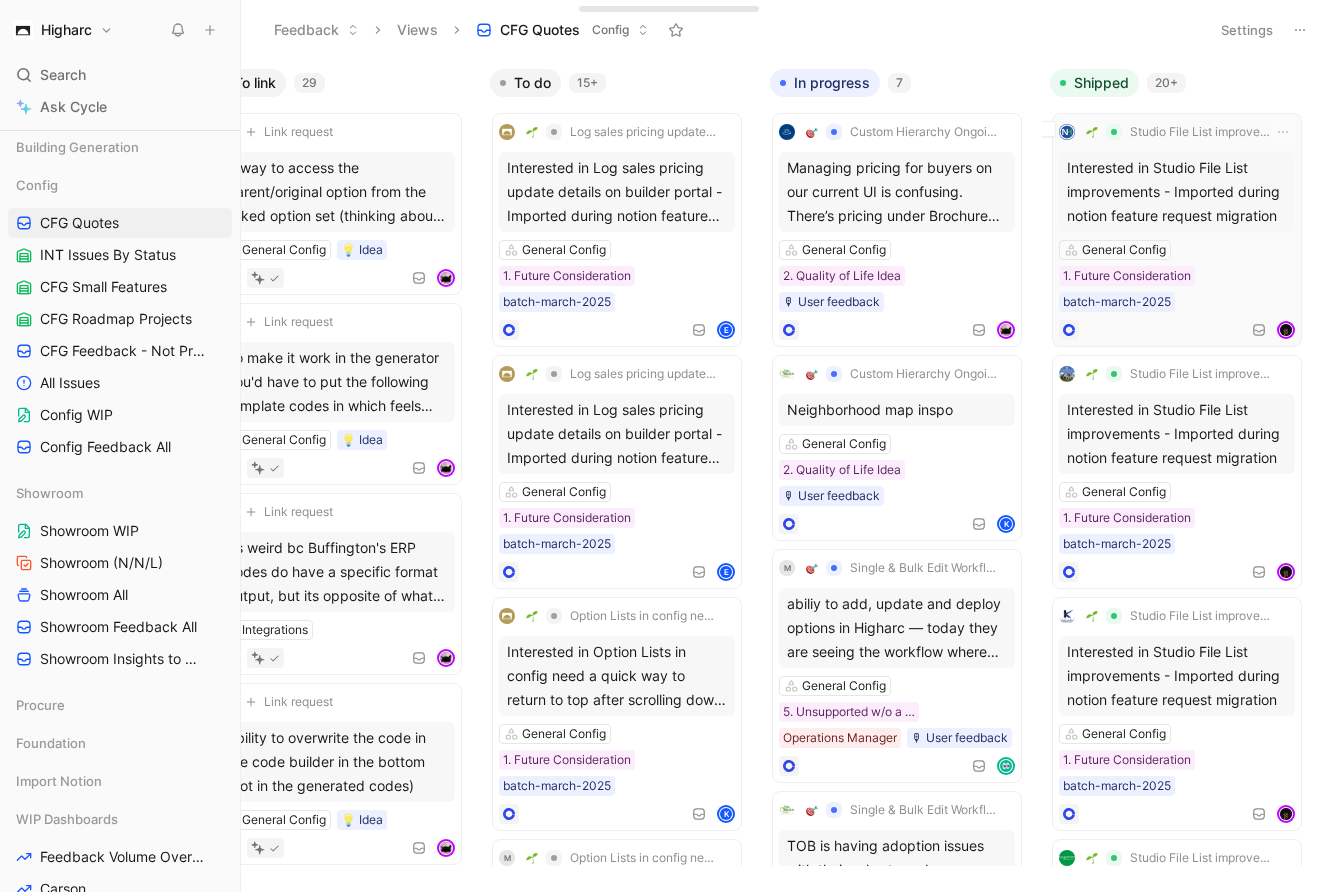 click on "Interested in Studio File List improvements - Imported during notion feature request migration" at bounding box center [1177, 192] 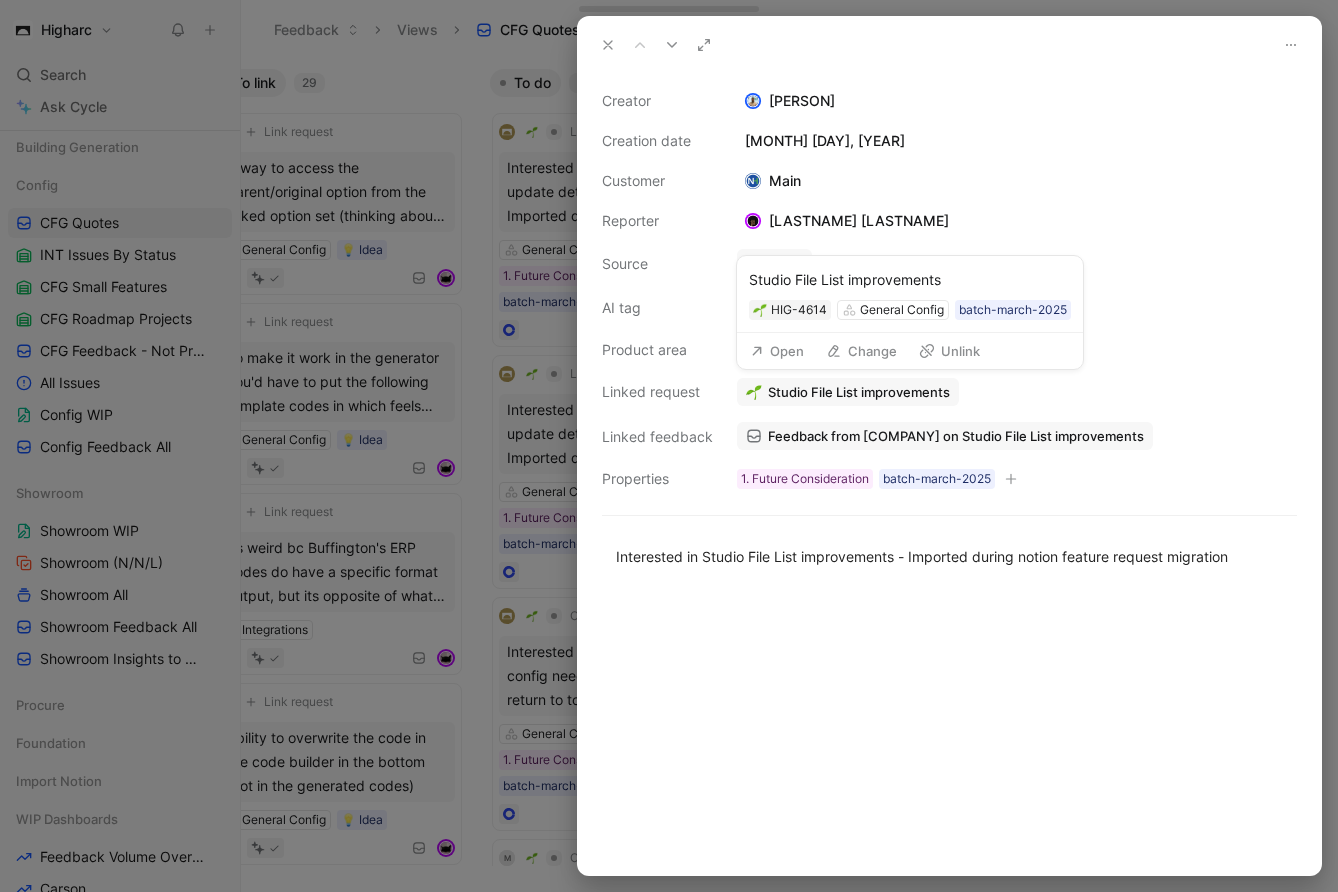 click on "Studio File List improvements" at bounding box center (859, 392) 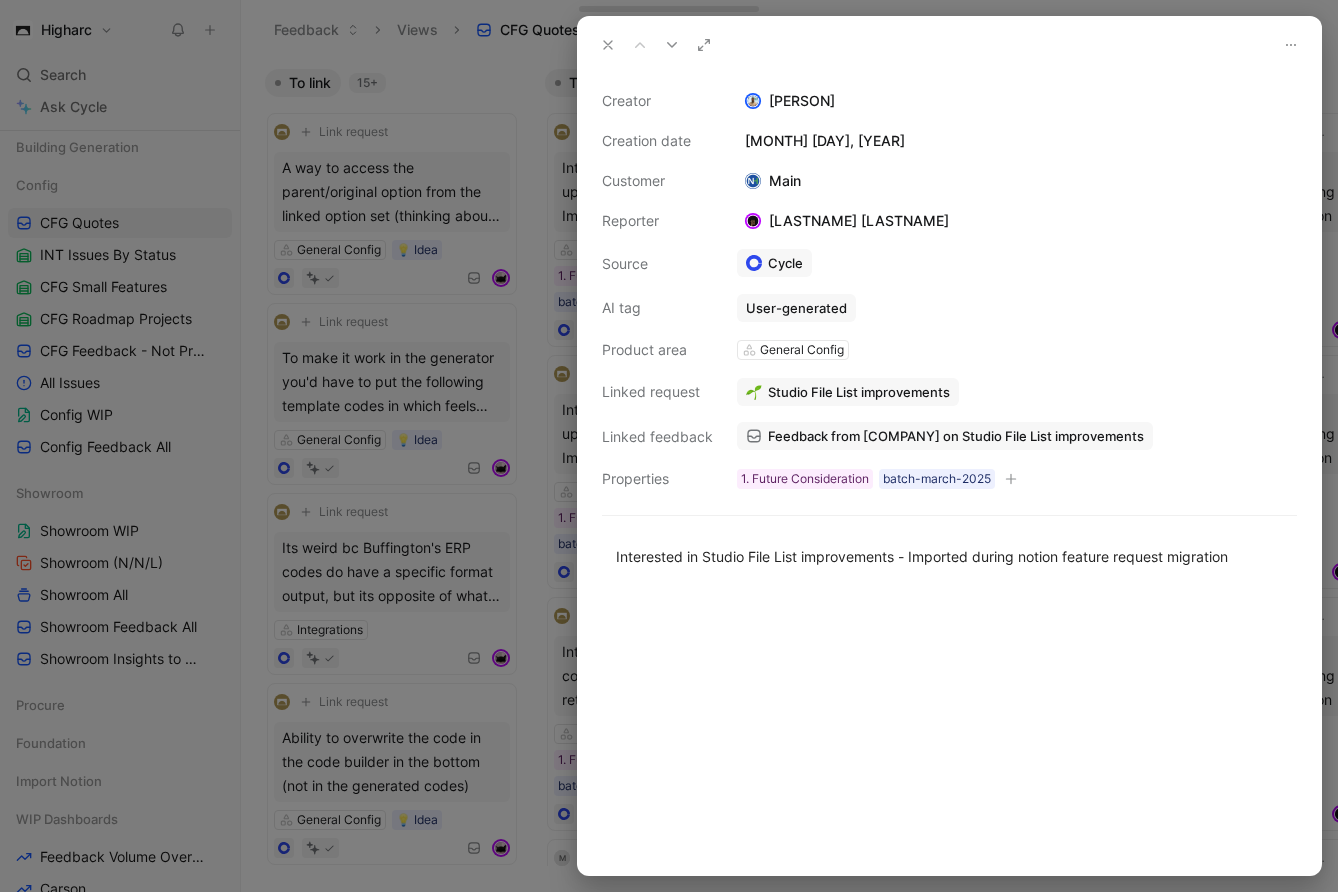 click at bounding box center [669, 446] 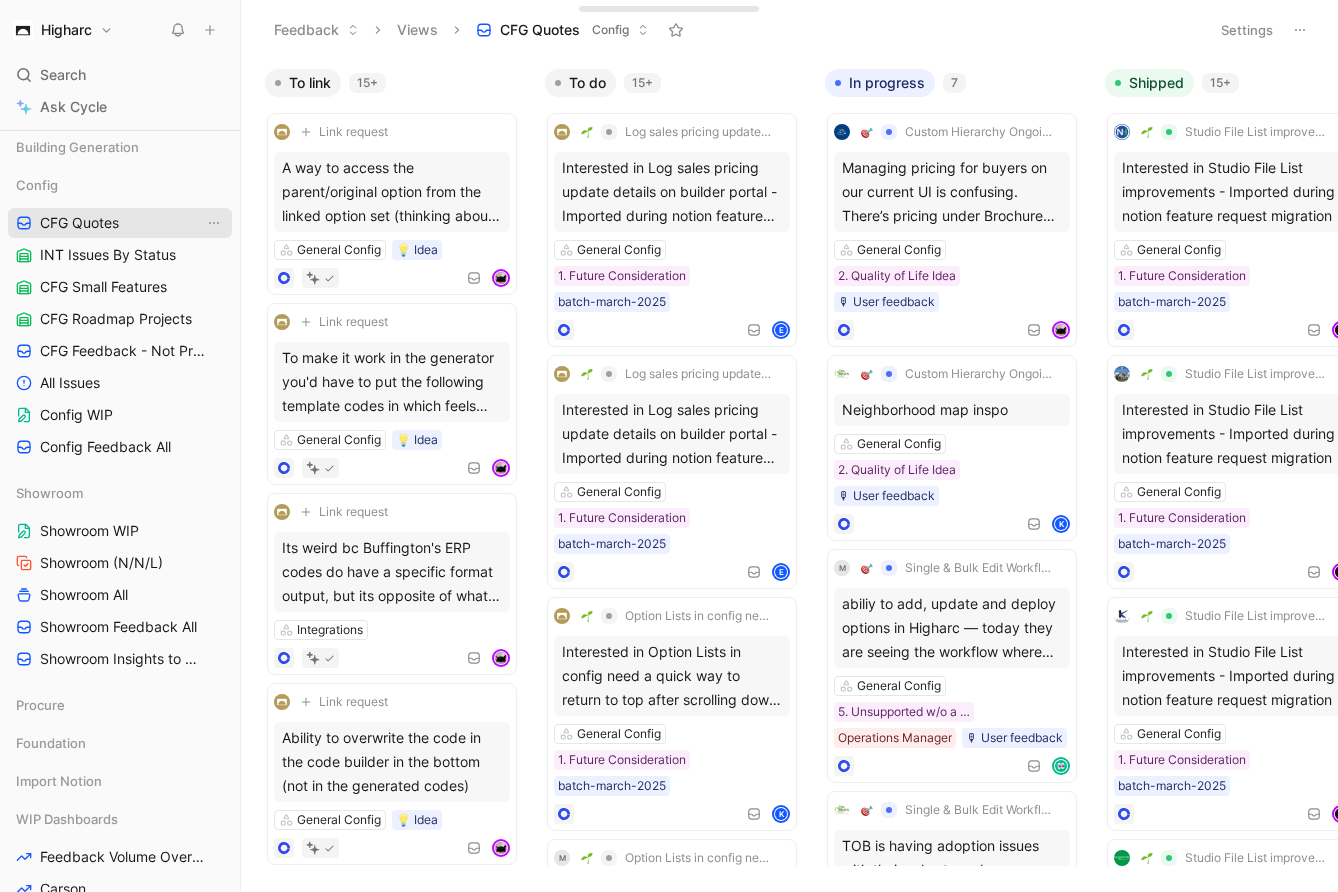 click on "CFG Quotes" at bounding box center [120, 223] 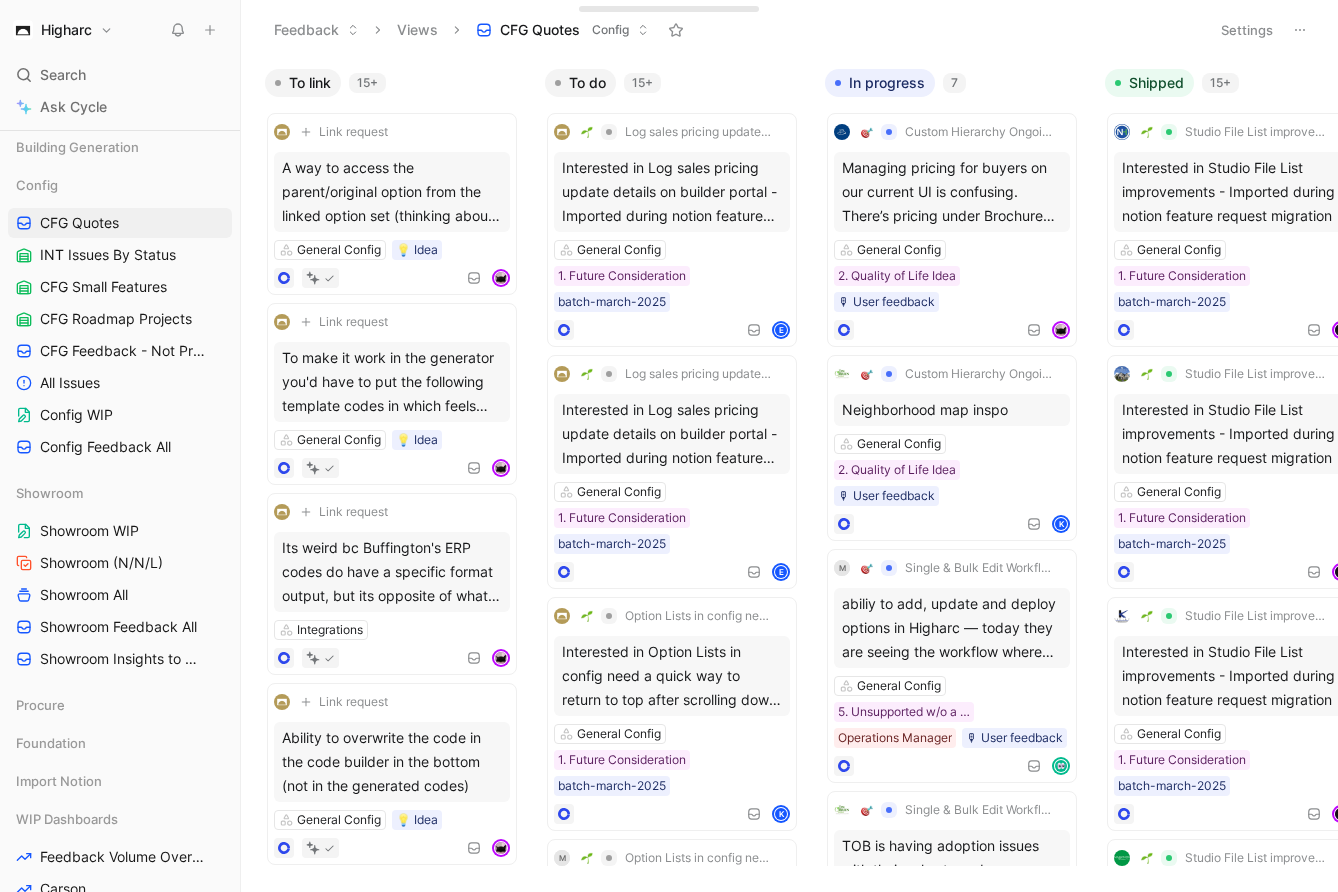 click on "Settings" at bounding box center [1247, 30] 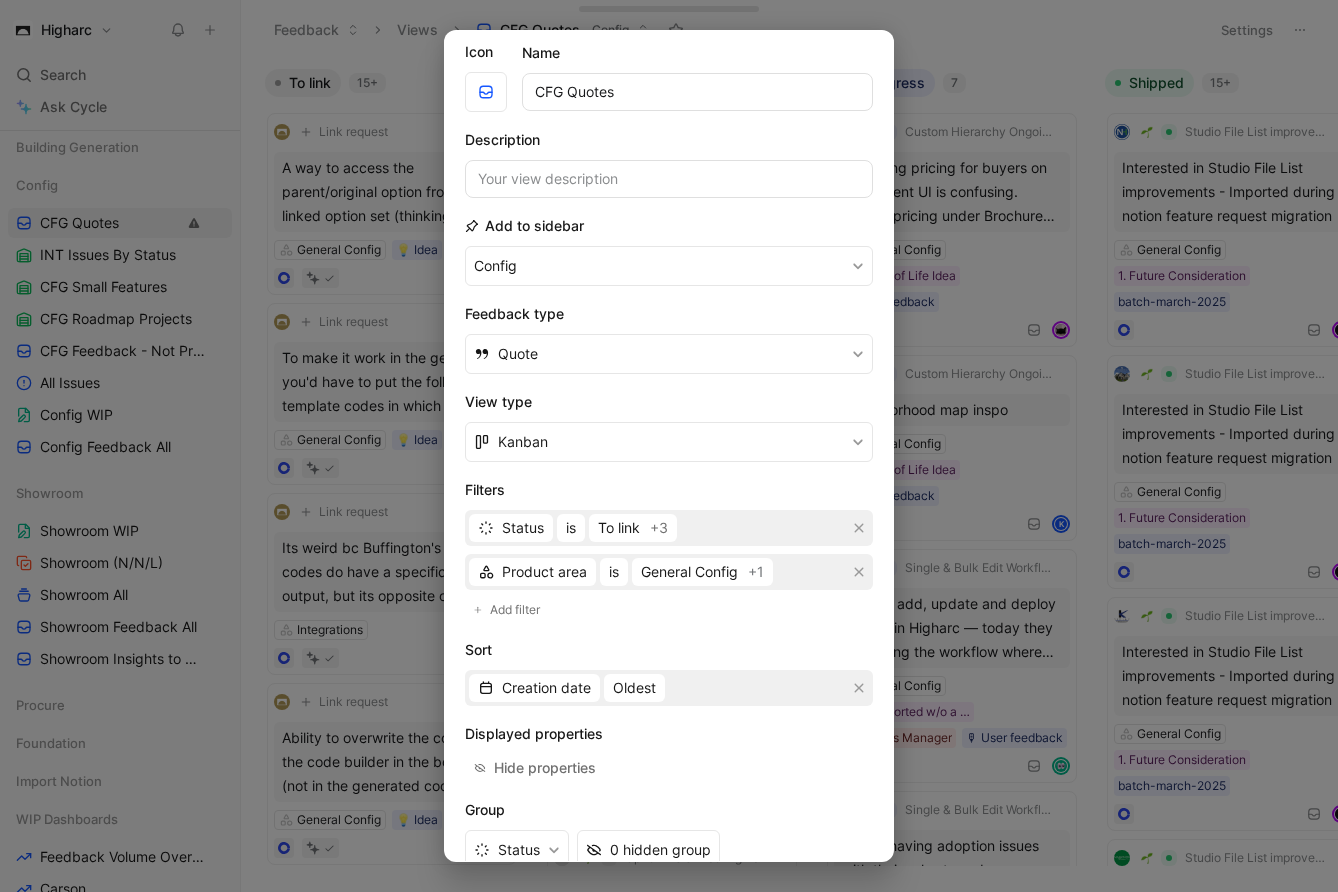 scroll, scrollTop: 70, scrollLeft: 0, axis: vertical 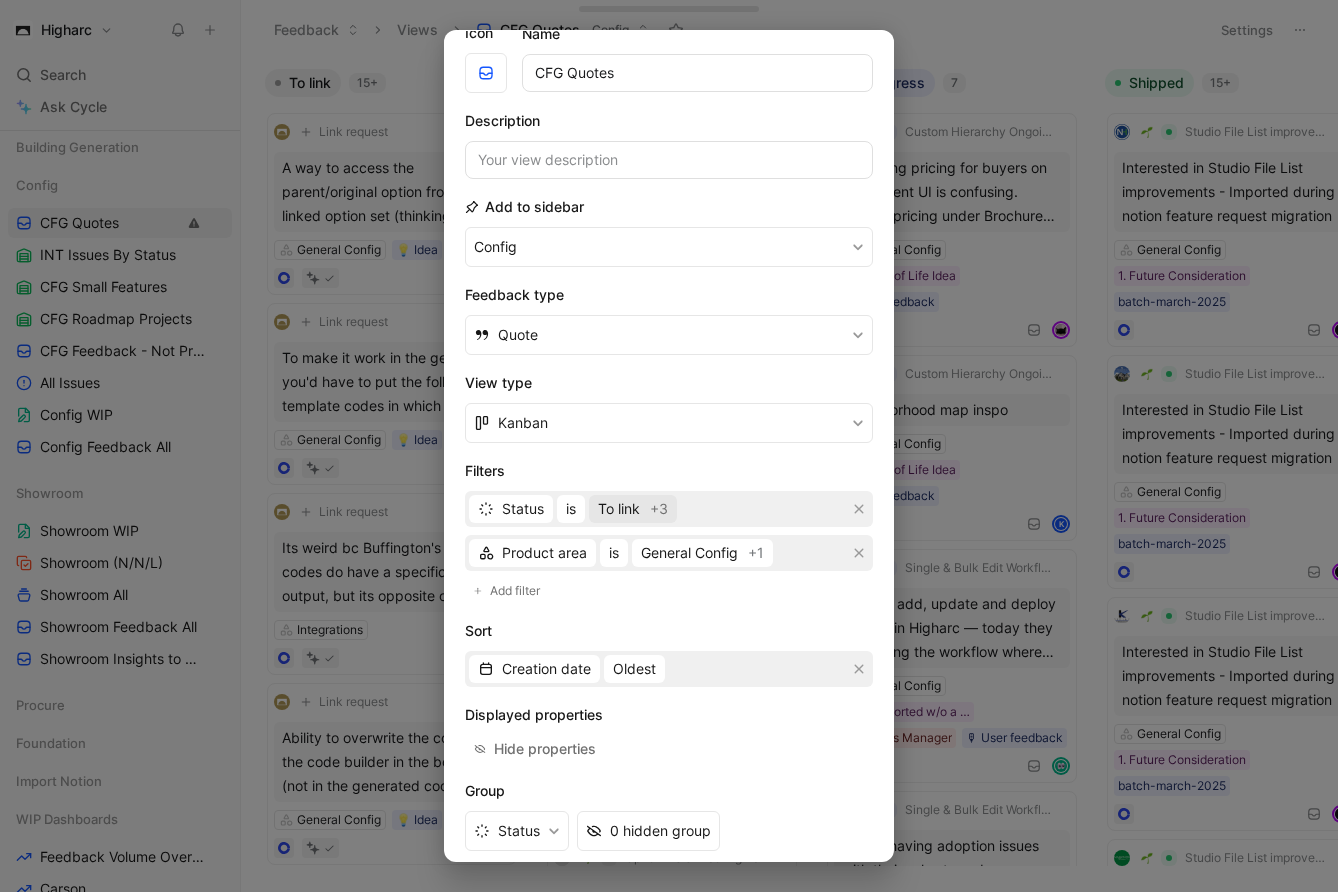 click on "To link +3" at bounding box center (633, 509) 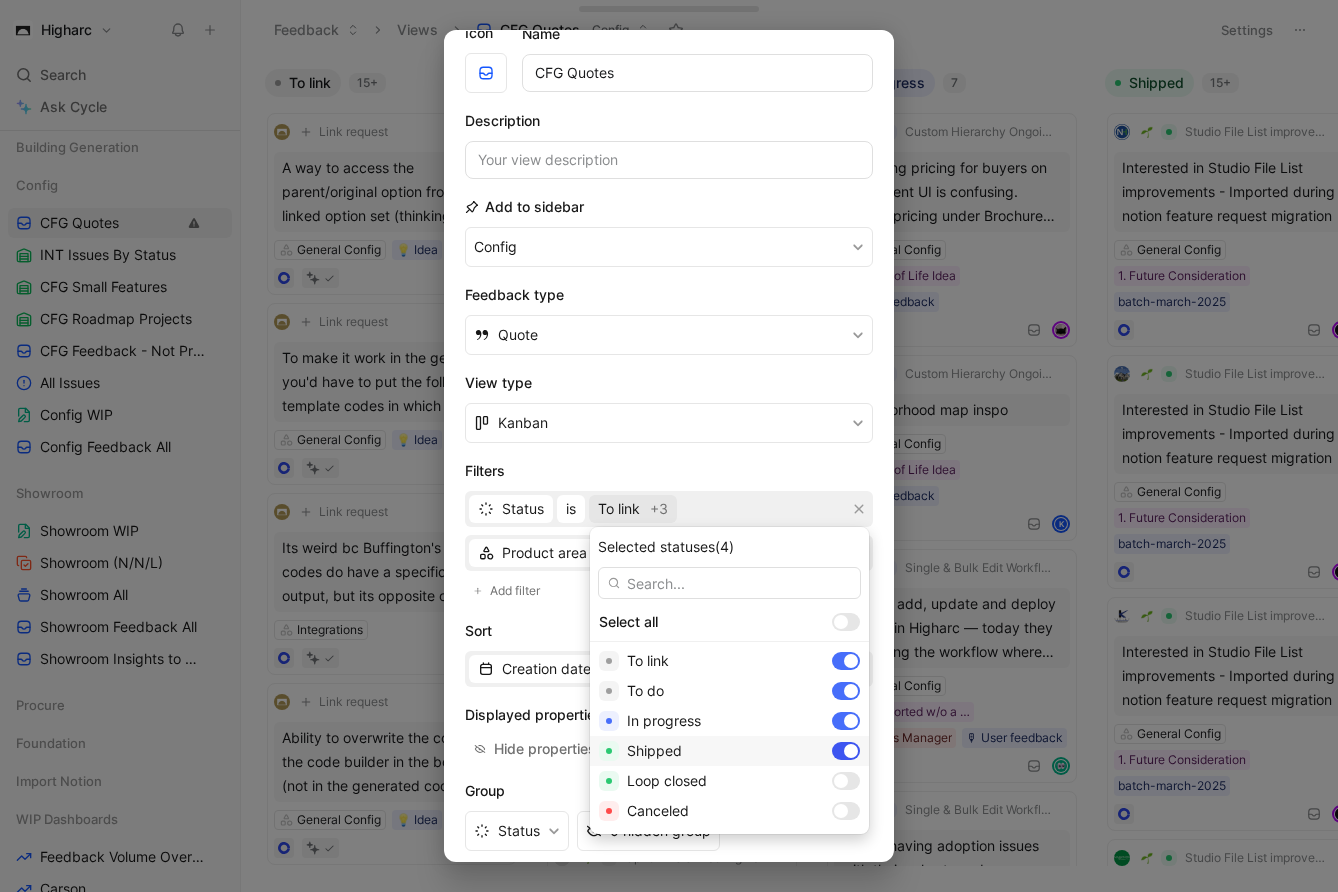 click at bounding box center (846, 751) 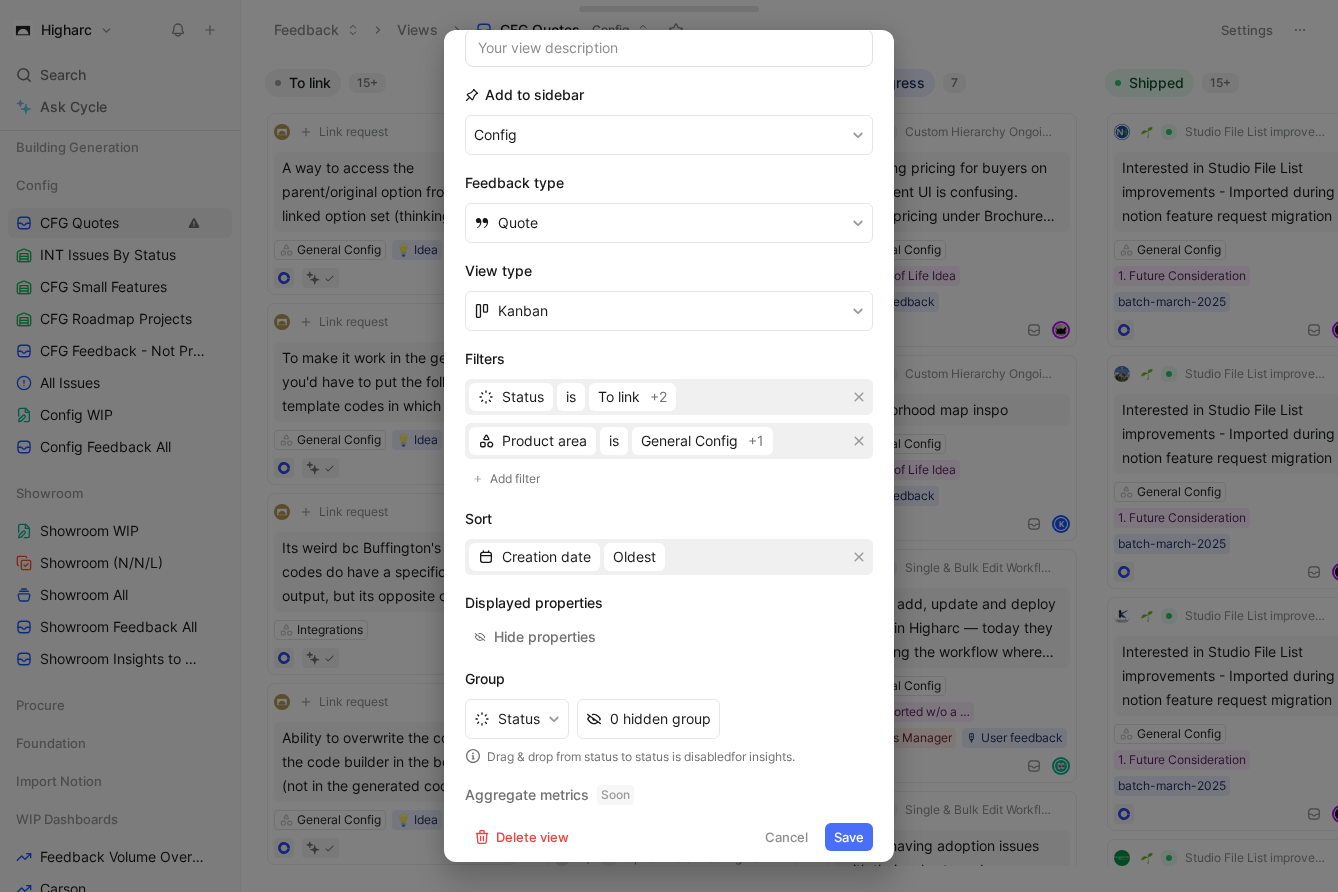 scroll, scrollTop: 192, scrollLeft: 0, axis: vertical 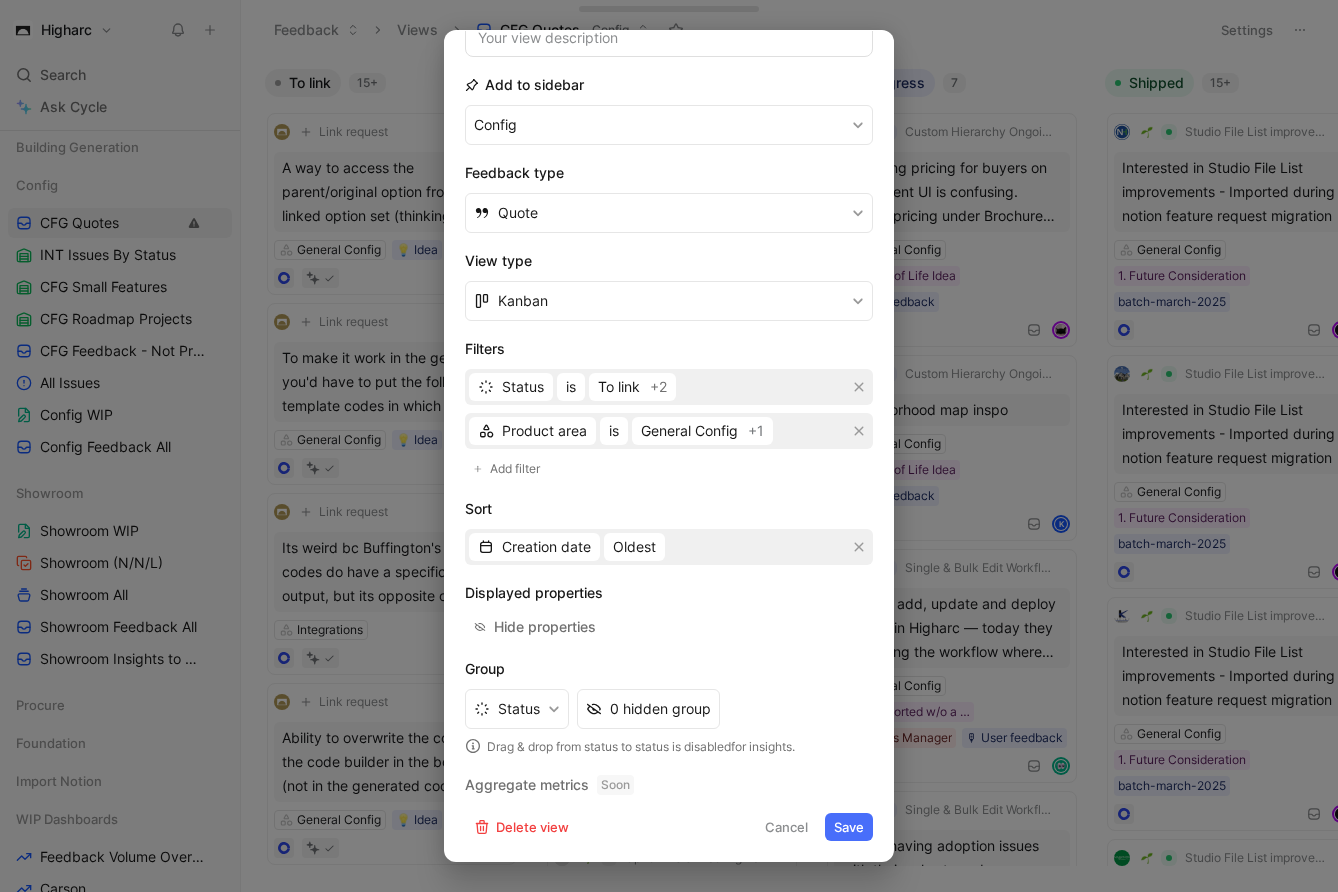 click on "Save" at bounding box center (849, 827) 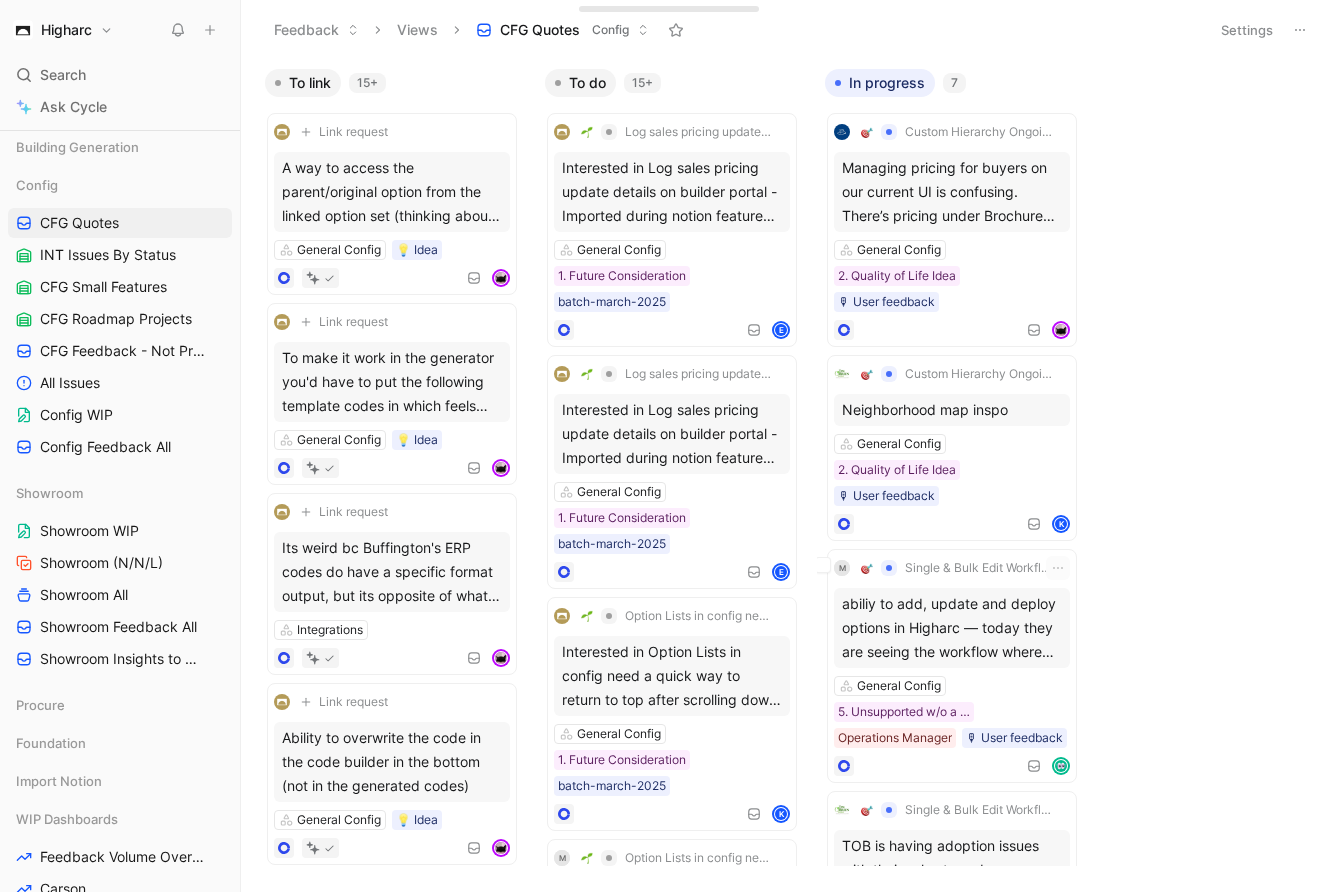 scroll, scrollTop: 0, scrollLeft: 0, axis: both 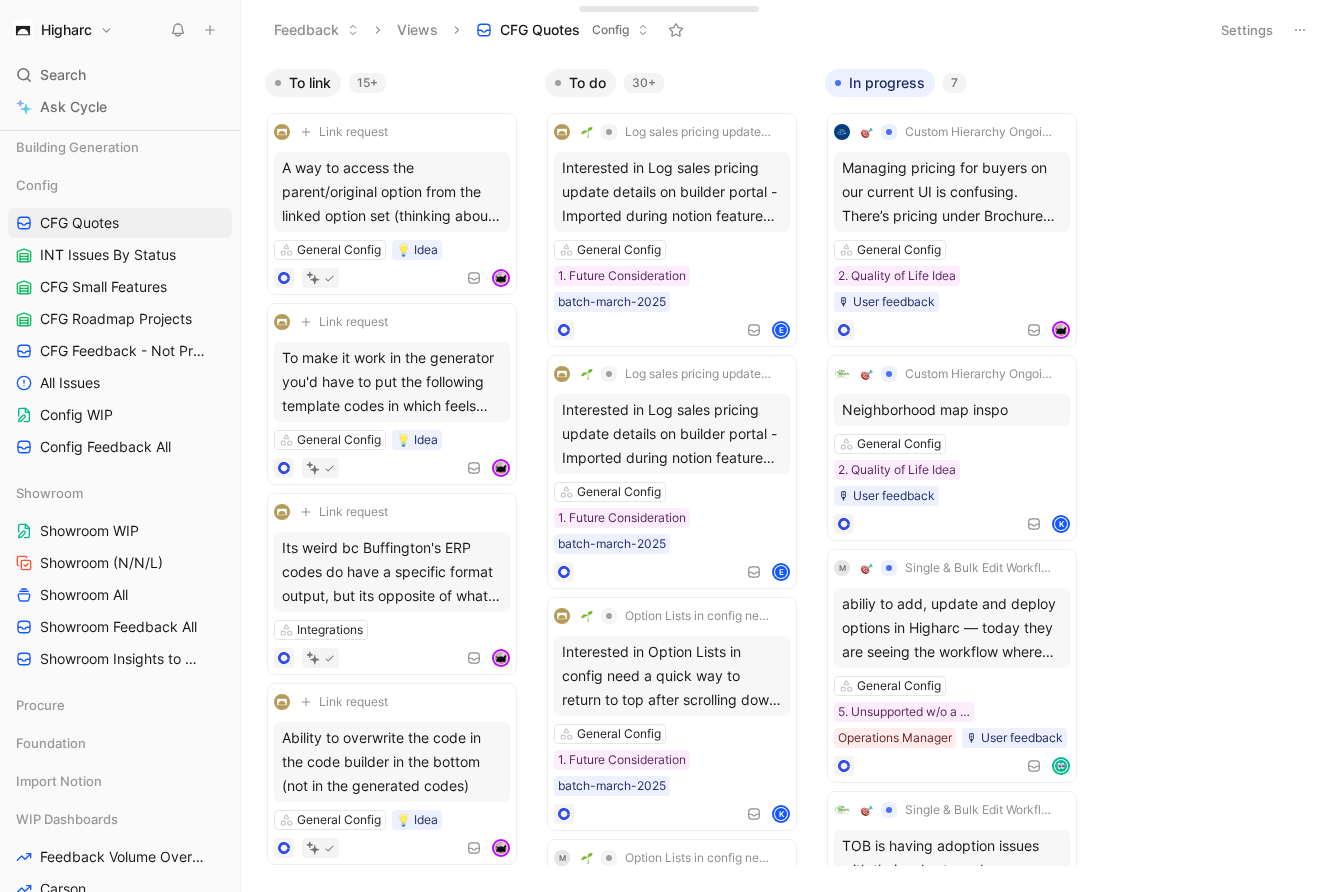 click on "Settings" at bounding box center (1247, 30) 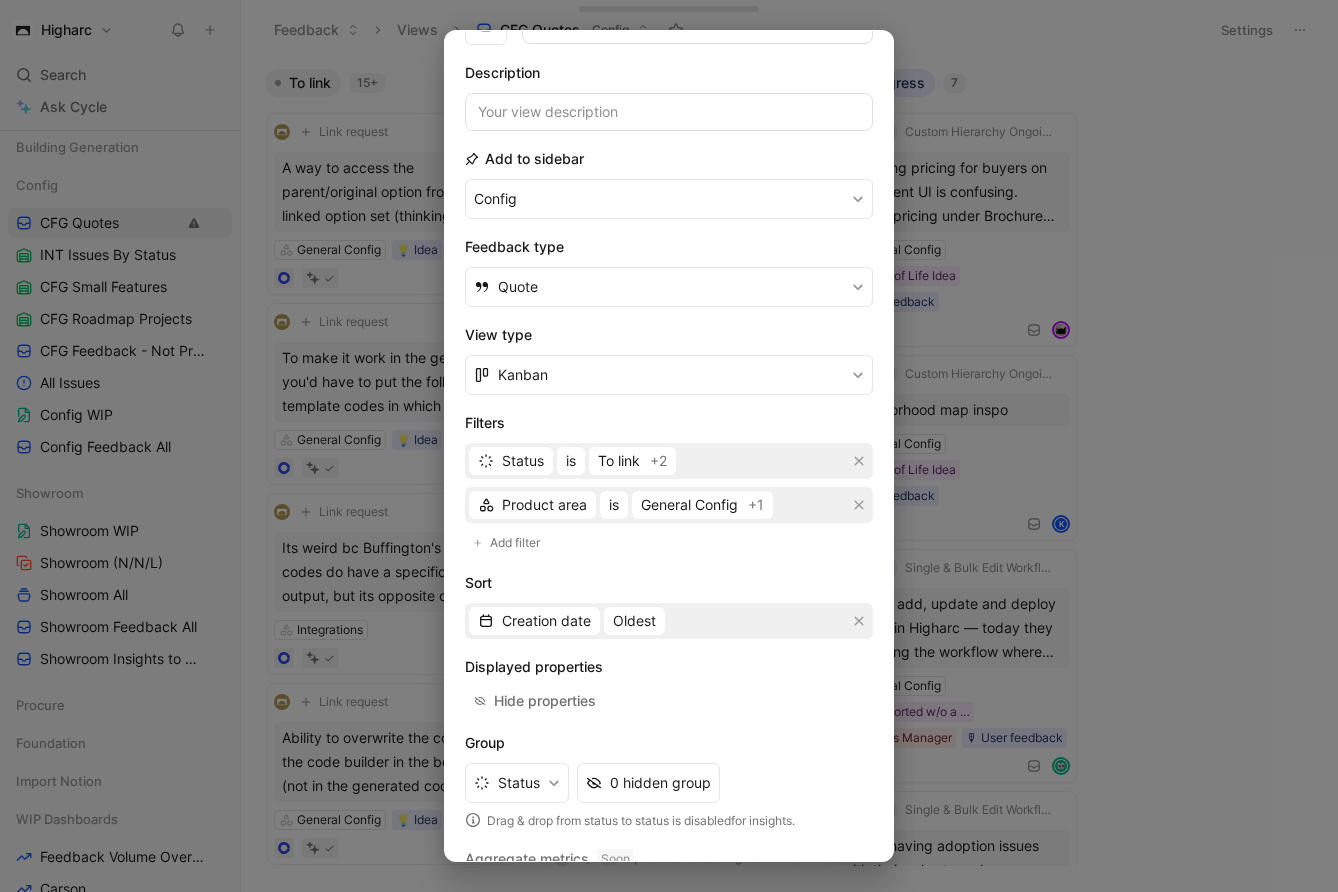 scroll, scrollTop: 125, scrollLeft: 0, axis: vertical 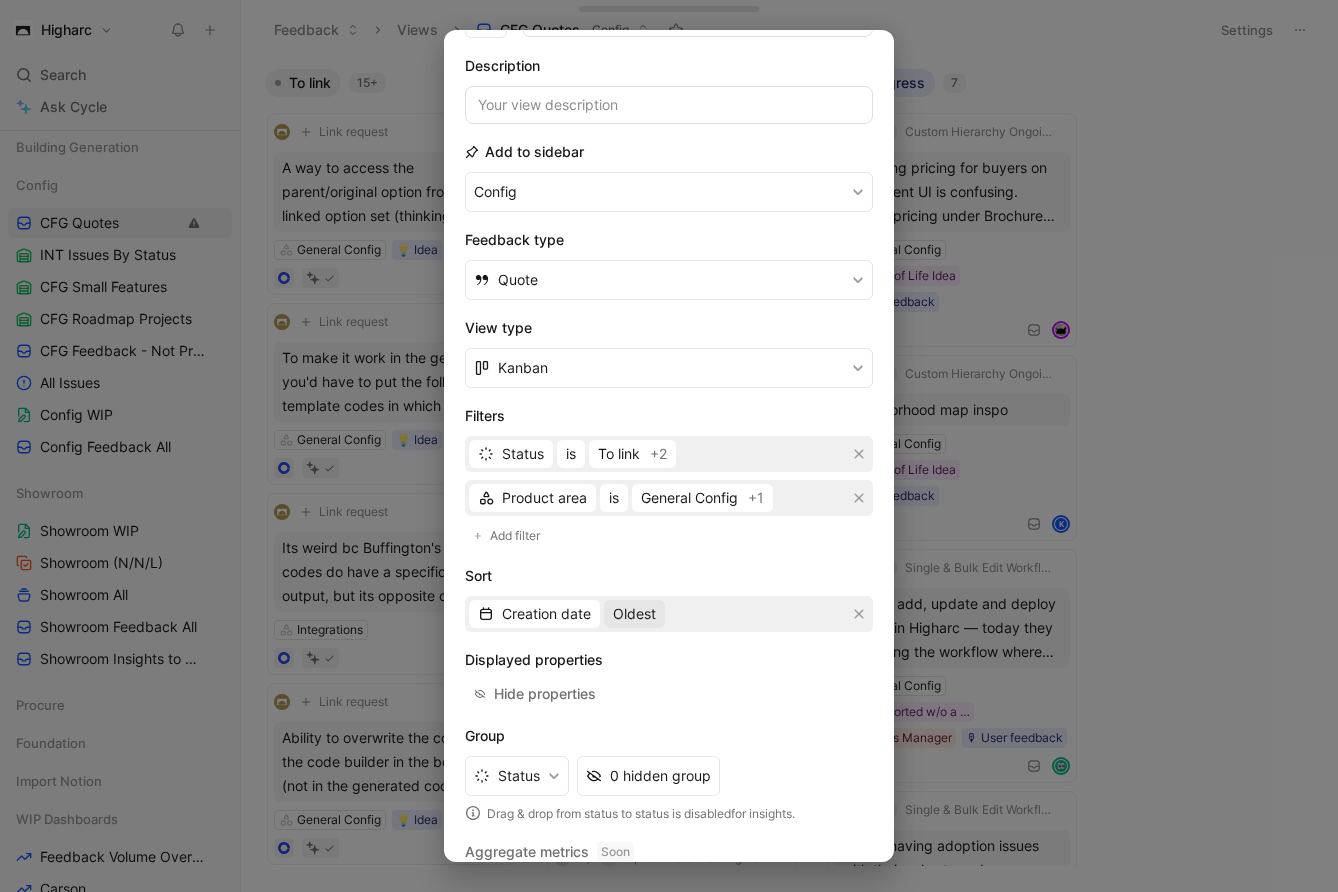 click on "Oldest" at bounding box center [634, 614] 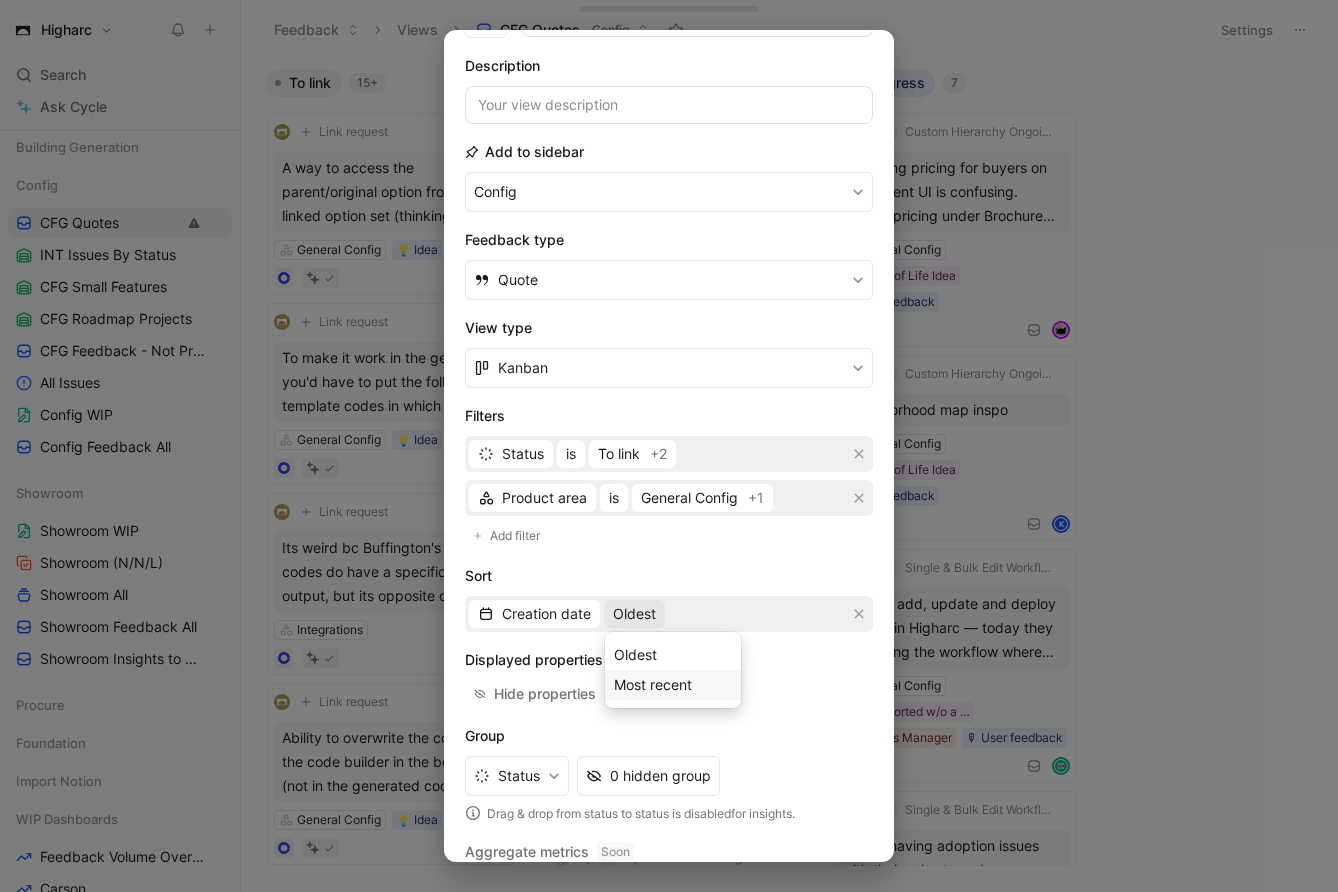 click on "Most recent" at bounding box center [653, 684] 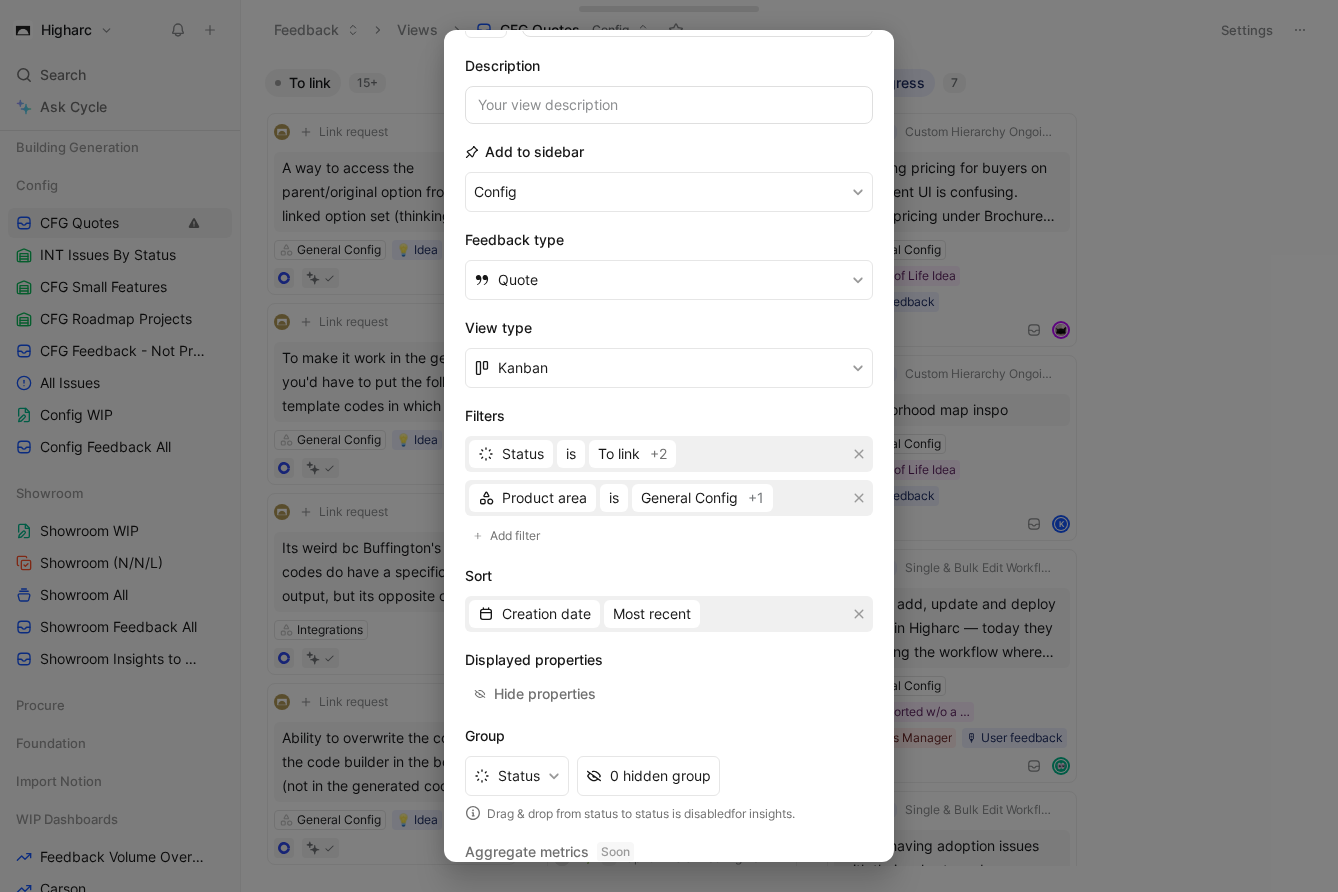 scroll, scrollTop: 192, scrollLeft: 0, axis: vertical 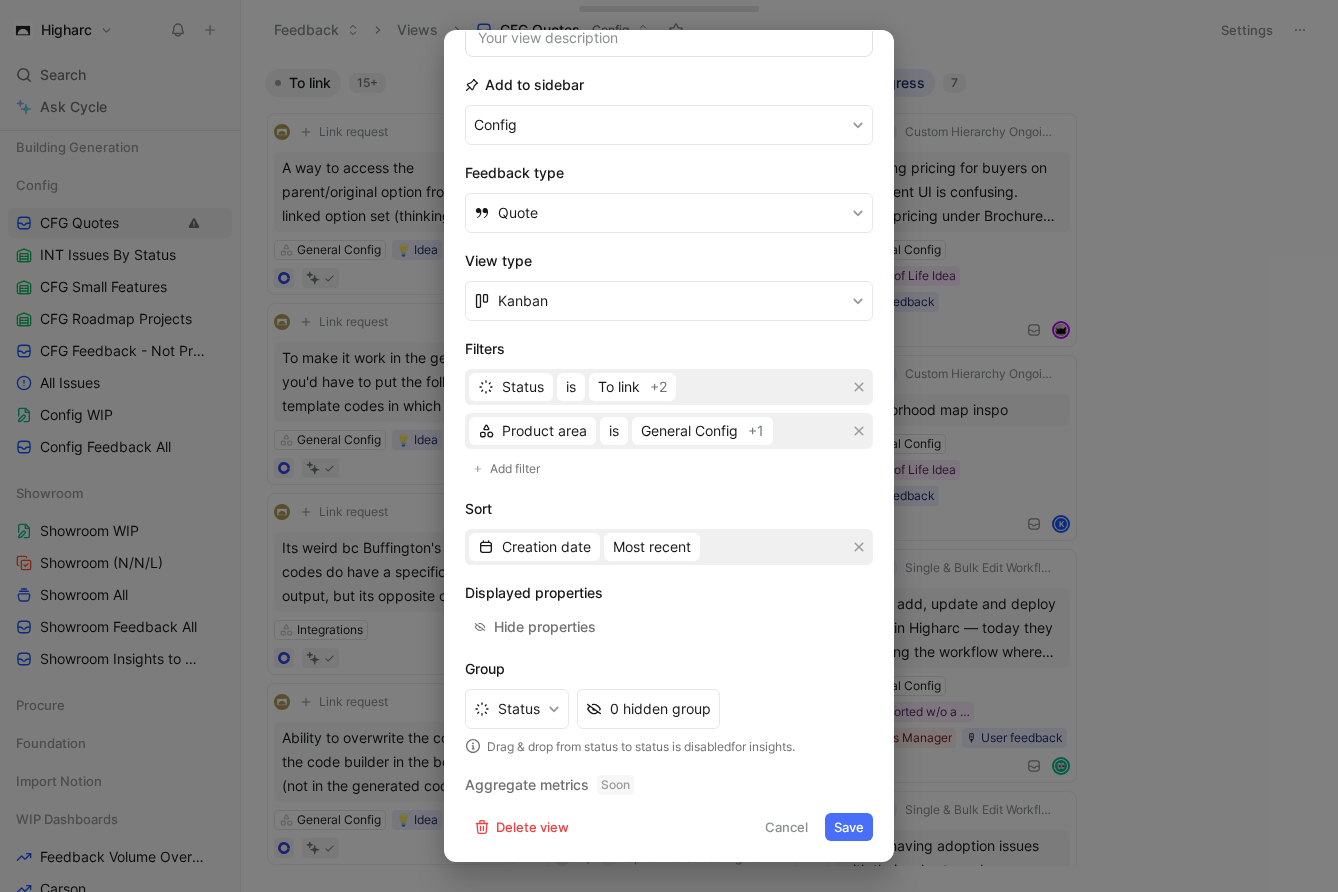 click on "Save" at bounding box center [849, 827] 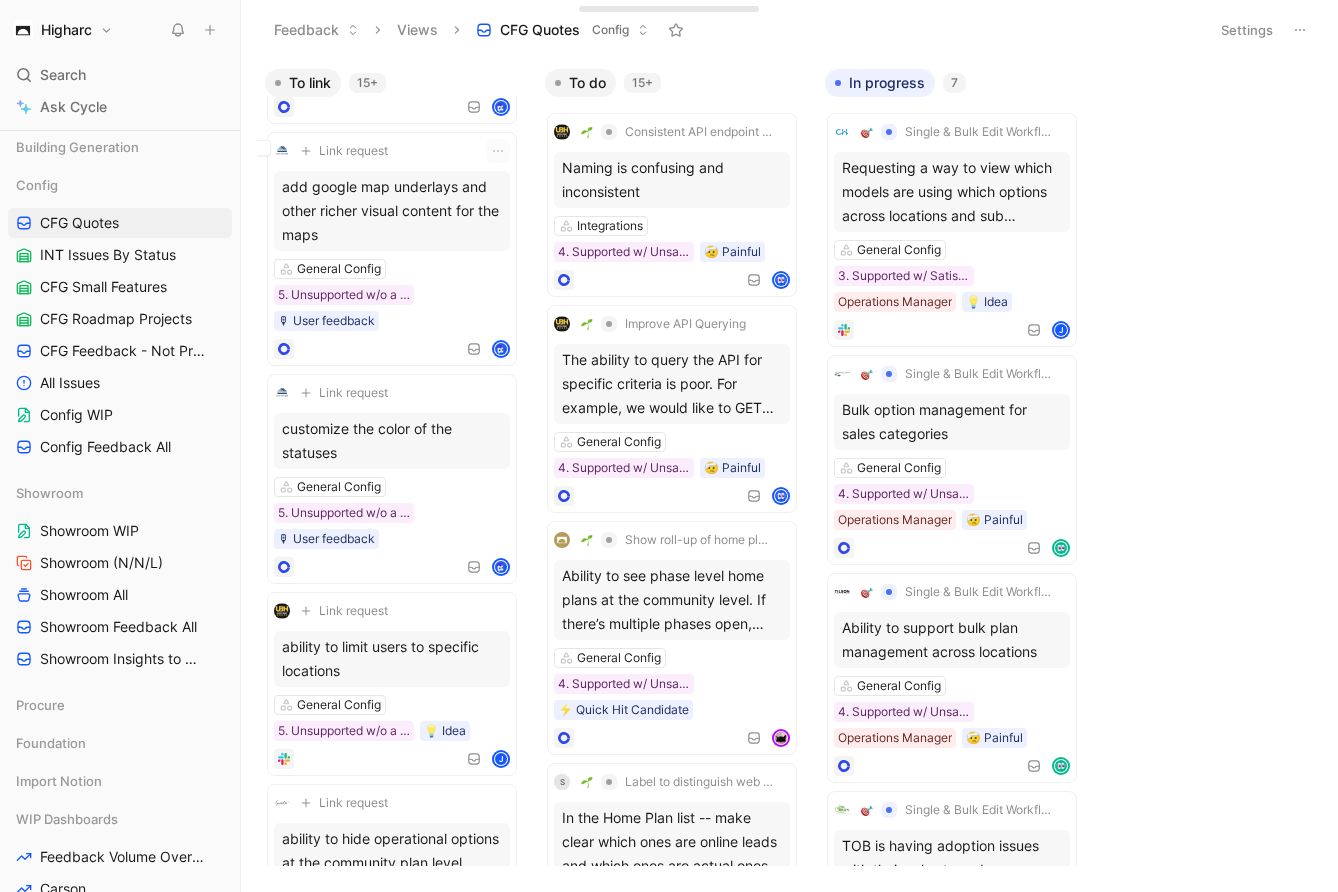 scroll, scrollTop: 0, scrollLeft: 0, axis: both 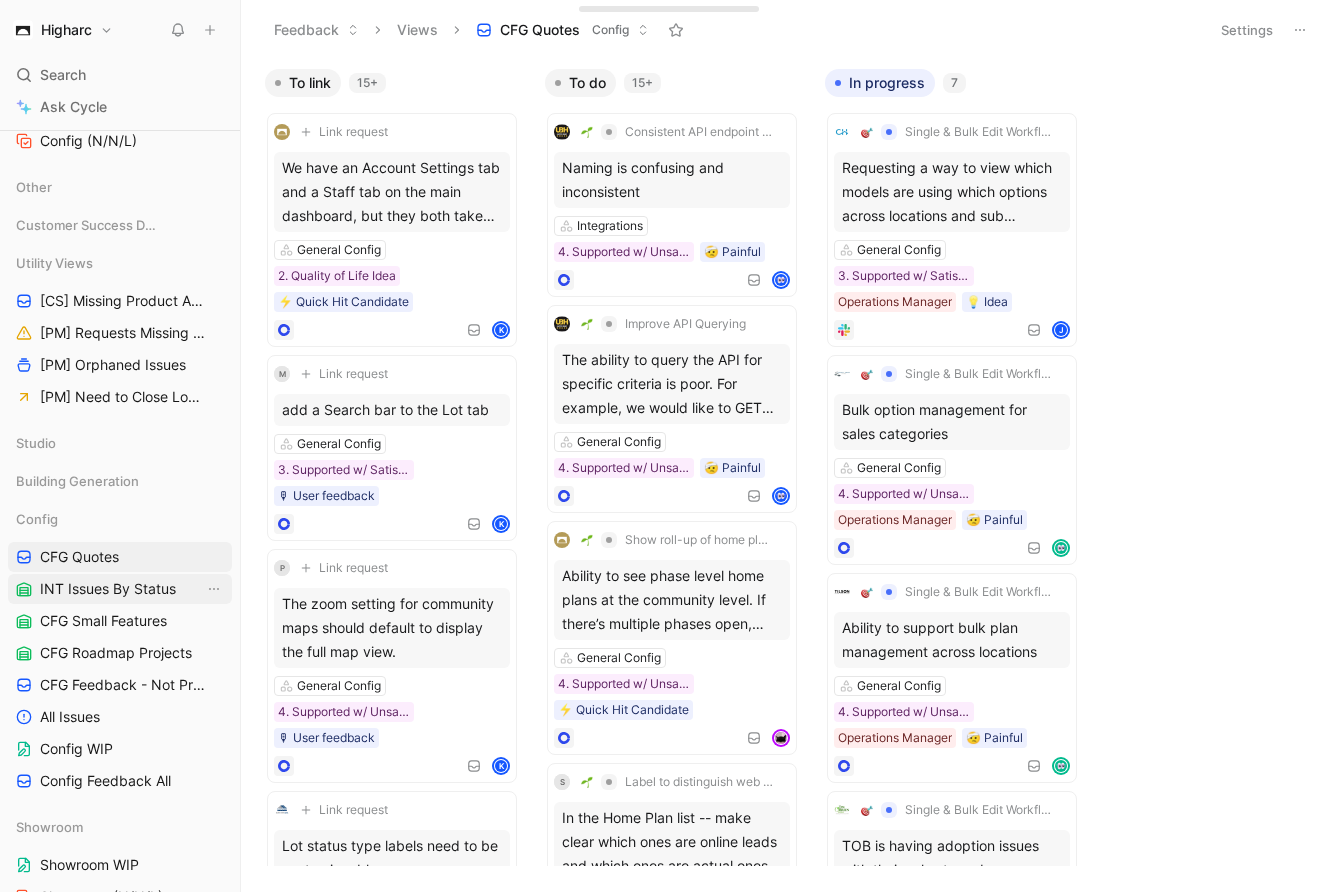 click on "INT Issues By Status" at bounding box center [108, 589] 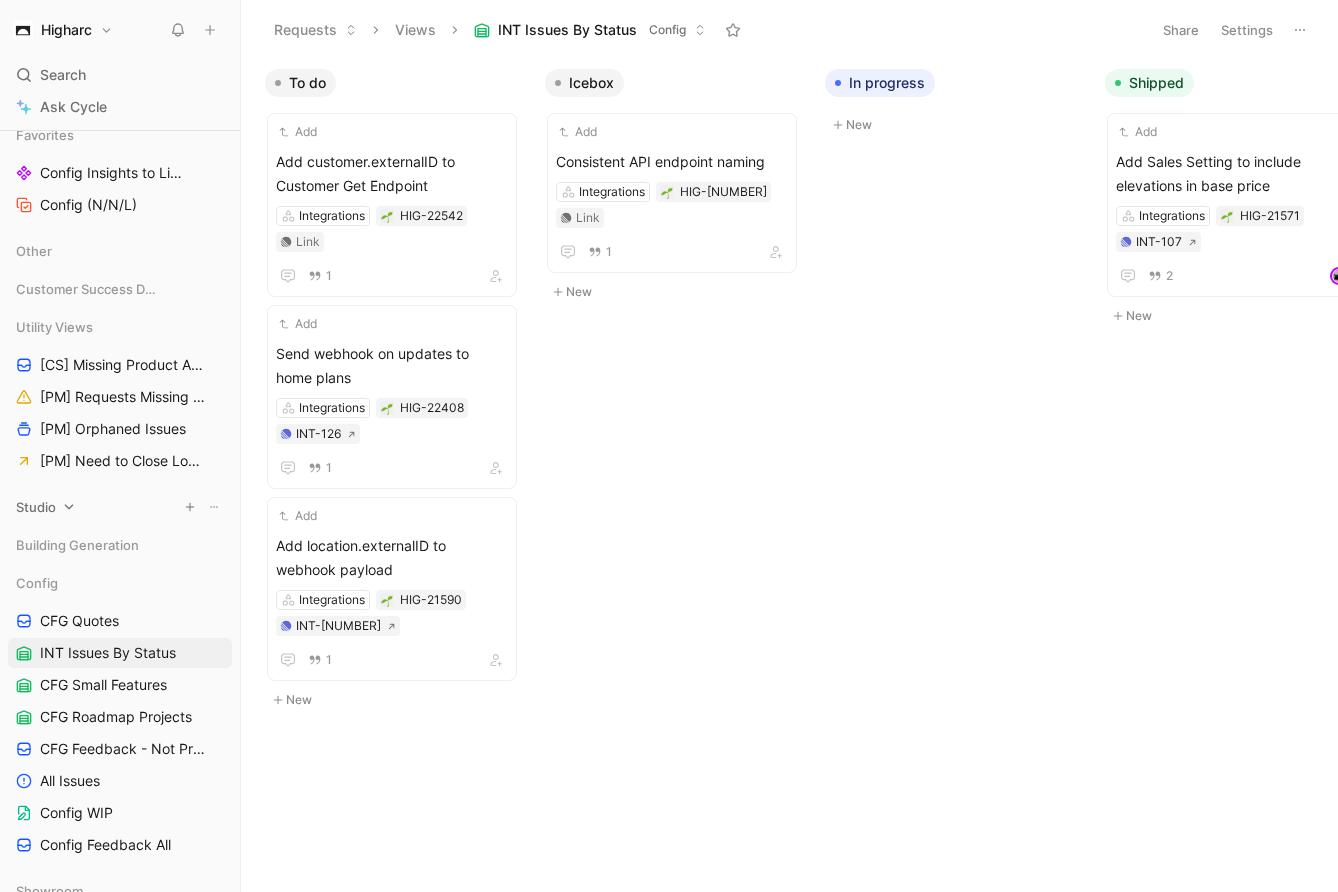 scroll, scrollTop: 53, scrollLeft: 0, axis: vertical 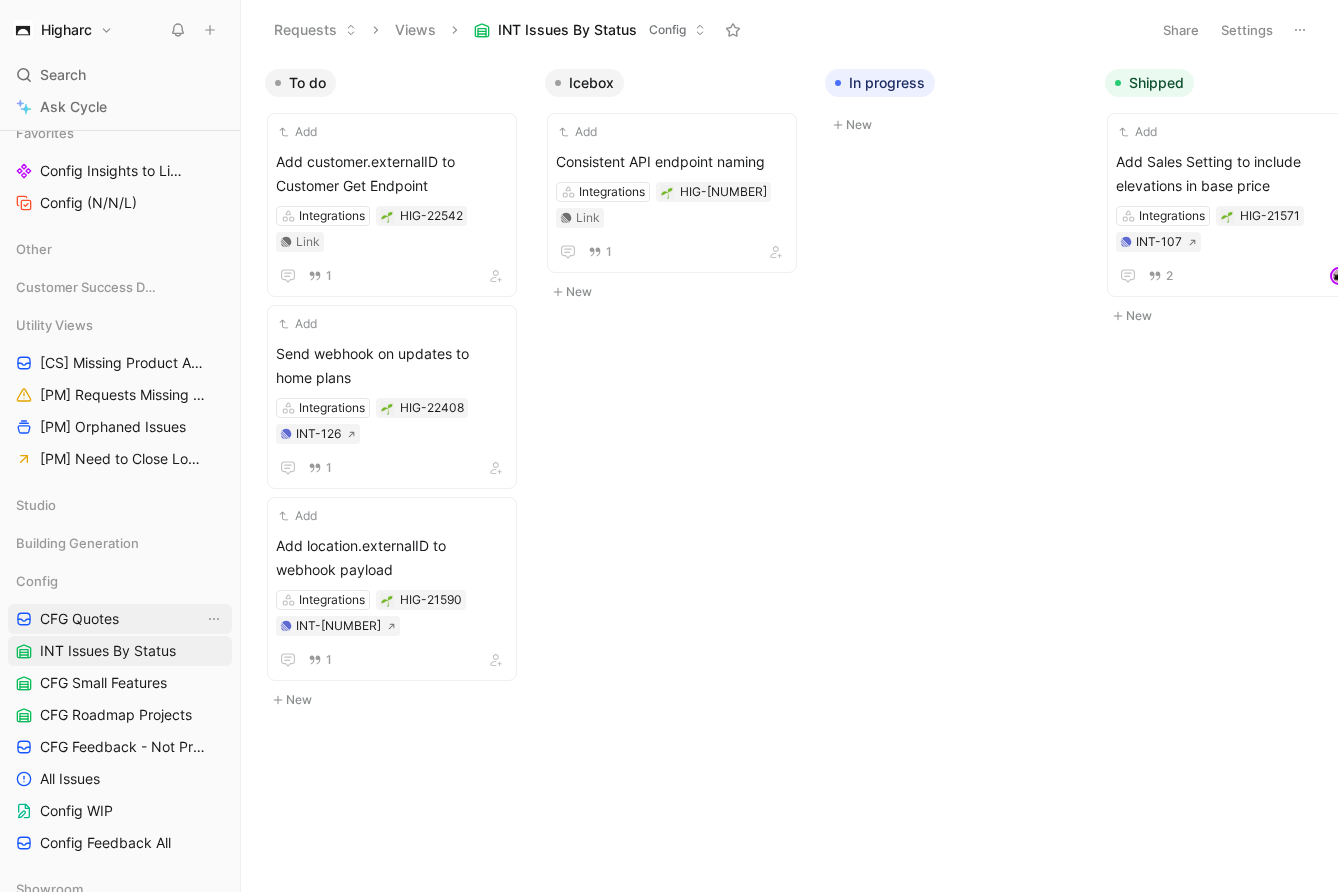 click on "CFG Quotes" at bounding box center [79, 619] 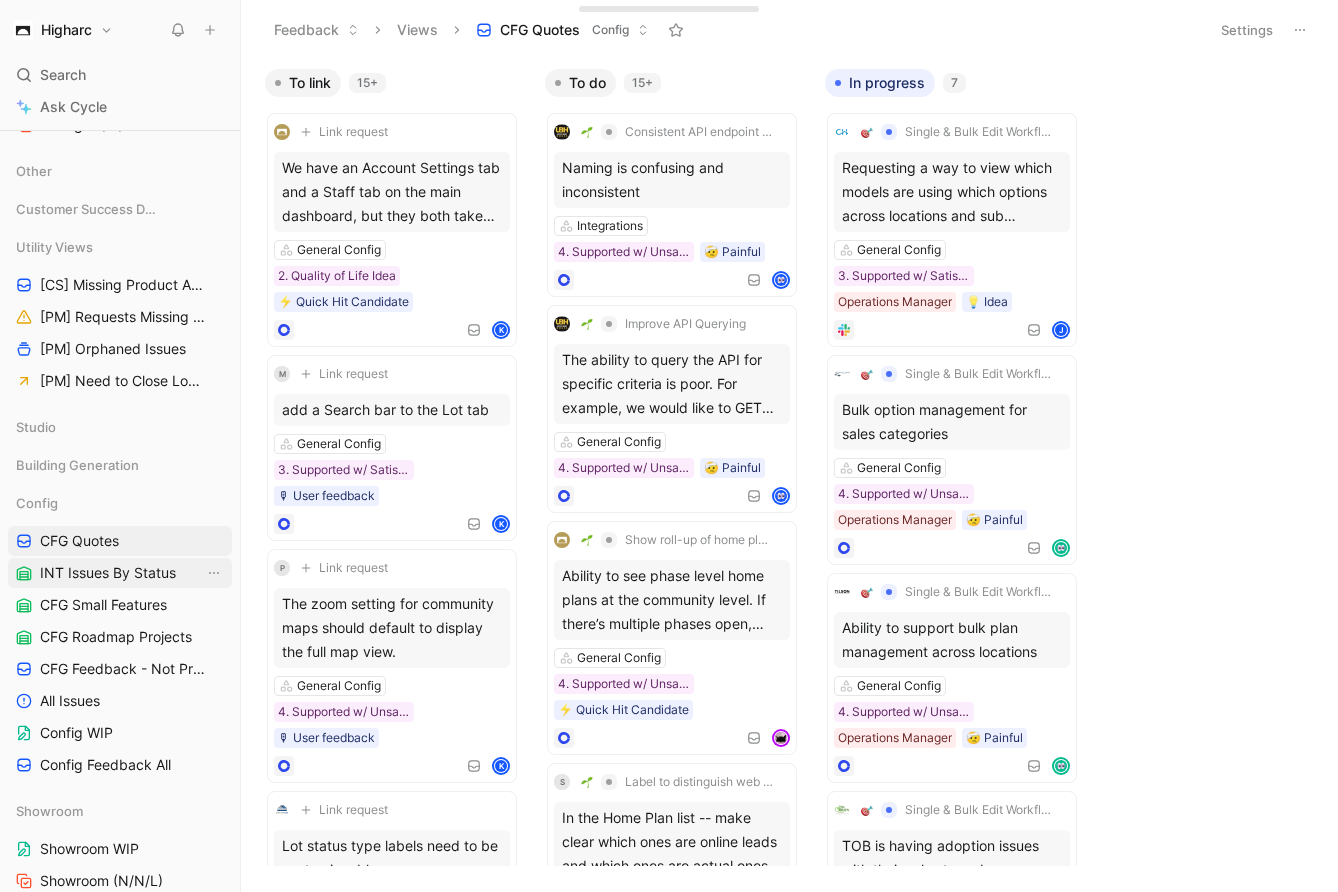 scroll, scrollTop: 140, scrollLeft: 0, axis: vertical 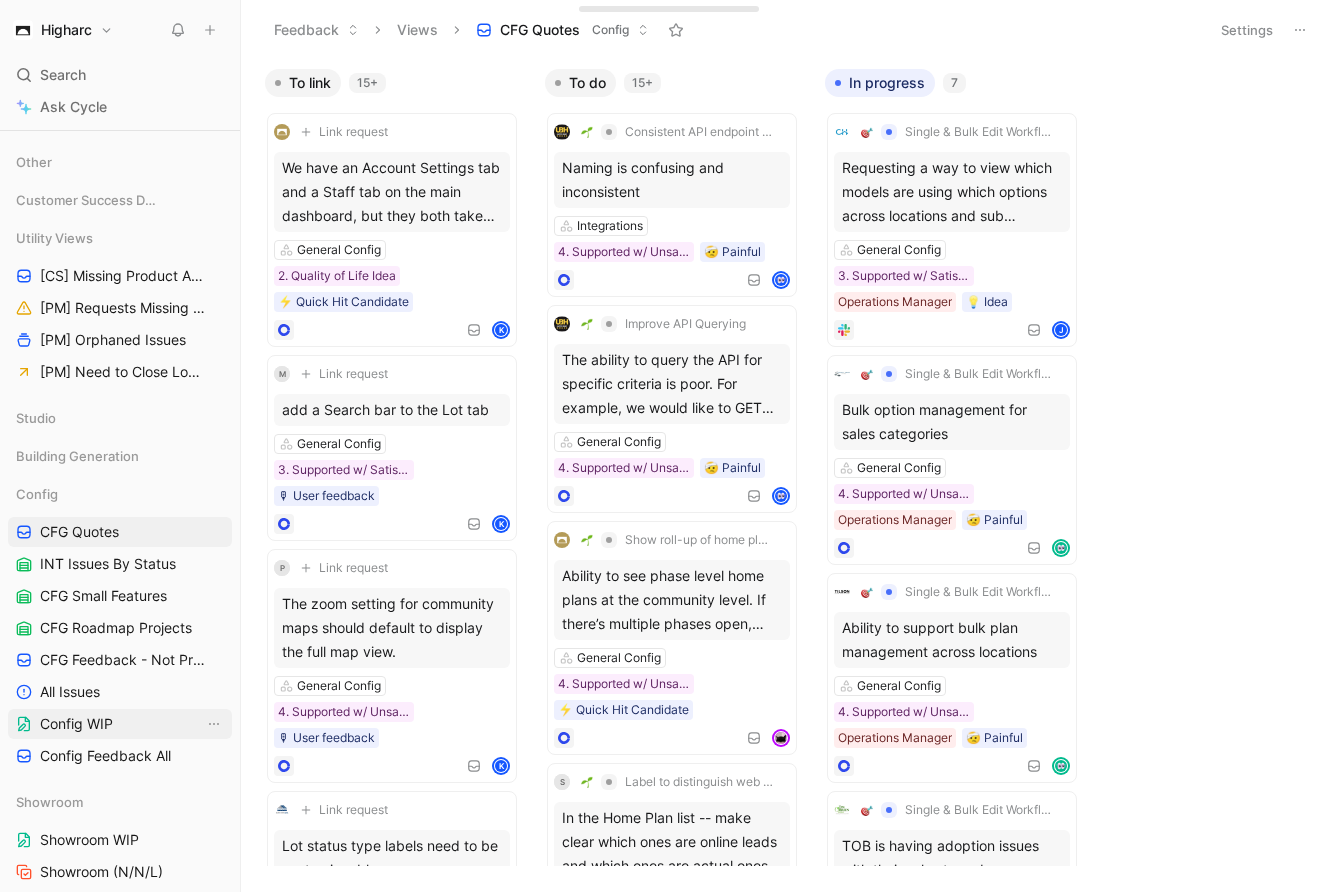 click on "Config WIP" at bounding box center (120, 724) 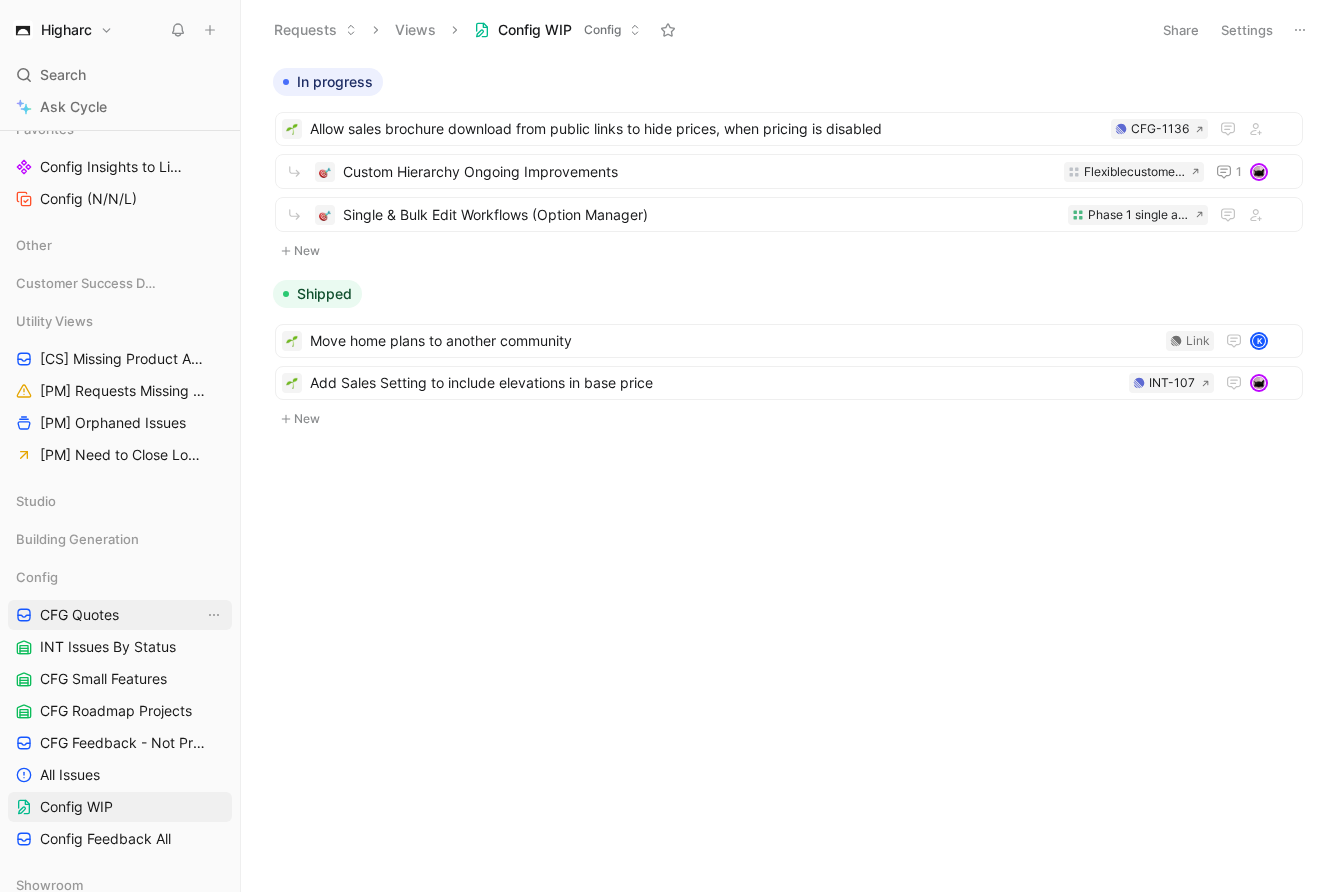 scroll, scrollTop: 92, scrollLeft: 0, axis: vertical 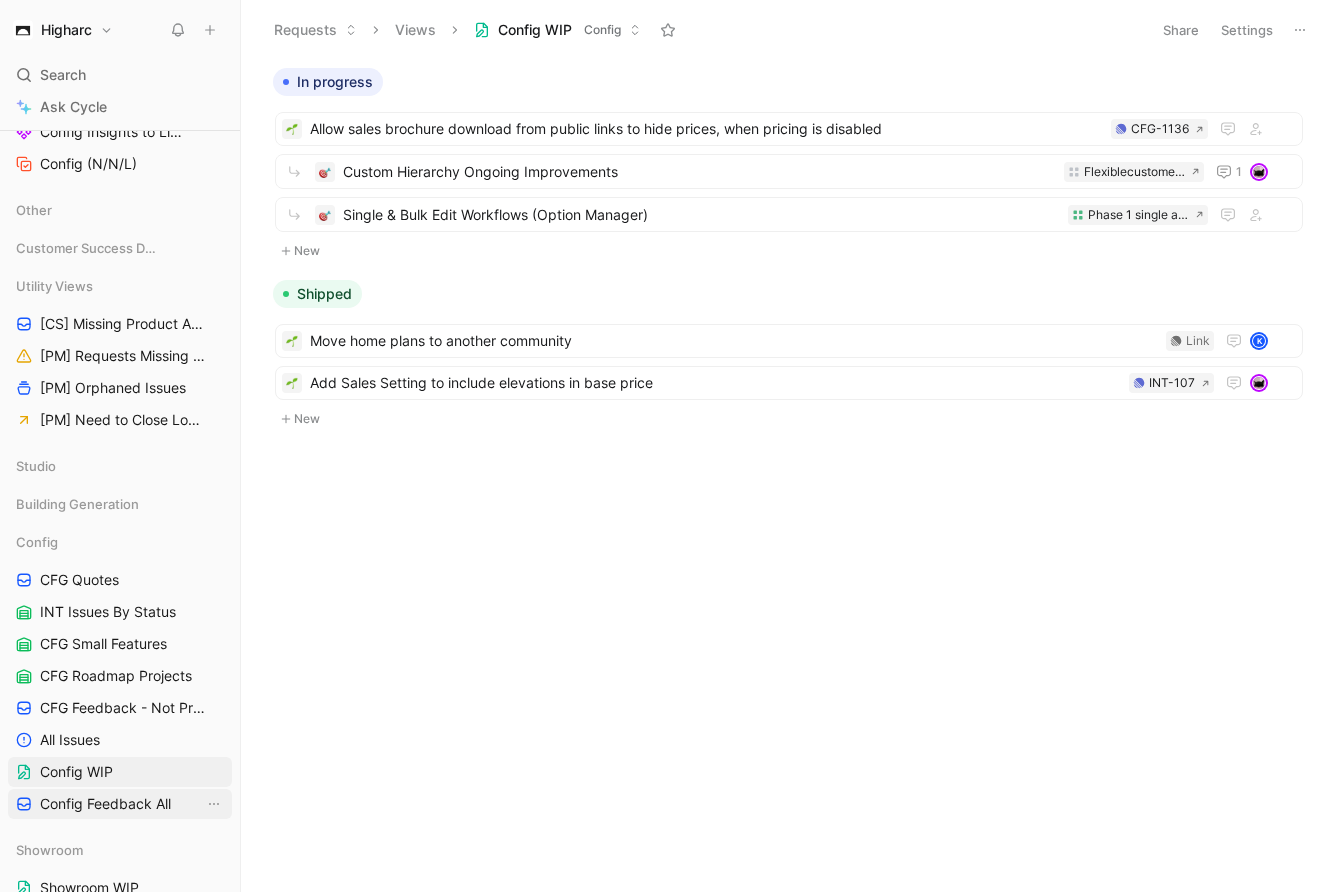 click on "Config Feedback All" at bounding box center (105, 804) 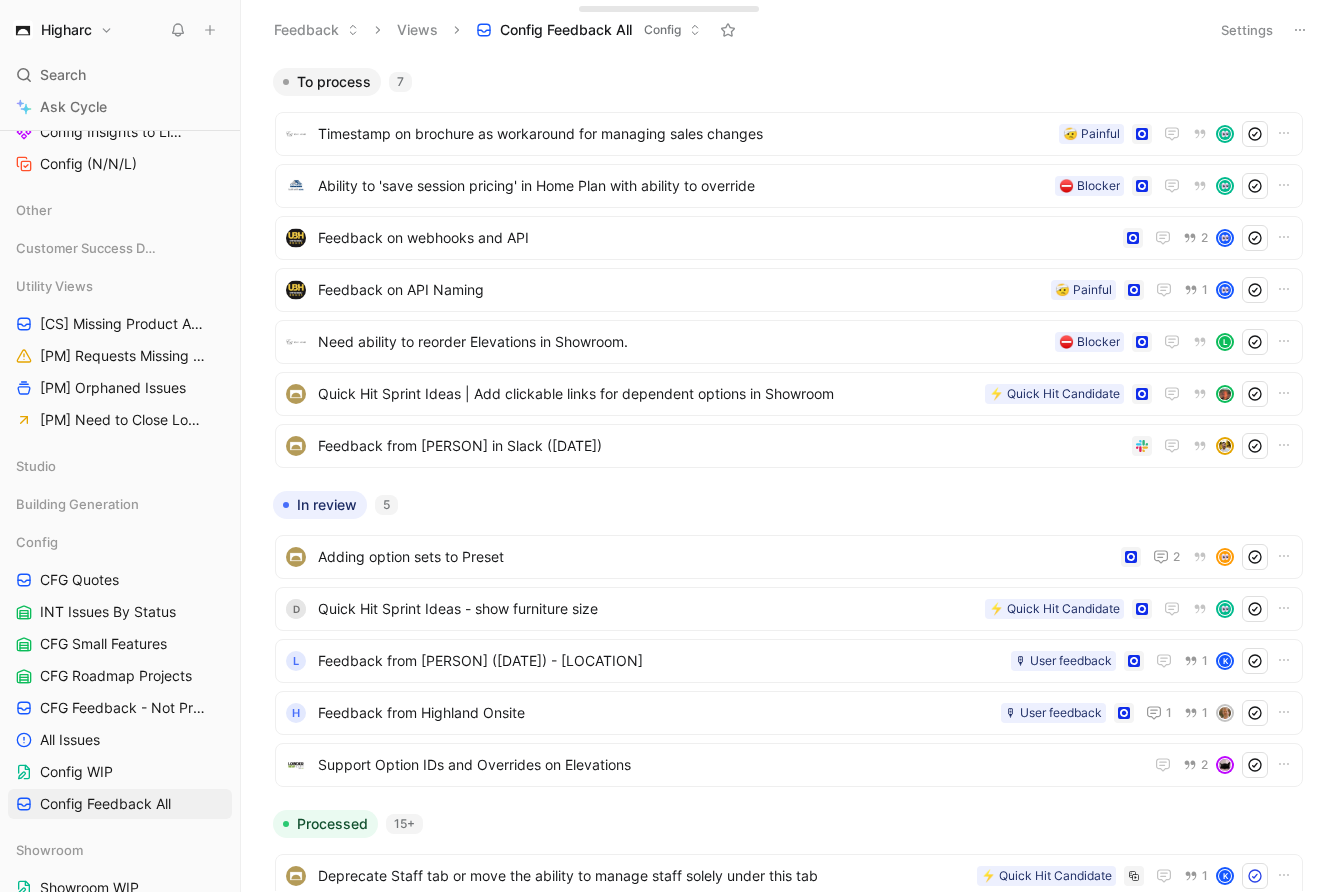 click 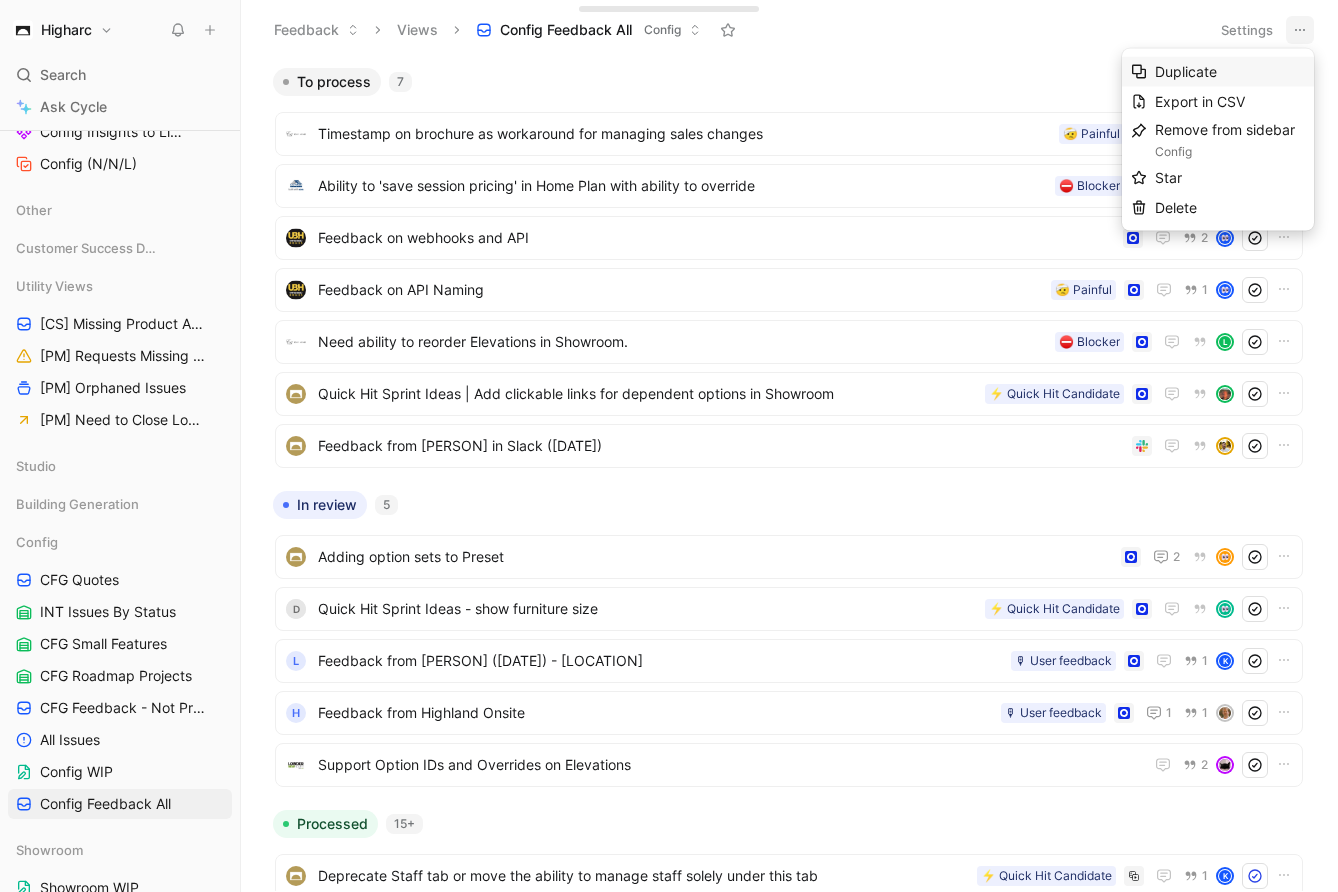 click on "Duplicate" at bounding box center [1230, 72] 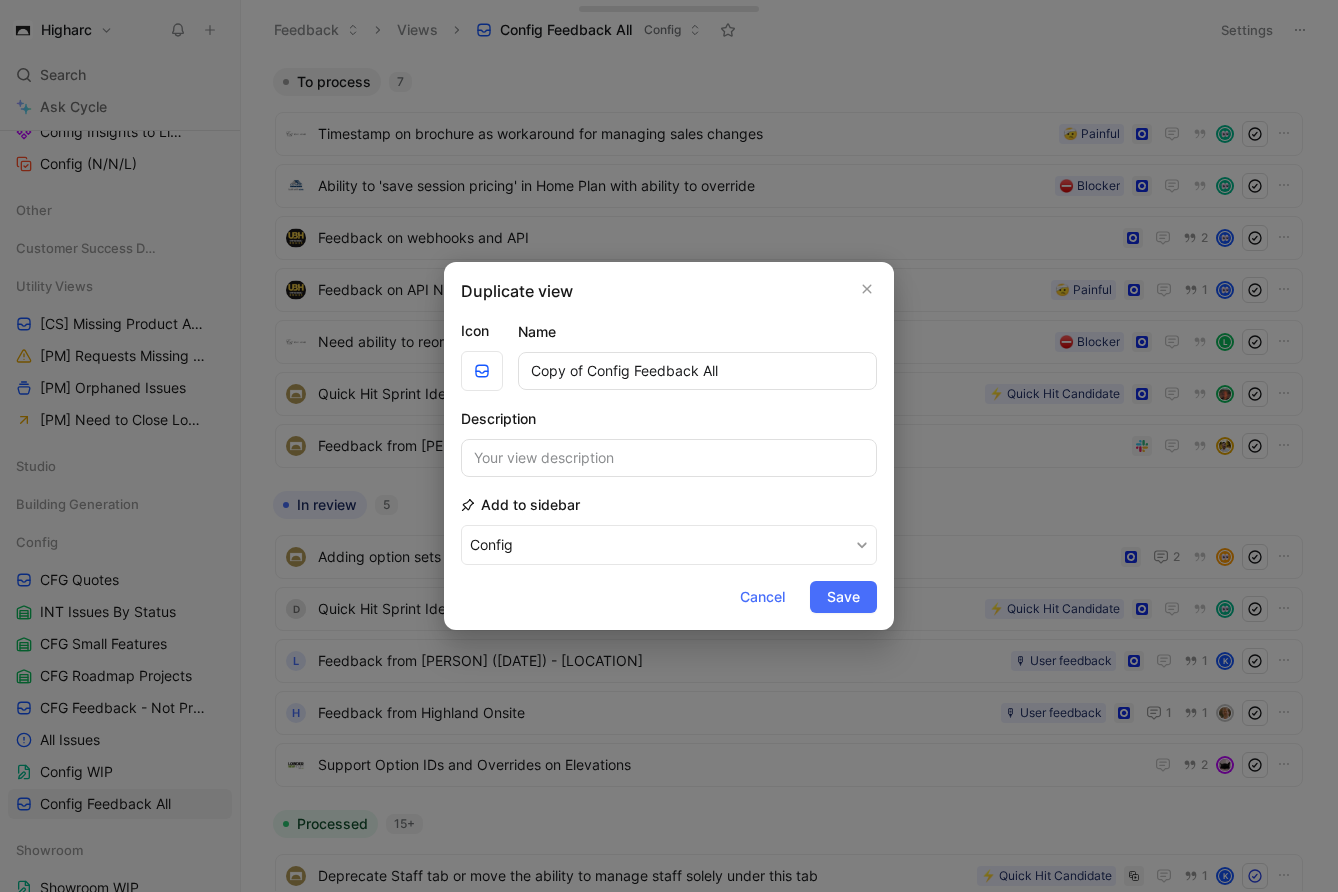 click on "Copy of Config Feedback All" at bounding box center [697, 371] 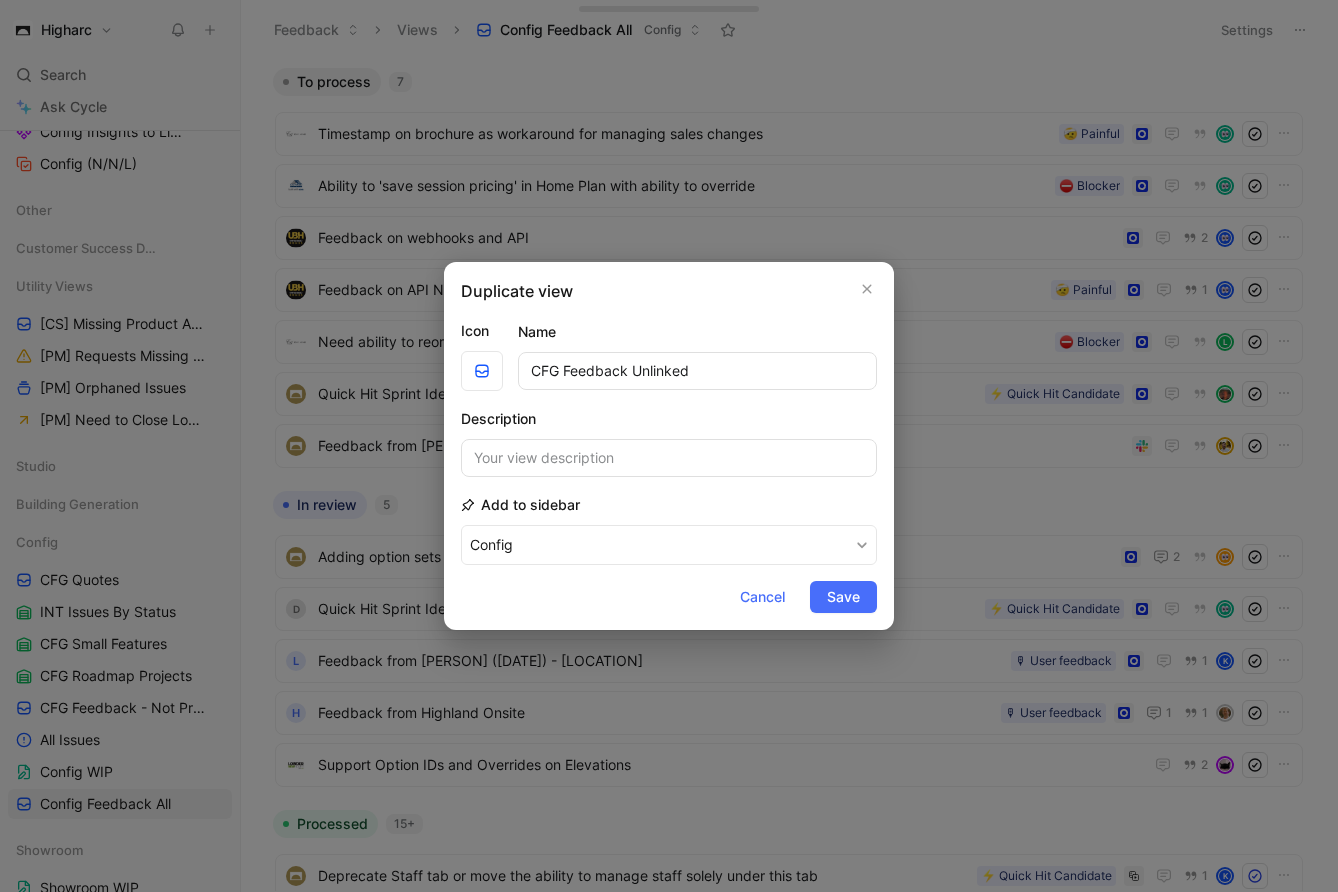 type on "CFG Feedback Unlinked" 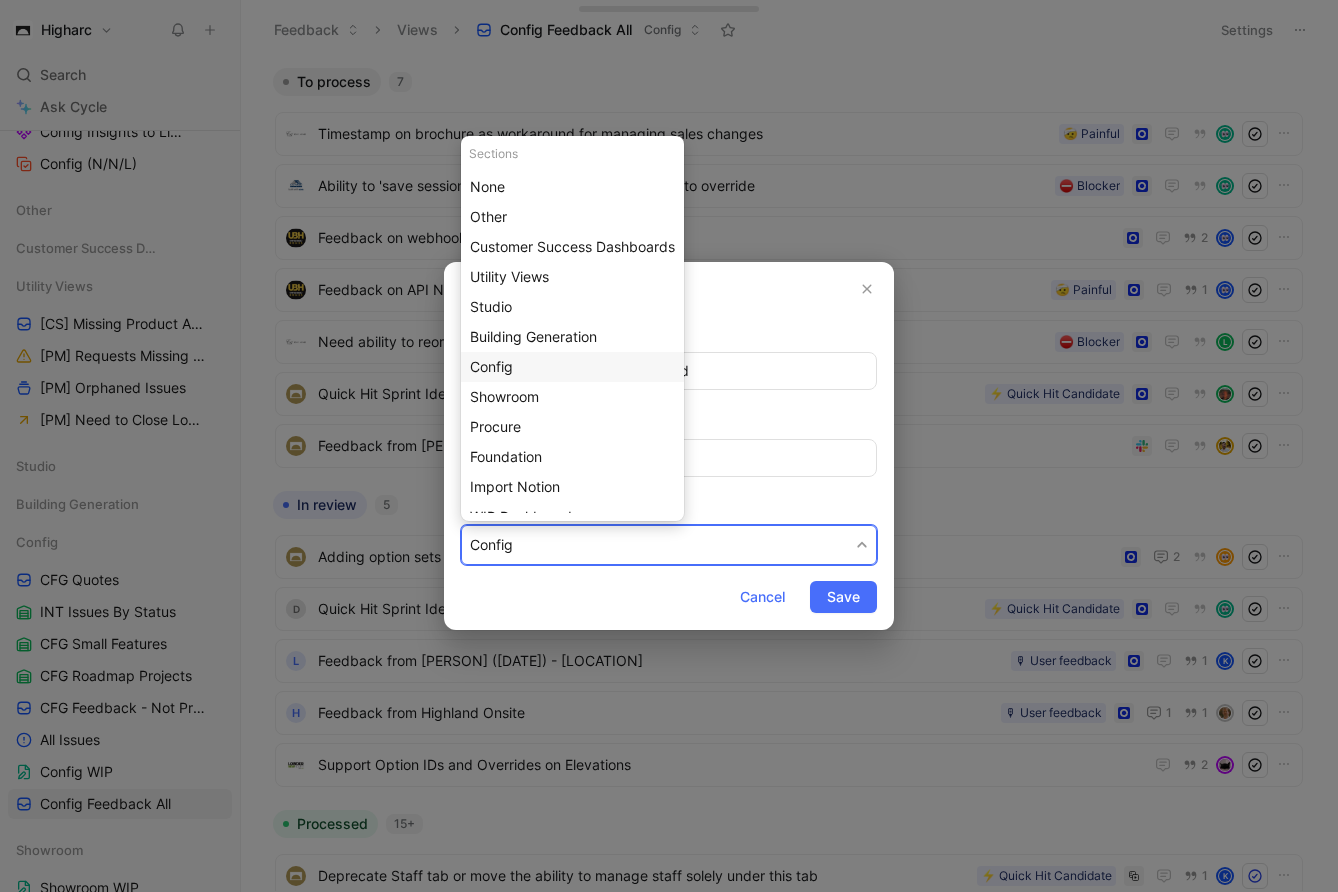 click on "Config" at bounding box center [572, 367] 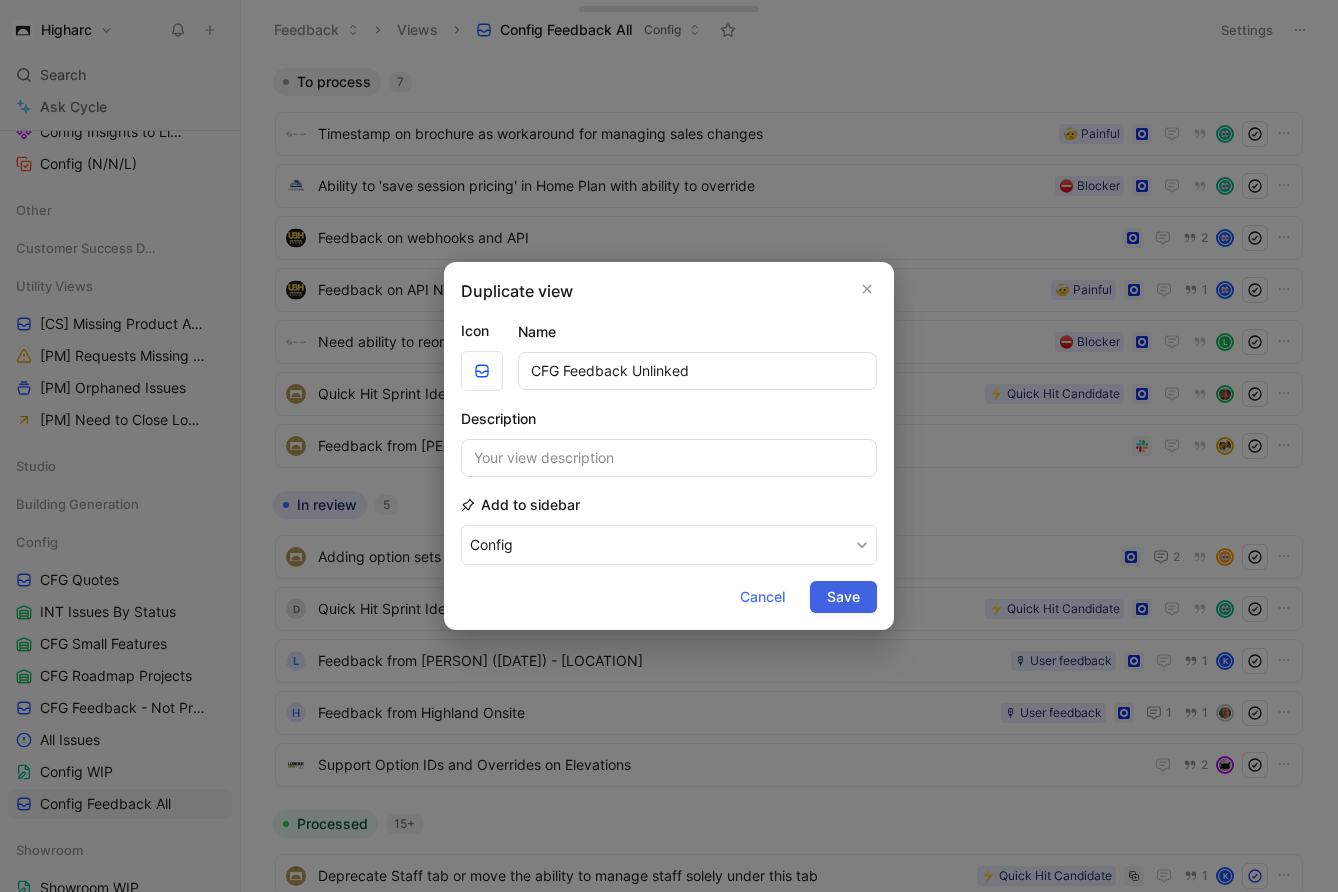 click on "Save" at bounding box center [843, 597] 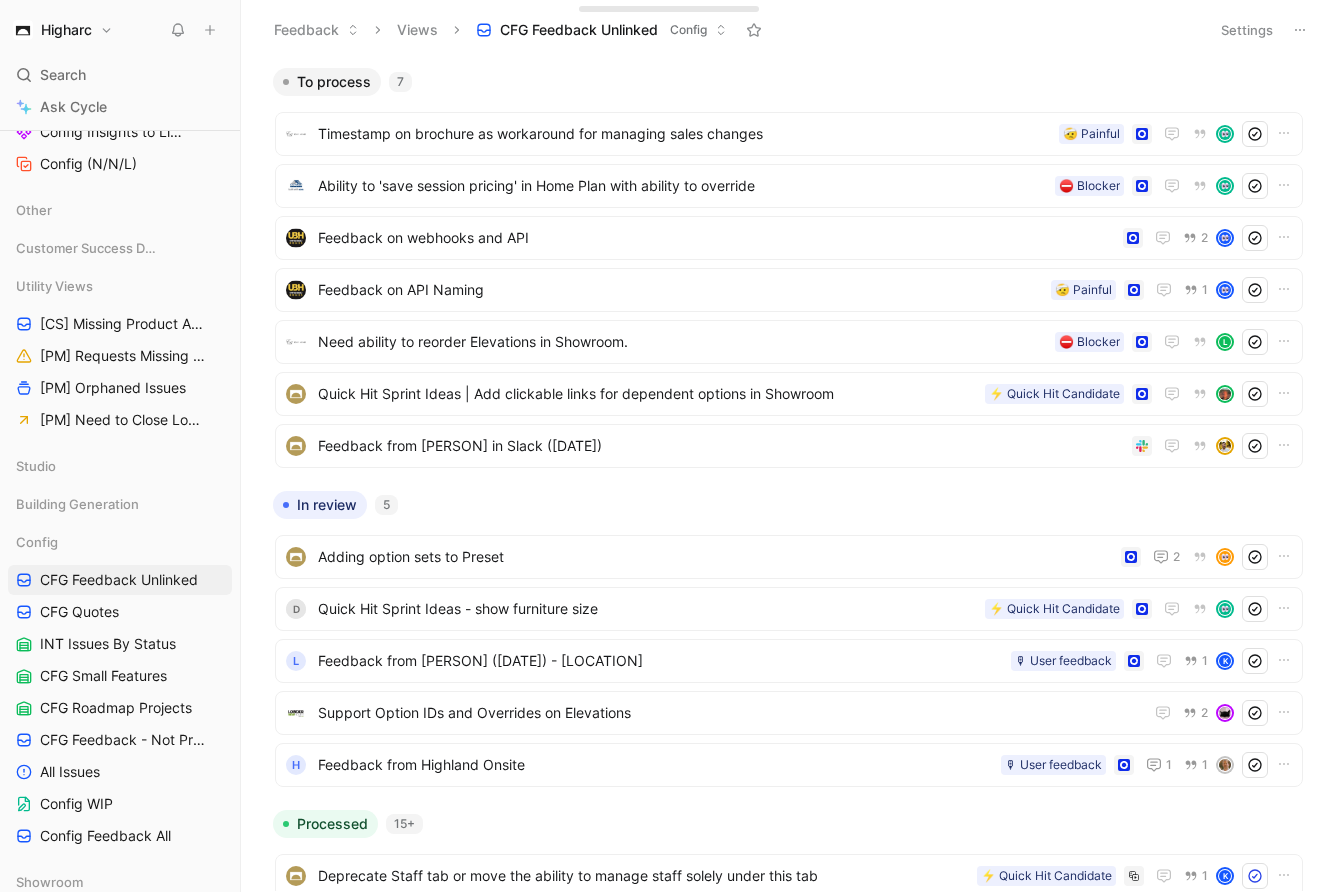 click on "Settings" at bounding box center (1247, 30) 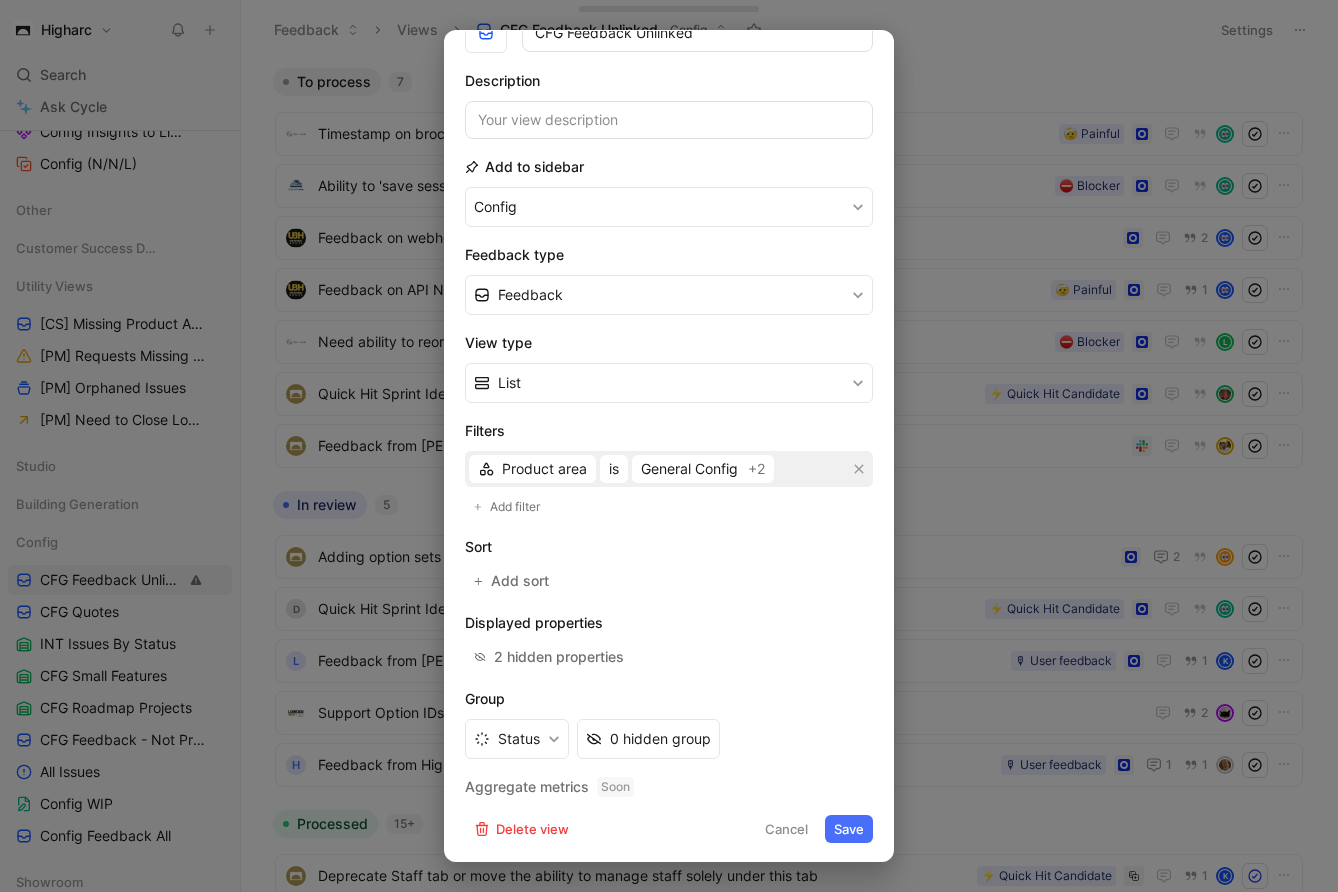 scroll, scrollTop: 112, scrollLeft: 0, axis: vertical 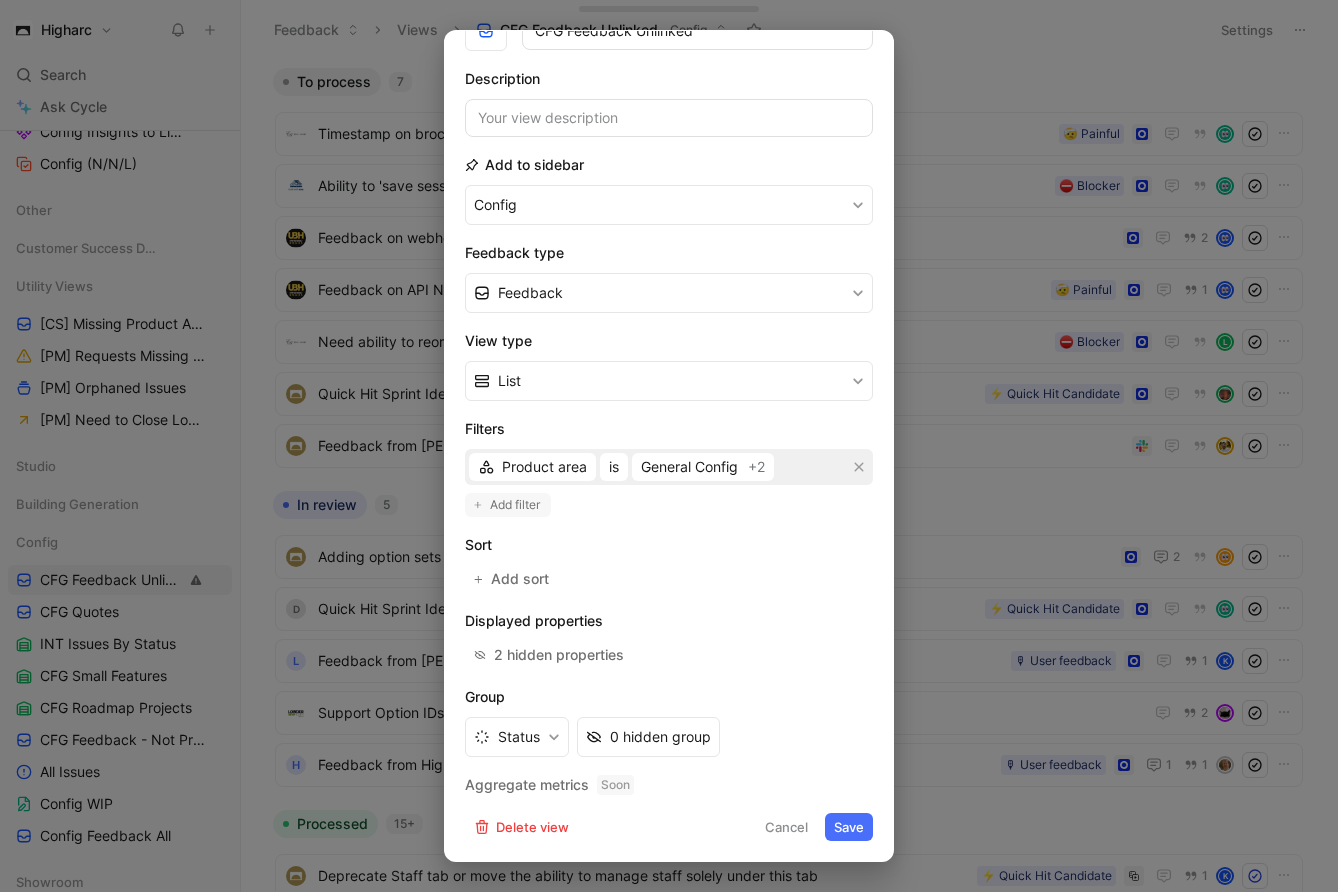 click on "Add filter" at bounding box center [516, 505] 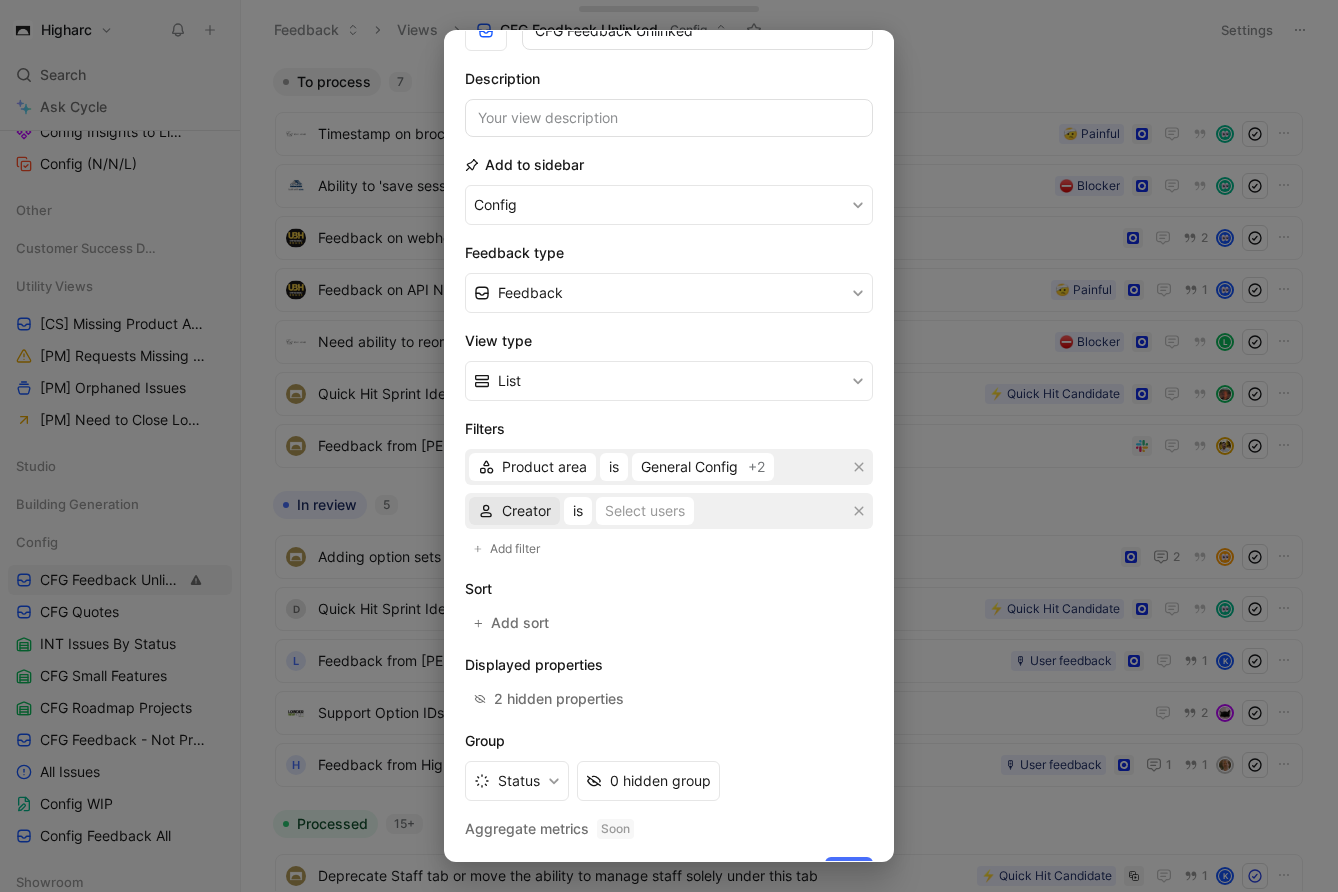click on "Creator" at bounding box center (526, 511) 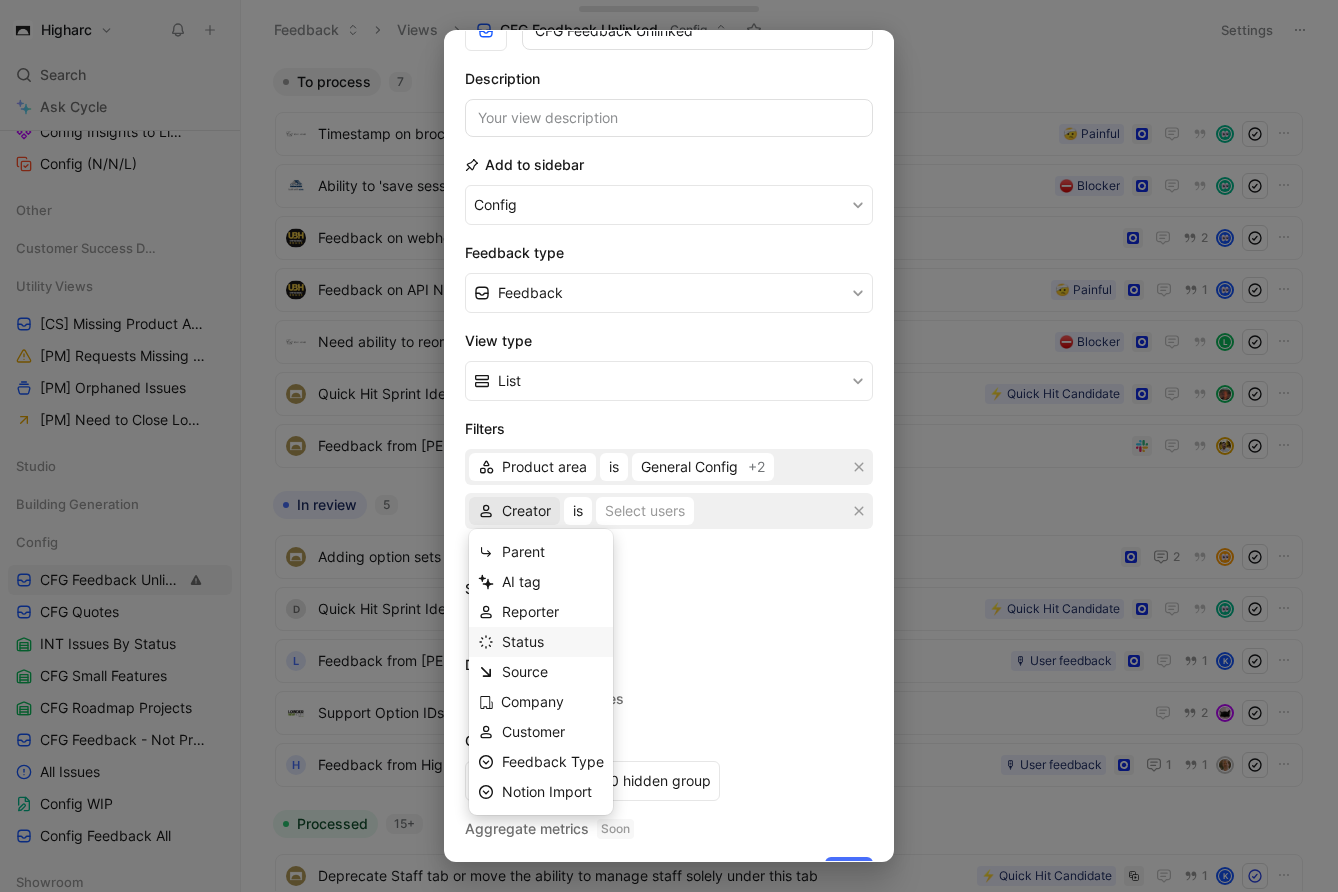 click on "Status" at bounding box center (553, 642) 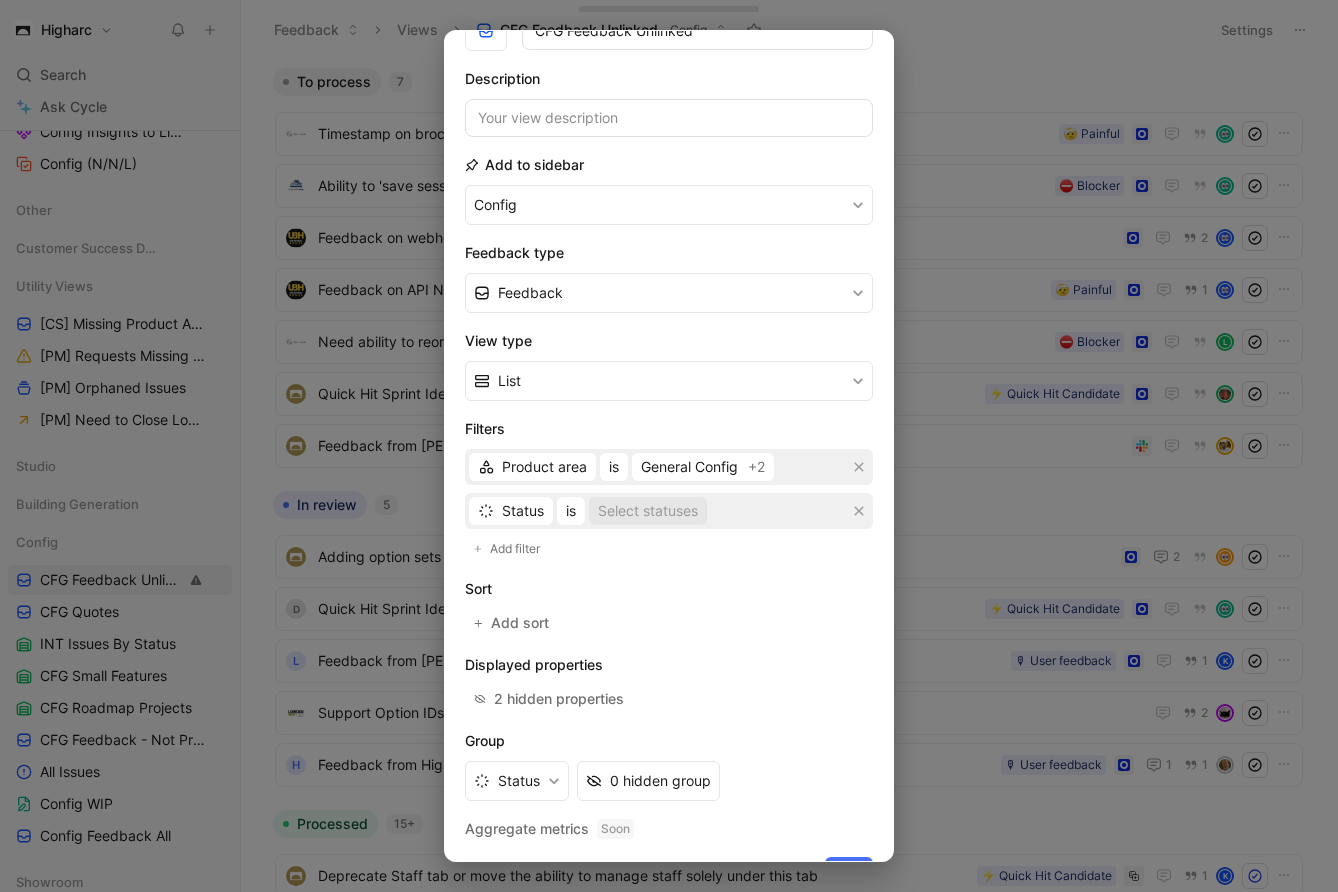 click on "Select statuses" at bounding box center [648, 511] 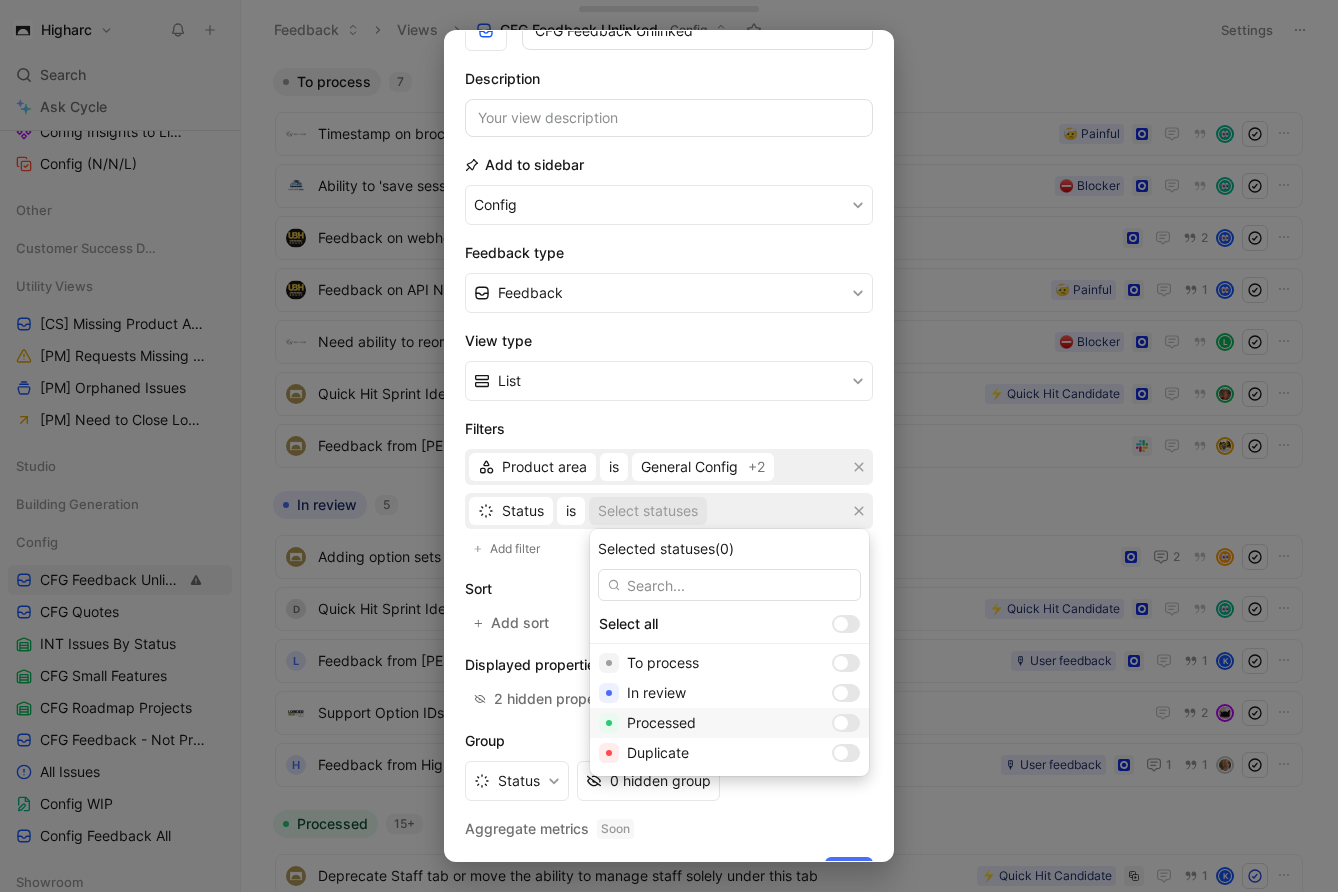 click at bounding box center (841, 723) 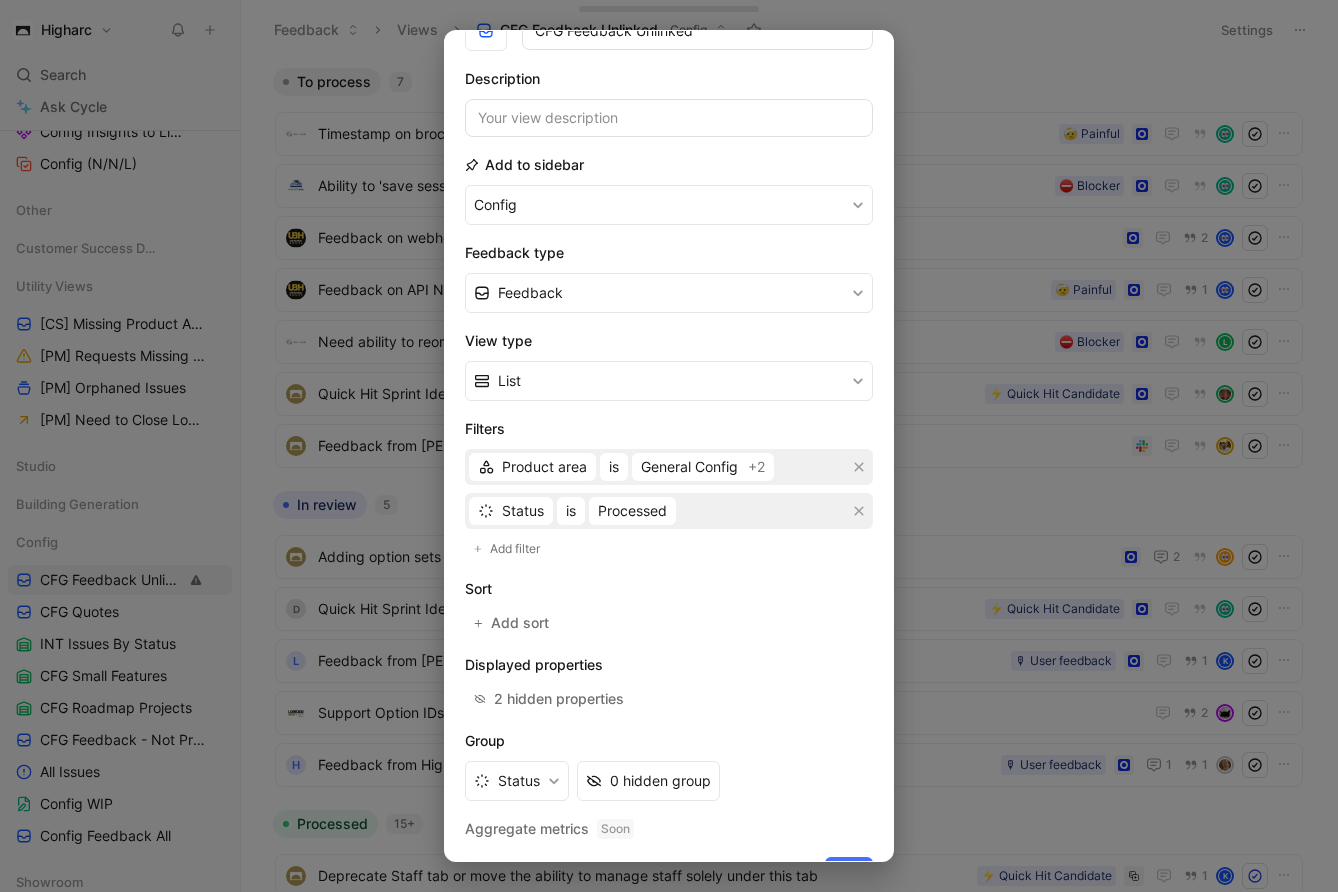 scroll, scrollTop: 156, scrollLeft: 0, axis: vertical 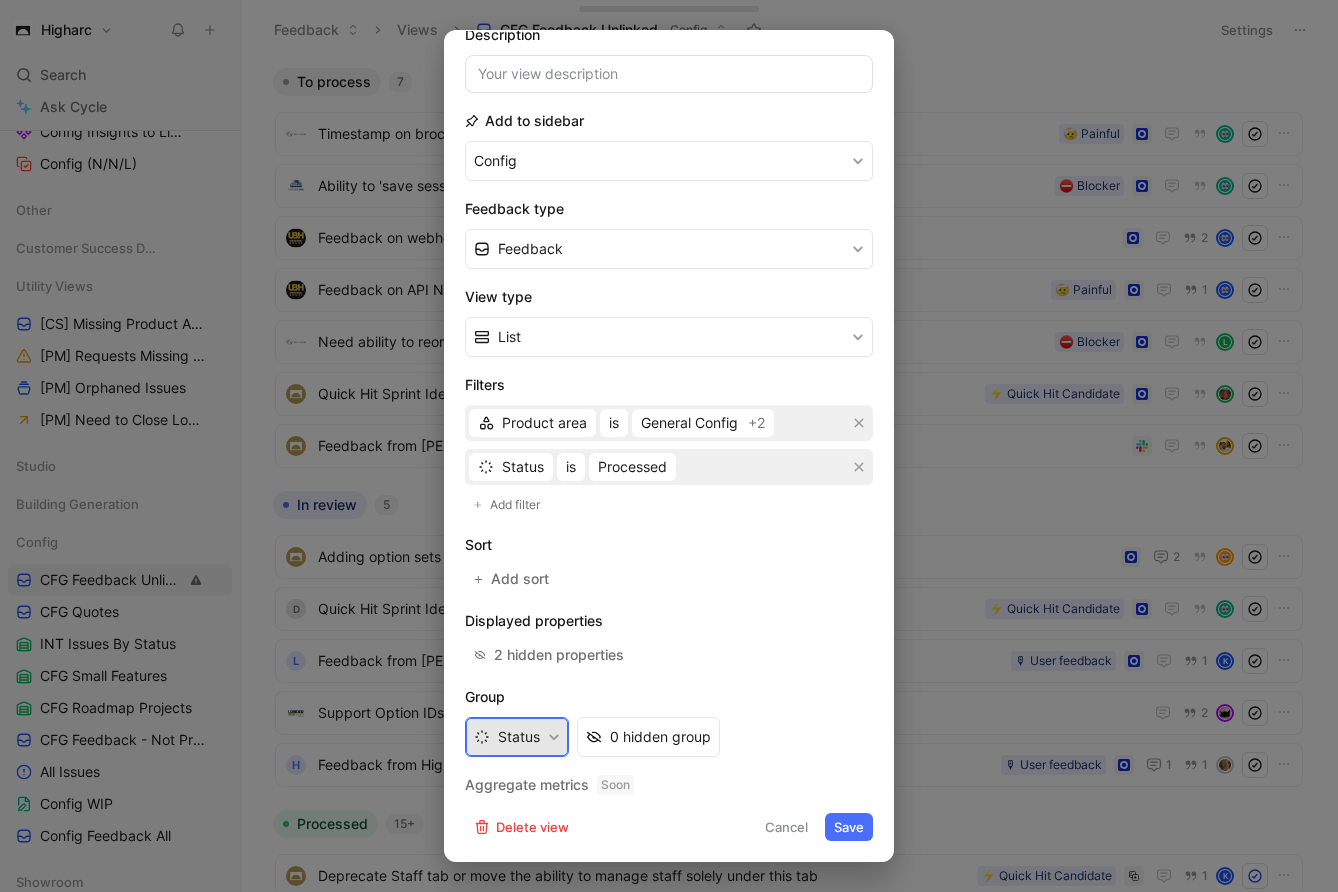 click on "Status" at bounding box center [517, 737] 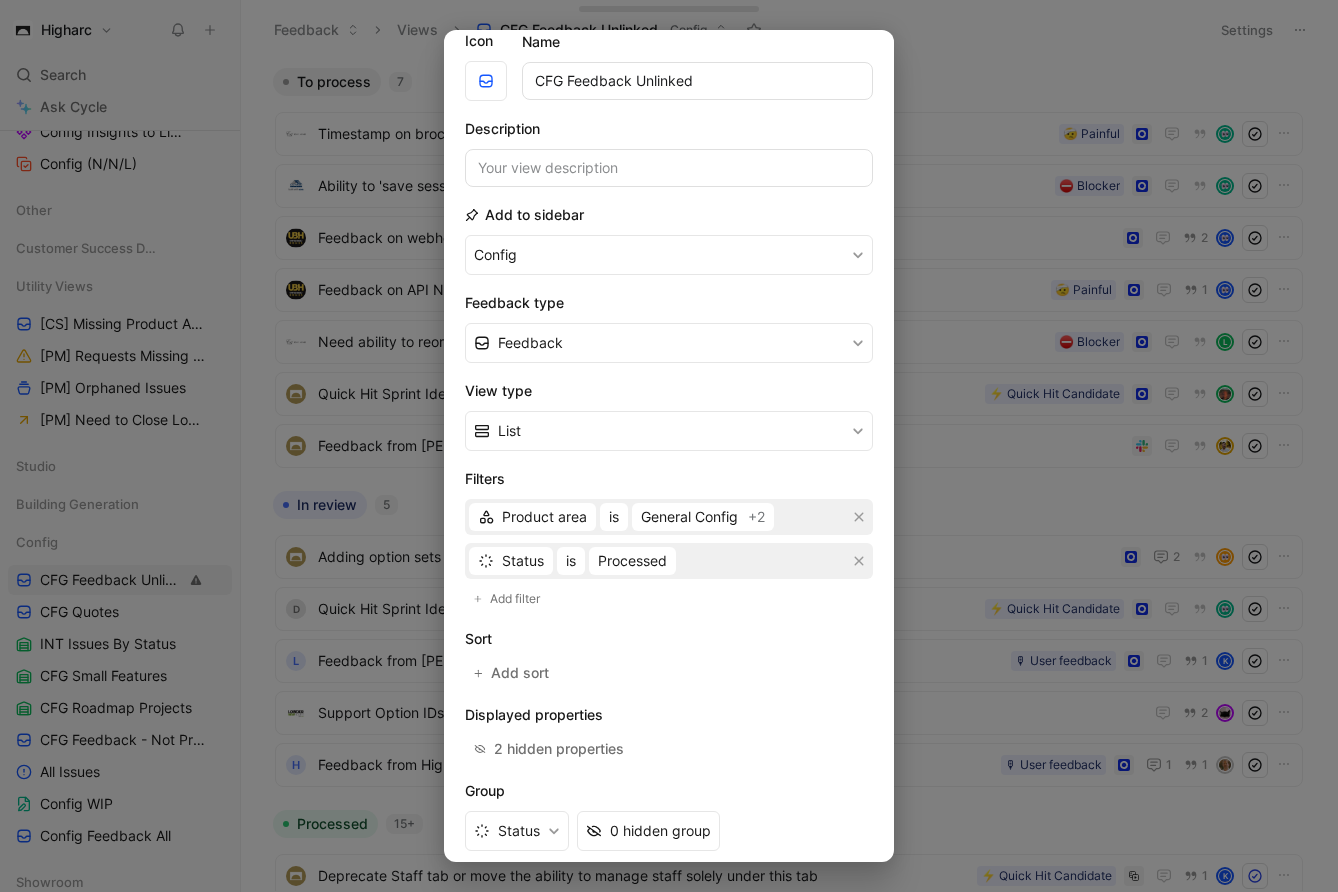 scroll, scrollTop: 27, scrollLeft: 0, axis: vertical 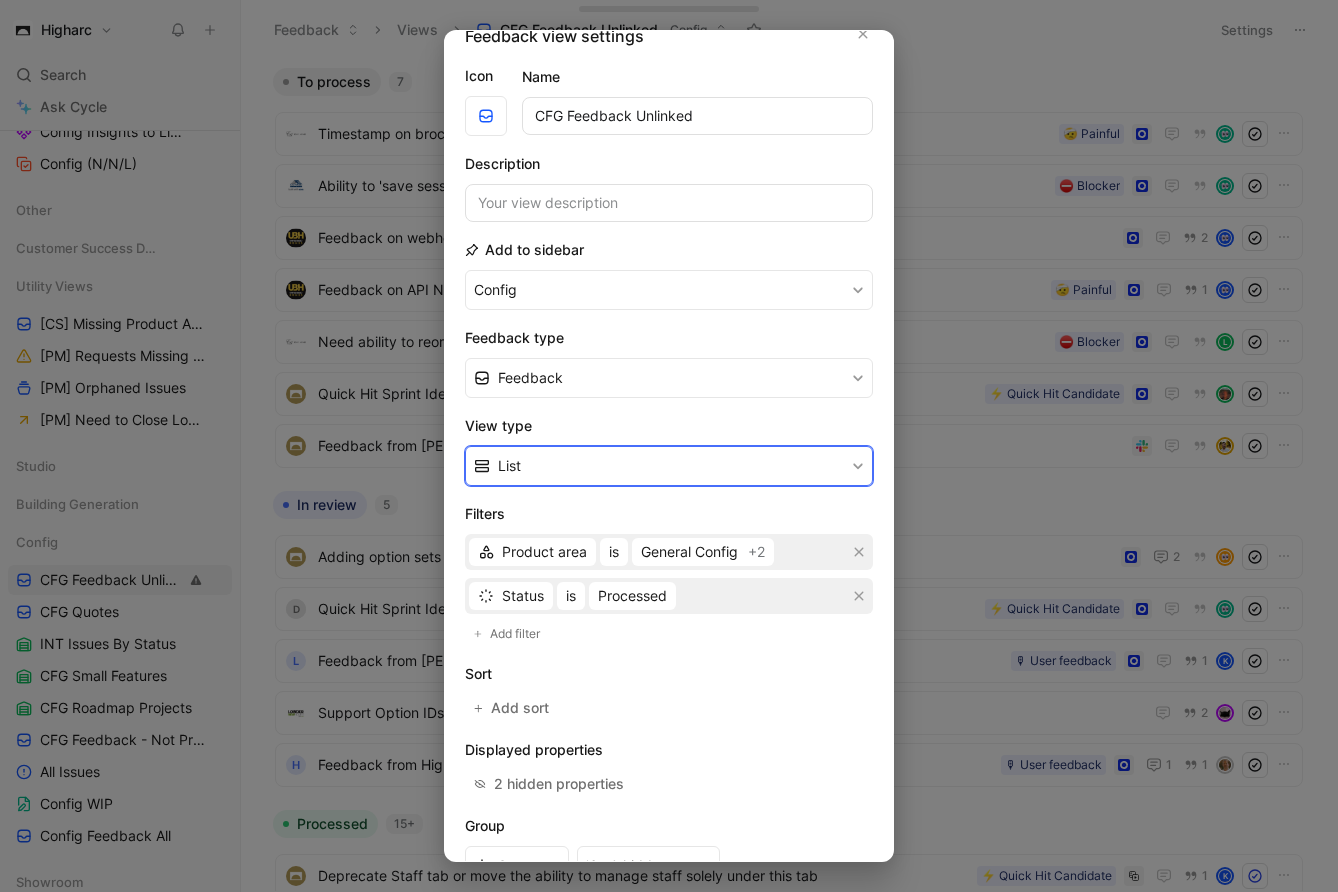 click on "List" at bounding box center (669, 466) 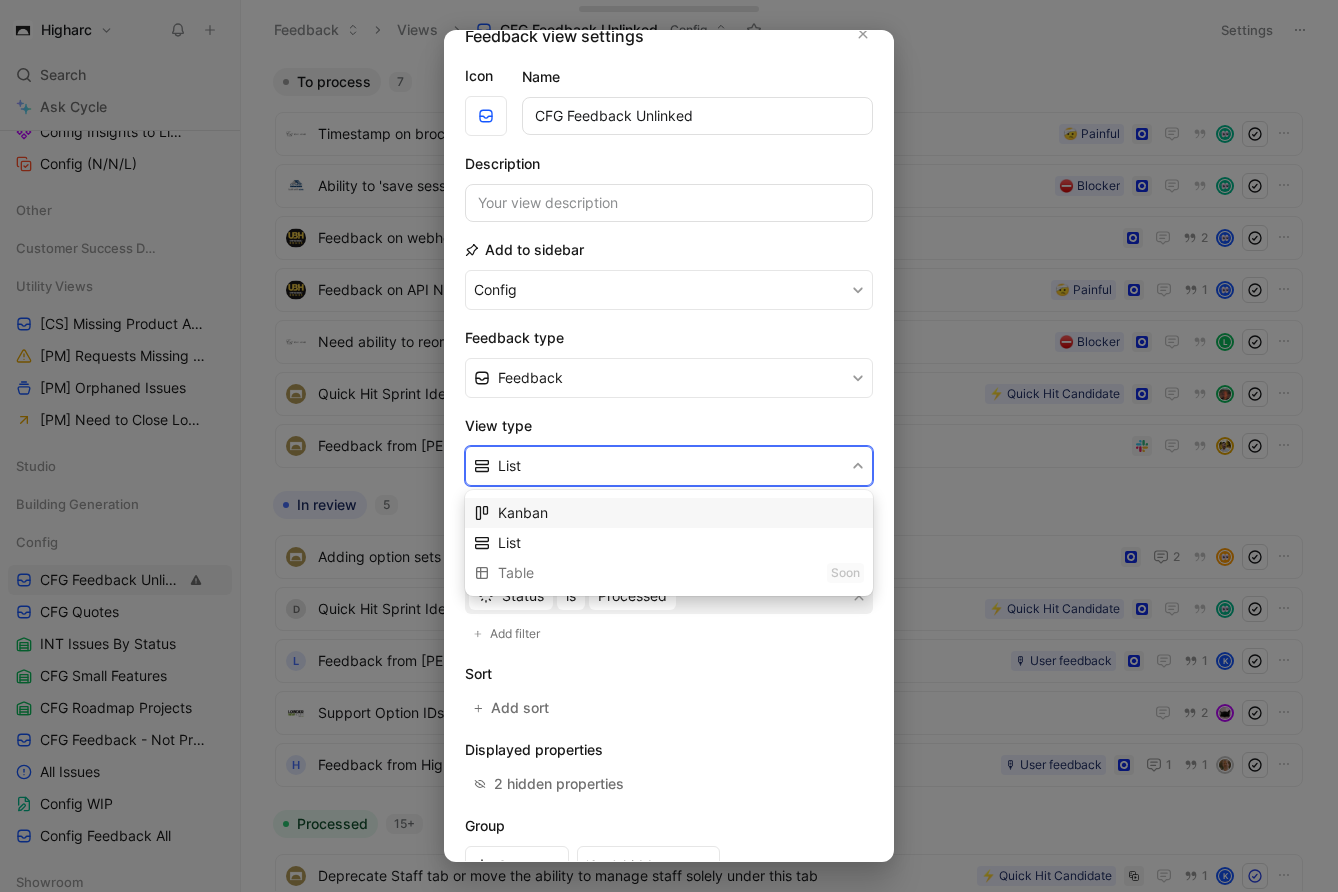 click on "Kanban" at bounding box center [681, 513] 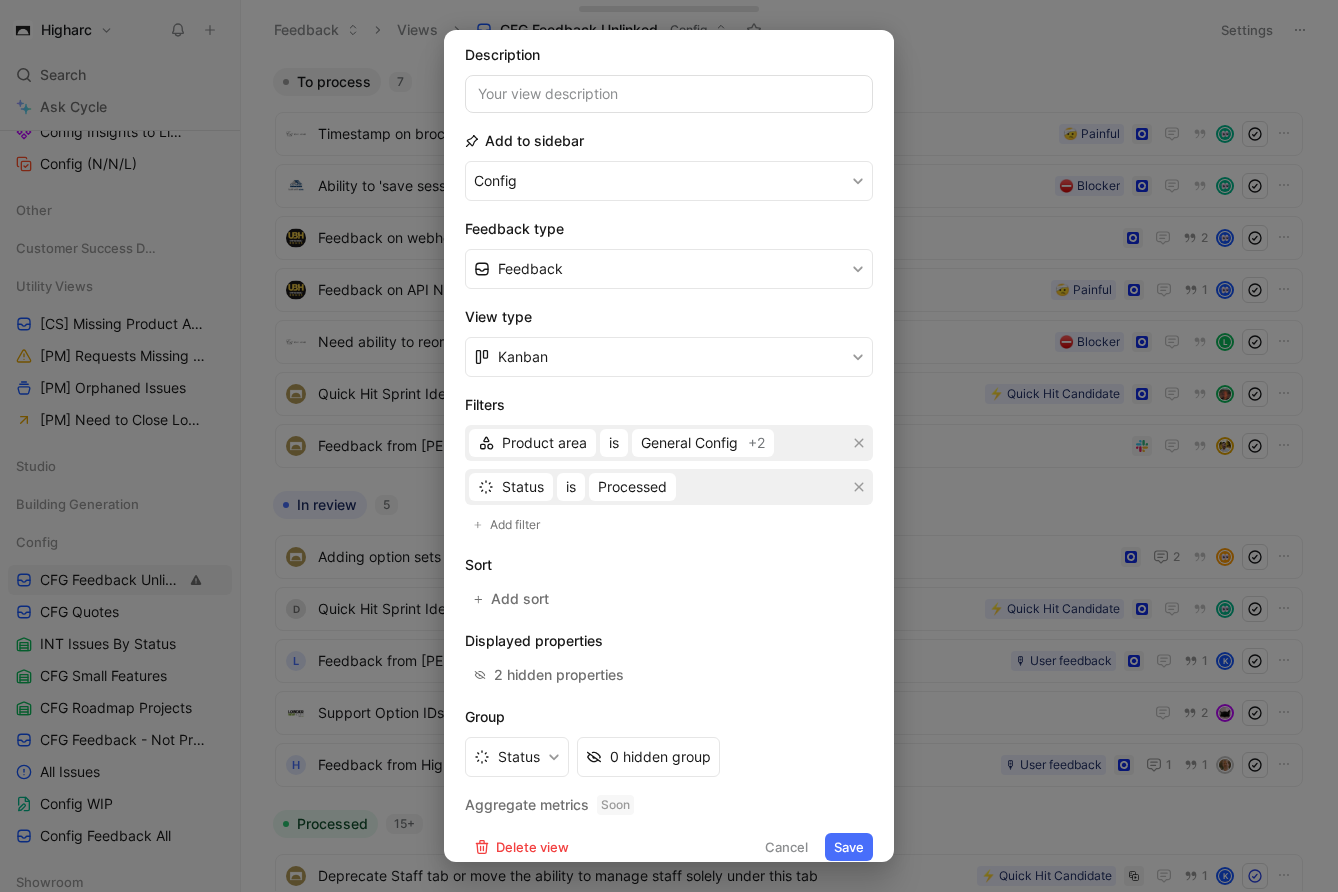 scroll, scrollTop: 156, scrollLeft: 0, axis: vertical 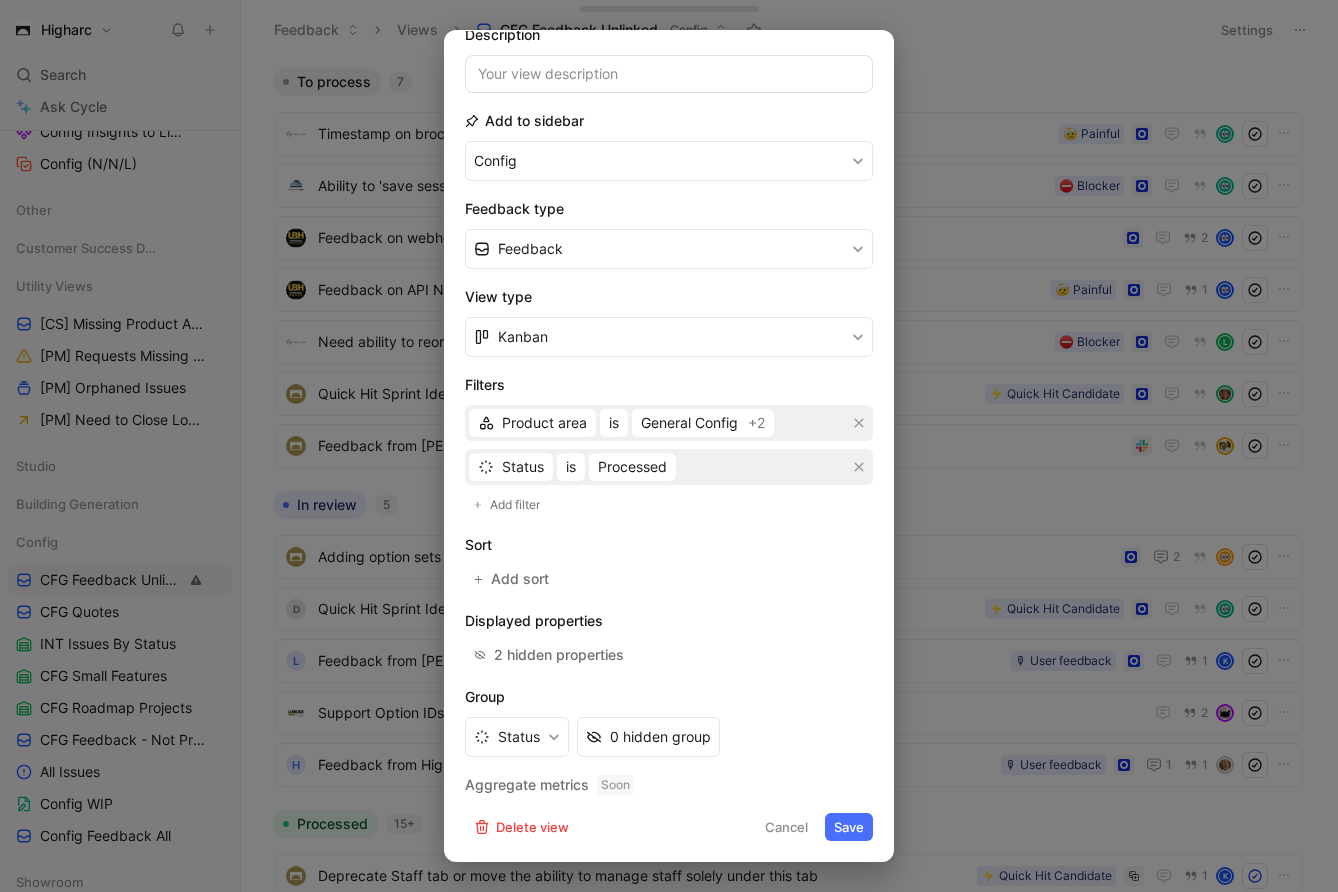 click on "Icon Name CFG Feedback Unlinked Description Add to sidebar Config Feedback type Feedback View type Kanban Filters Product area is General Config +2 Status is Processed Add filter Sort Add sort Displayed properties 2 hidden properties Group Status 0 hidden group Aggregate metrics Soon Delete view Cancel Save" at bounding box center [669, 388] 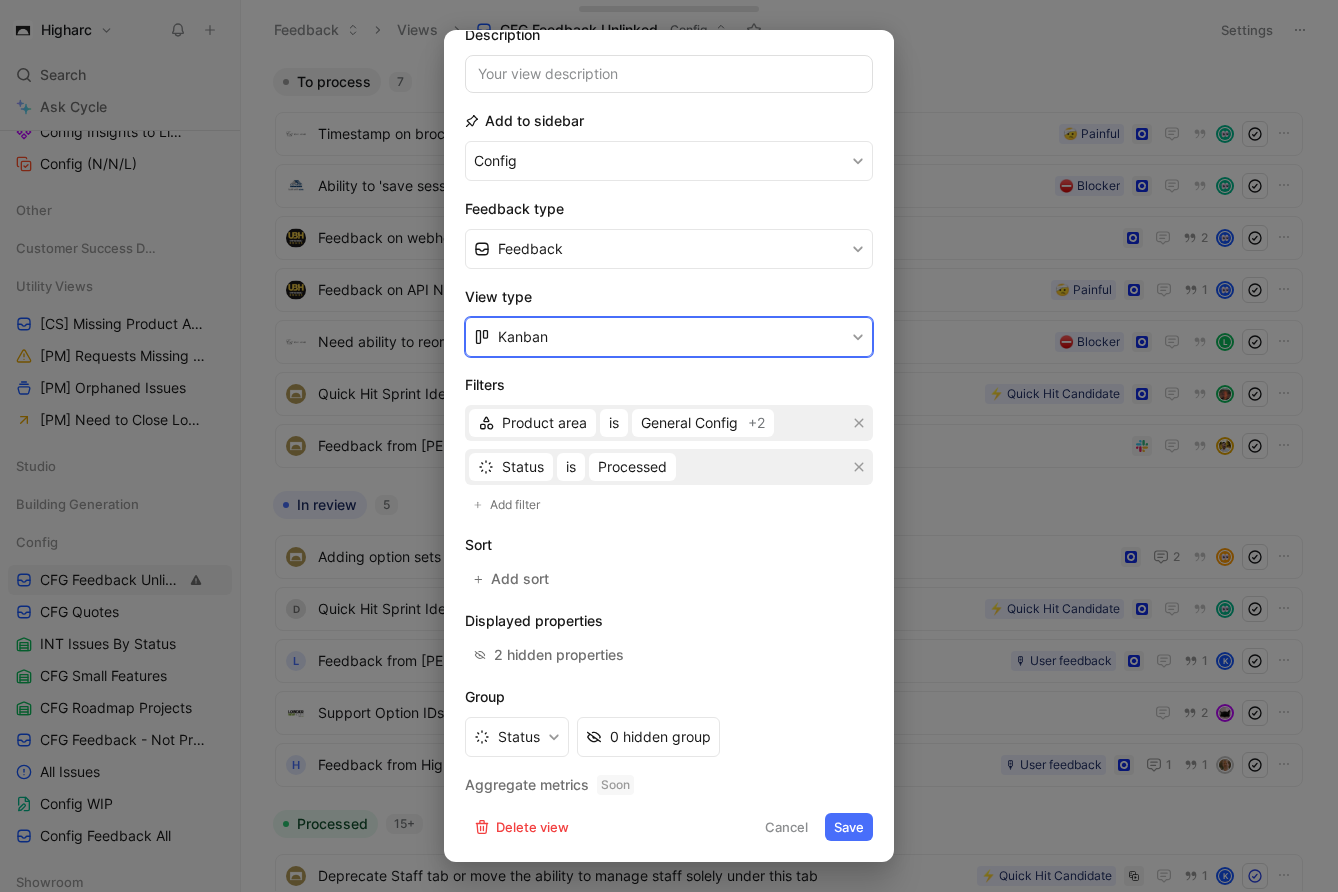 click on "Kanban" at bounding box center [669, 337] 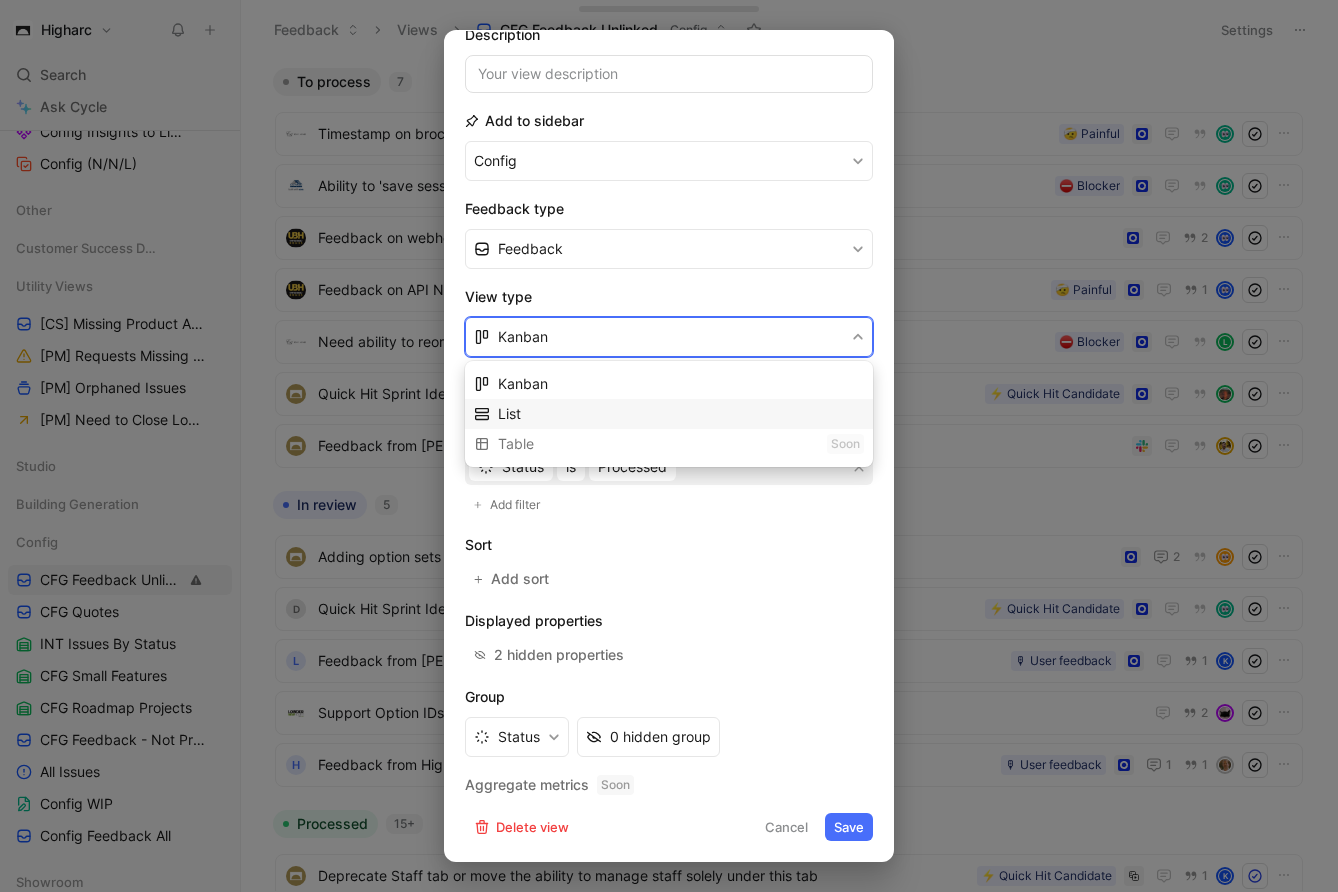 click on "List" at bounding box center [681, 414] 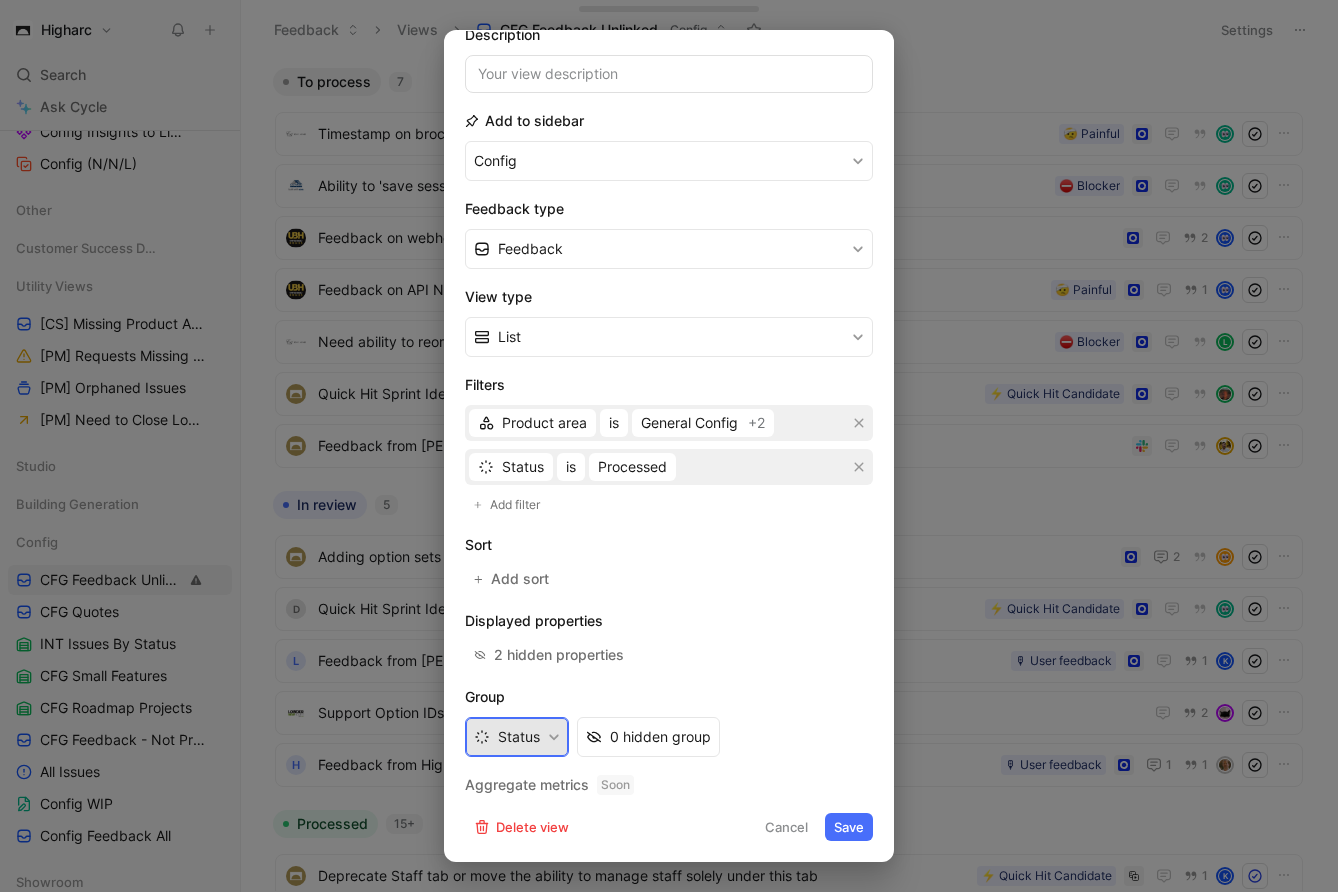 click on "Status" at bounding box center [517, 737] 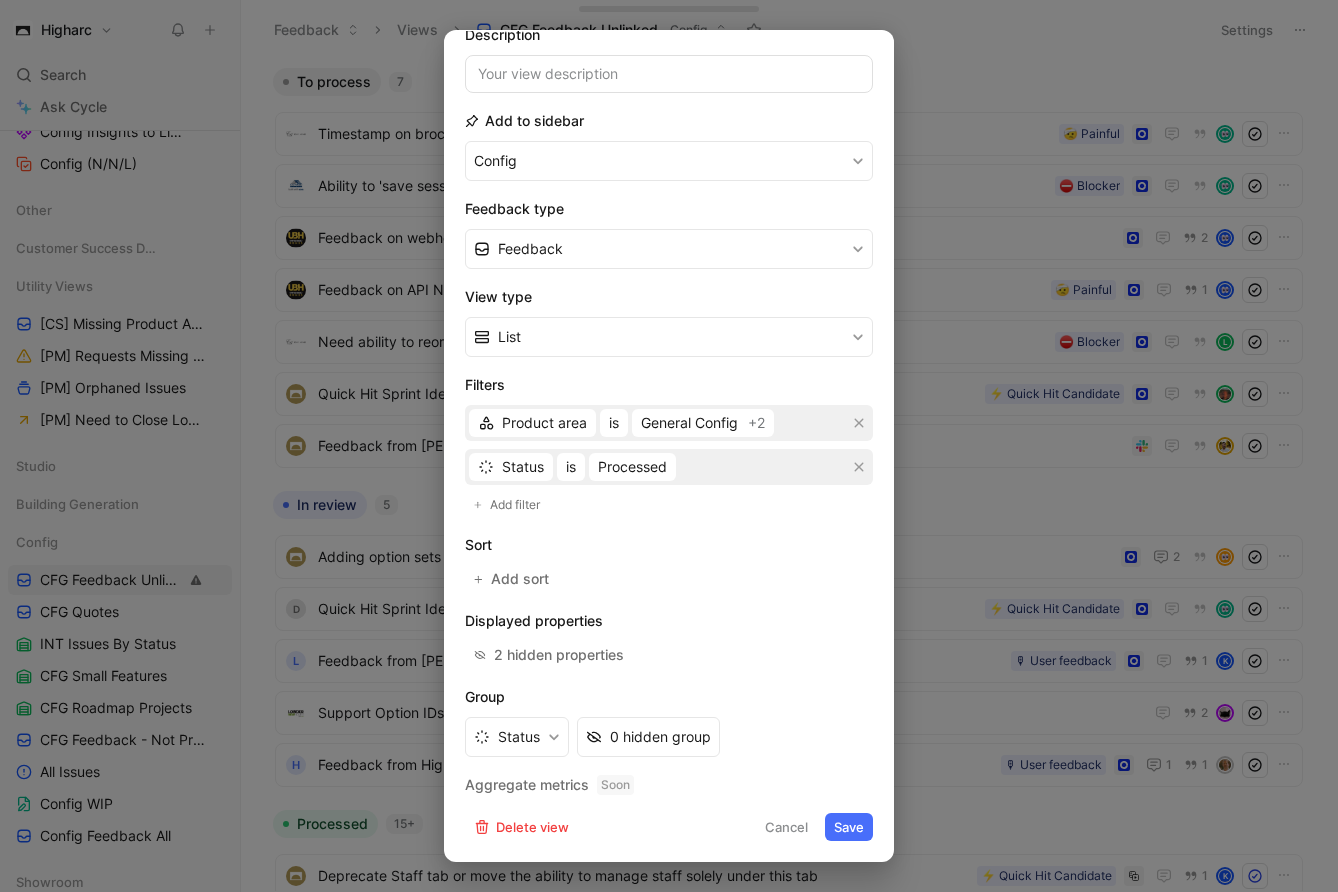 click on "Save" at bounding box center (849, 827) 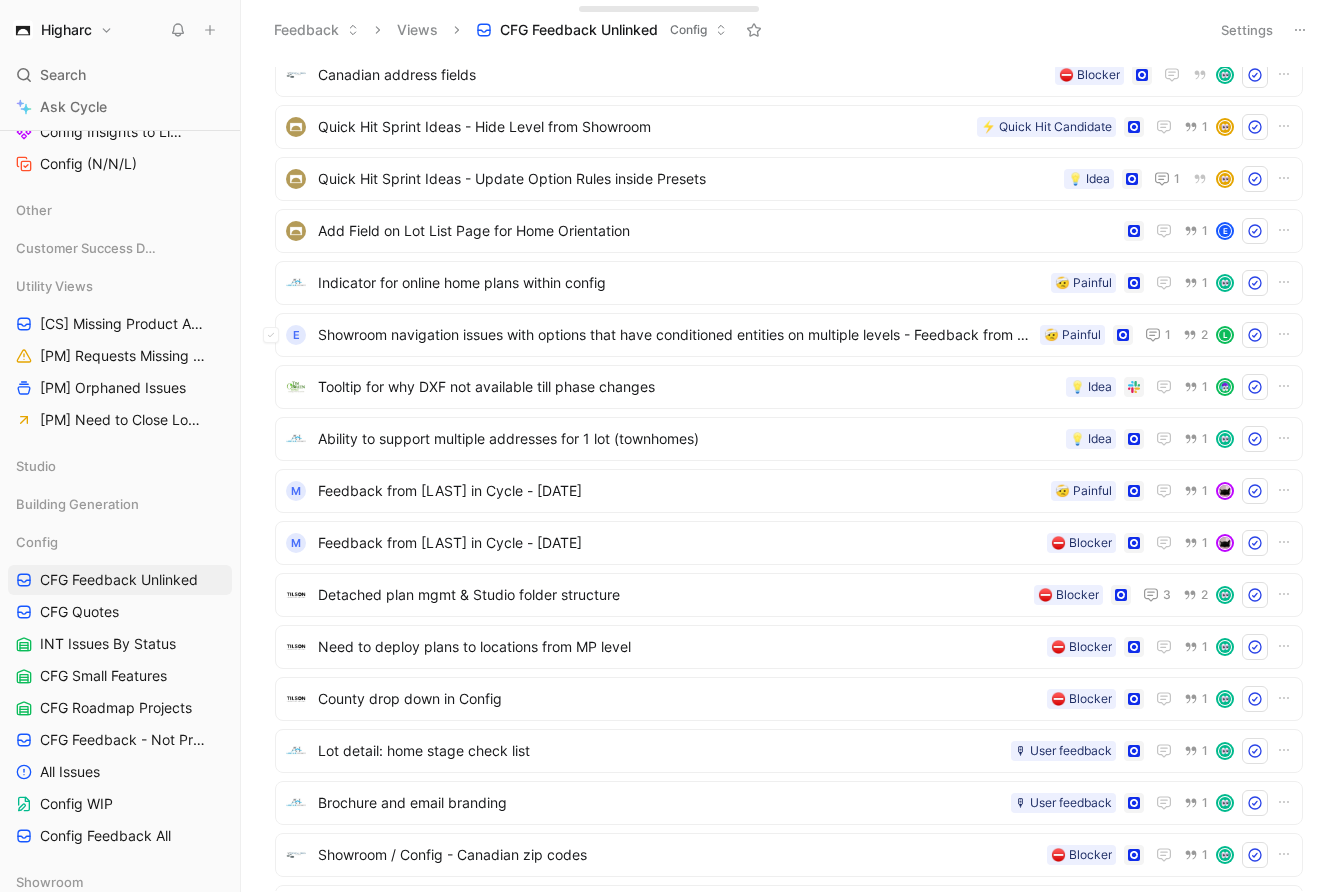 scroll, scrollTop: 0, scrollLeft: 0, axis: both 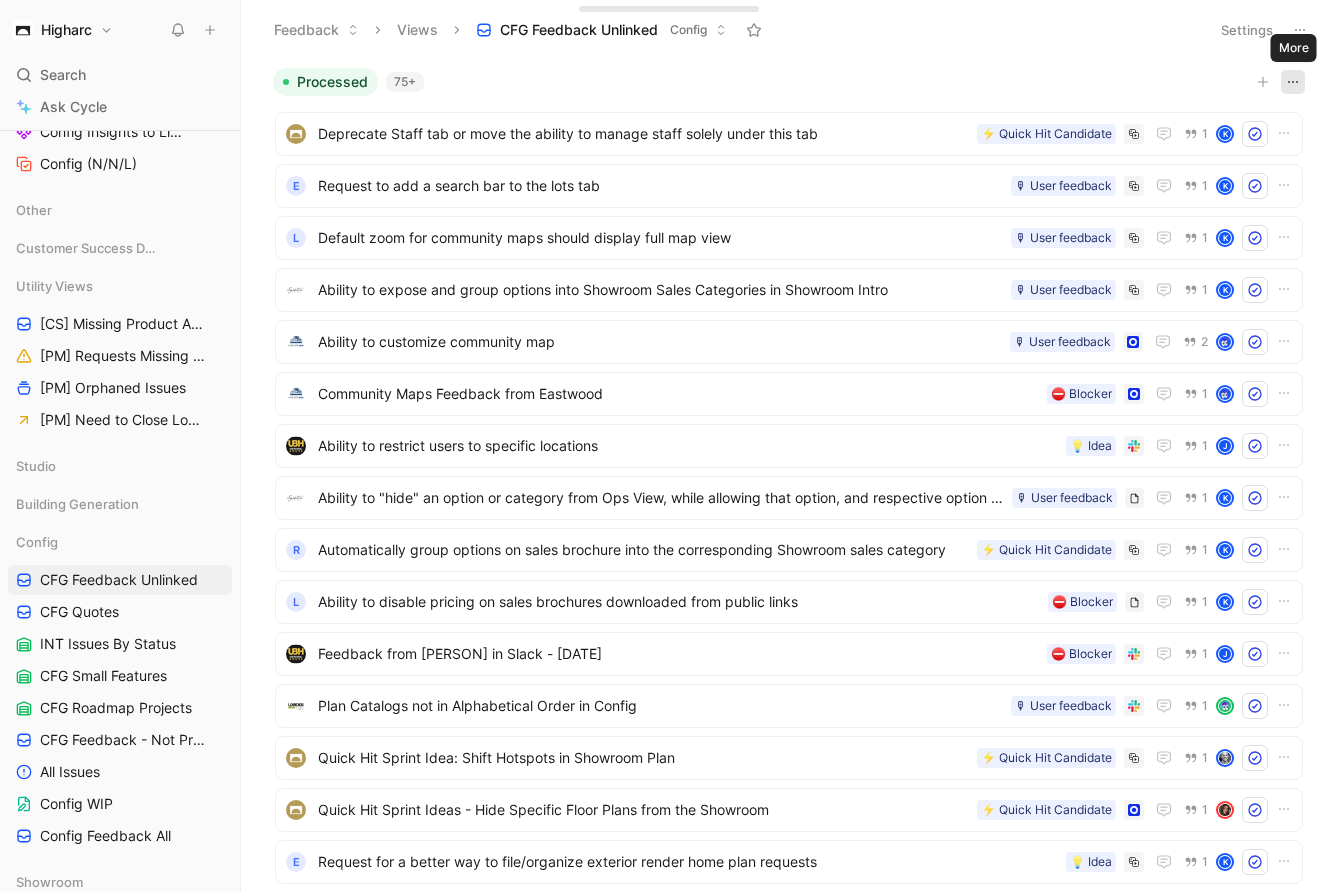 click 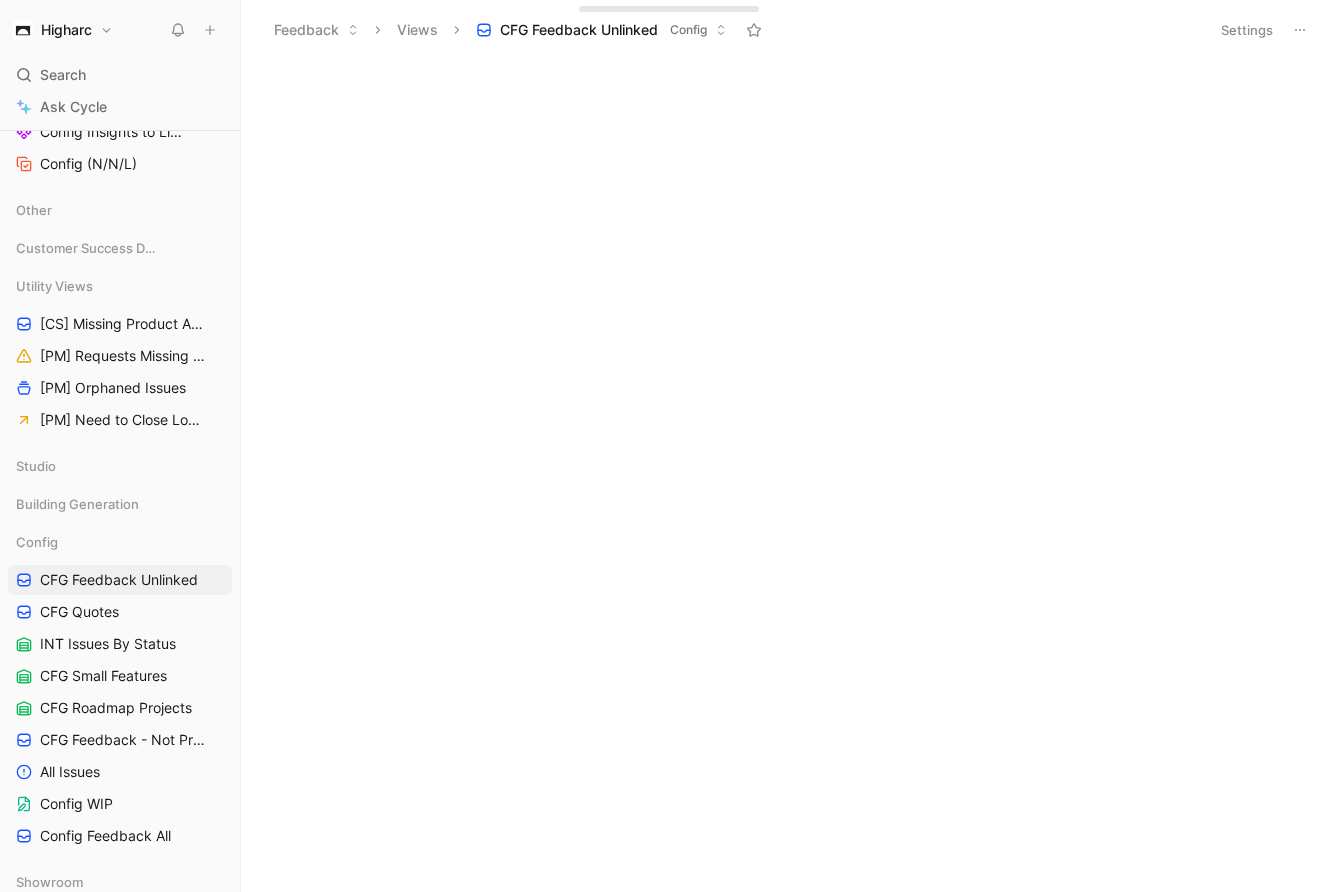 scroll, scrollTop: 0, scrollLeft: 0, axis: both 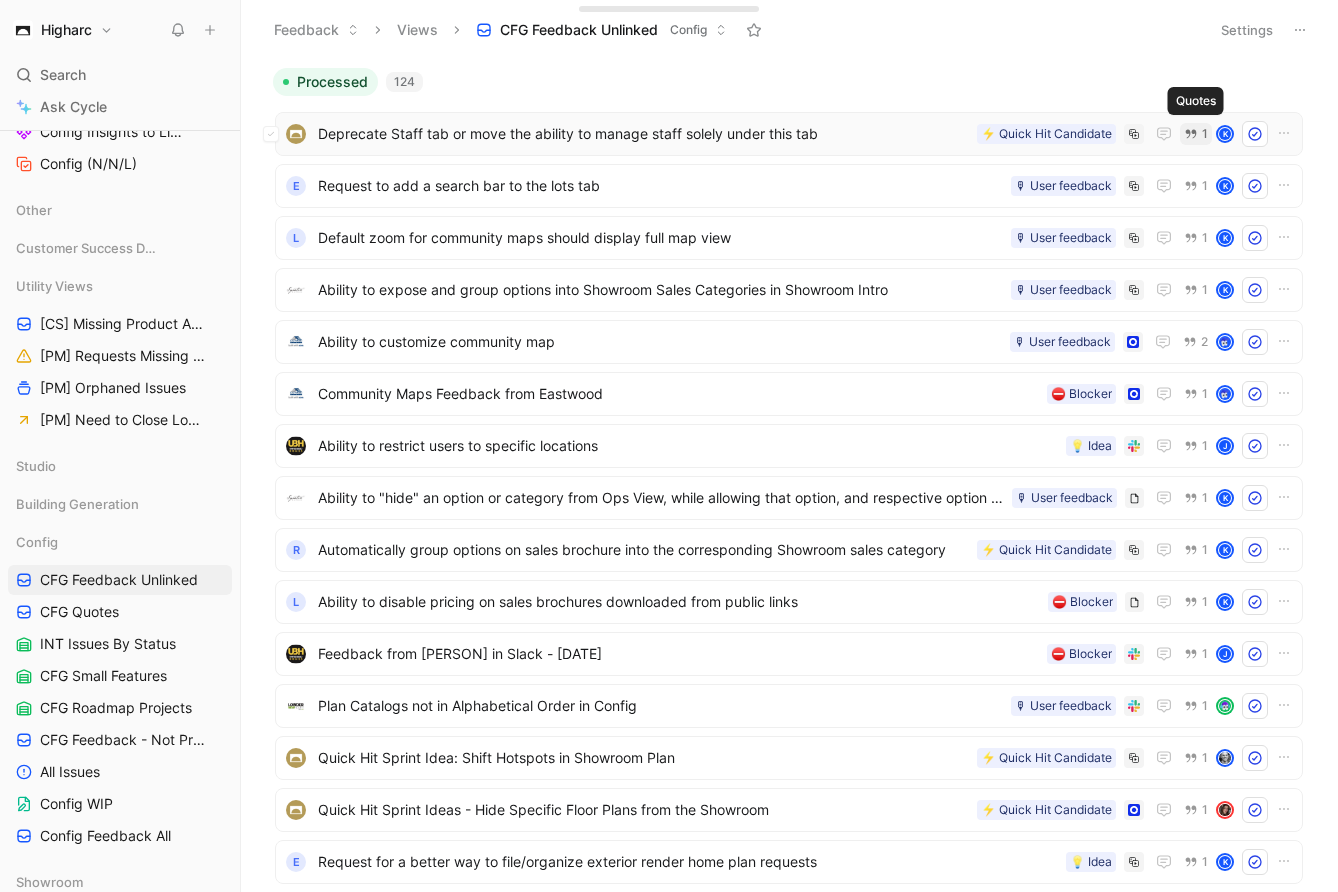 click 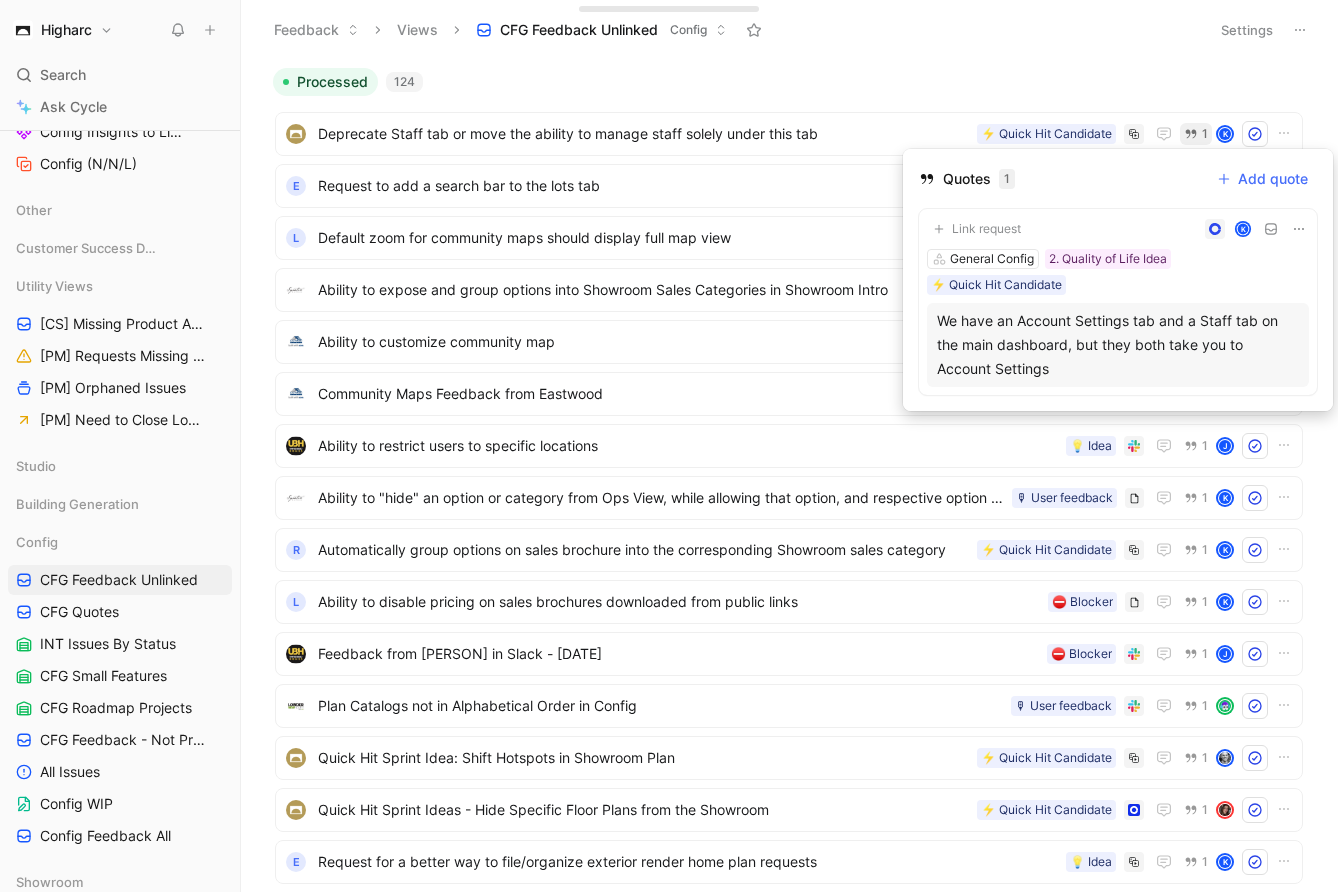 click on "We have an Account Settings tab and a Staff tab on the main dashboard, but they both take you to Account Settings" at bounding box center [1118, 345] 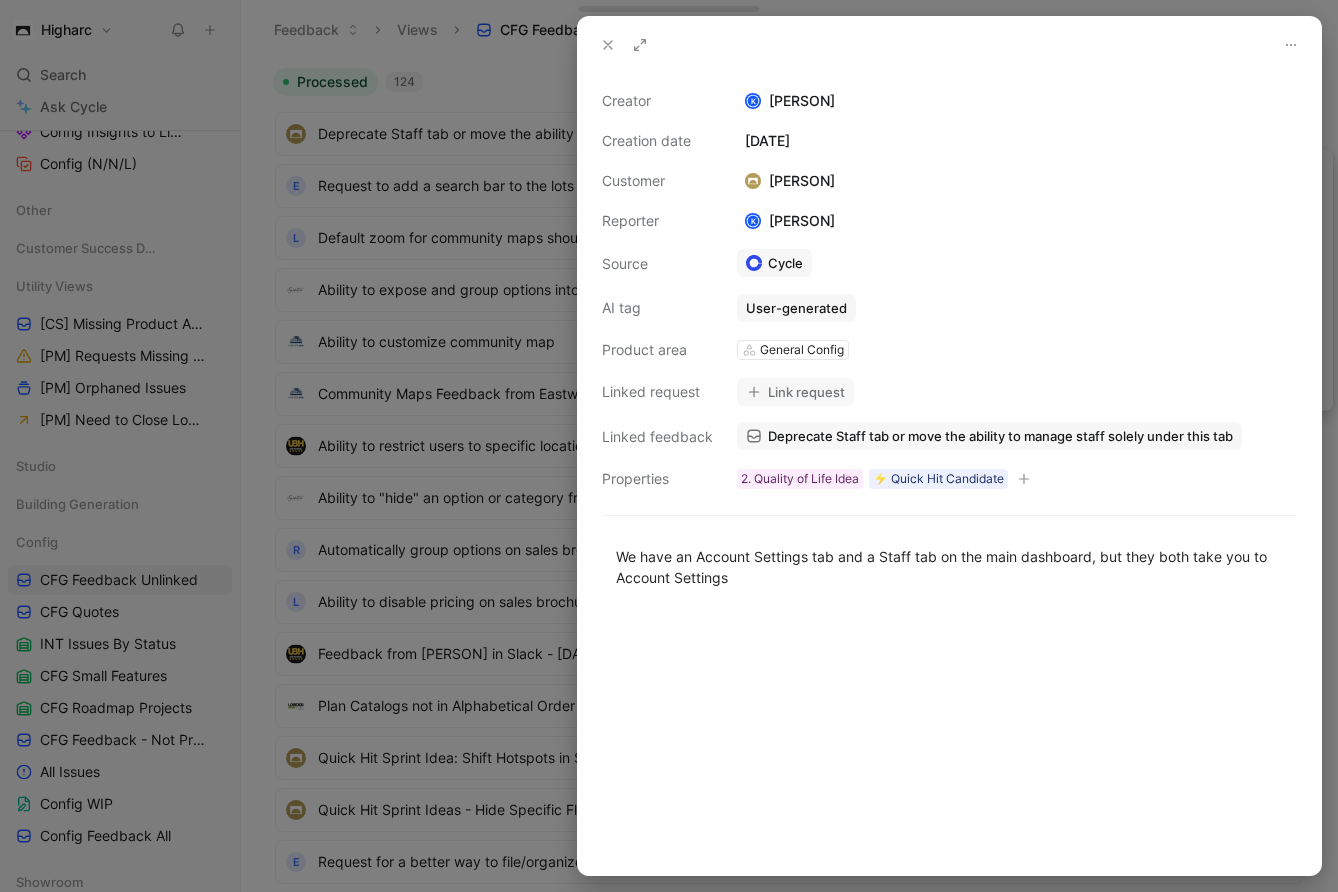 click at bounding box center (669, 446) 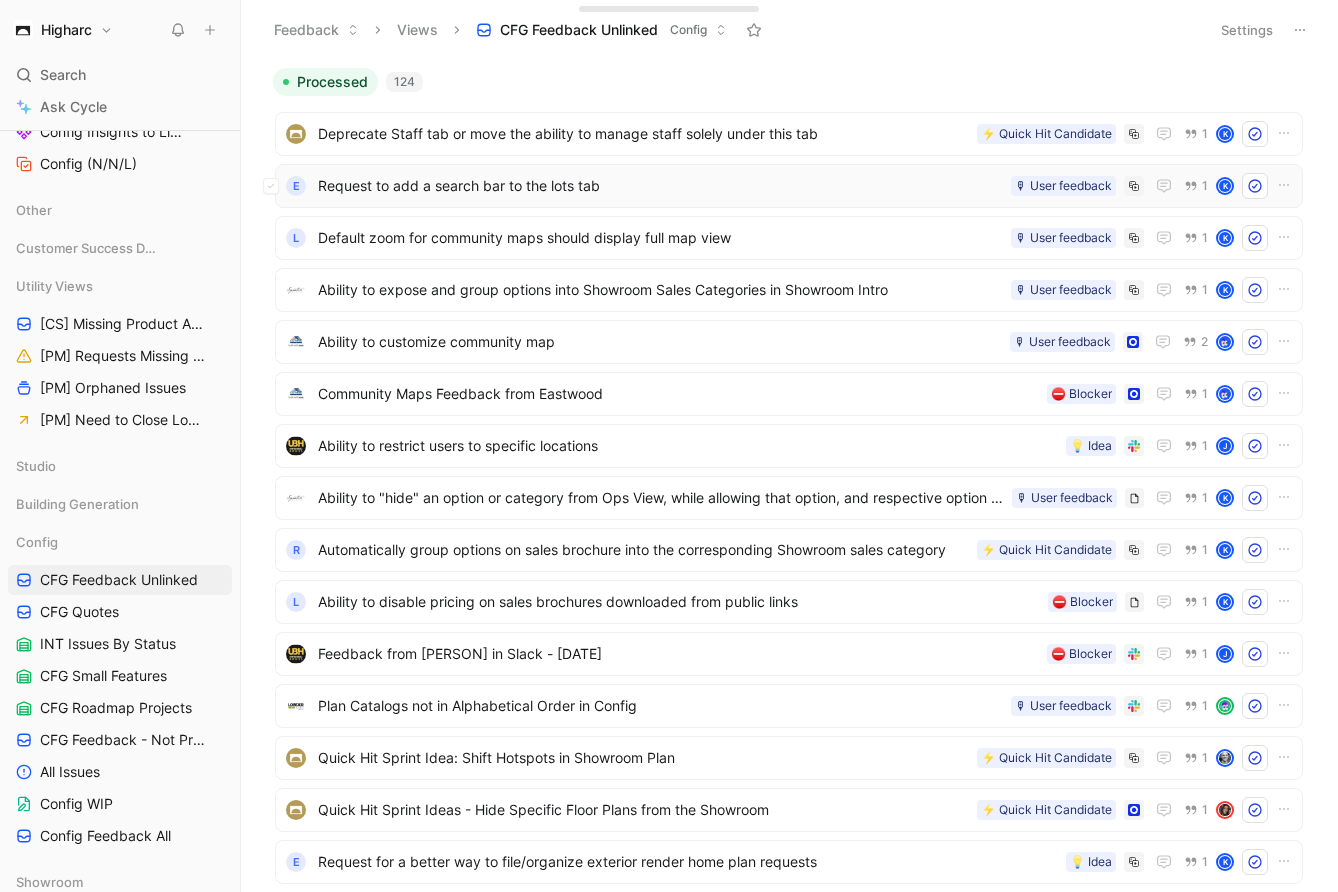 click on "Request to add a search bar to the lots tab" at bounding box center [660, 186] 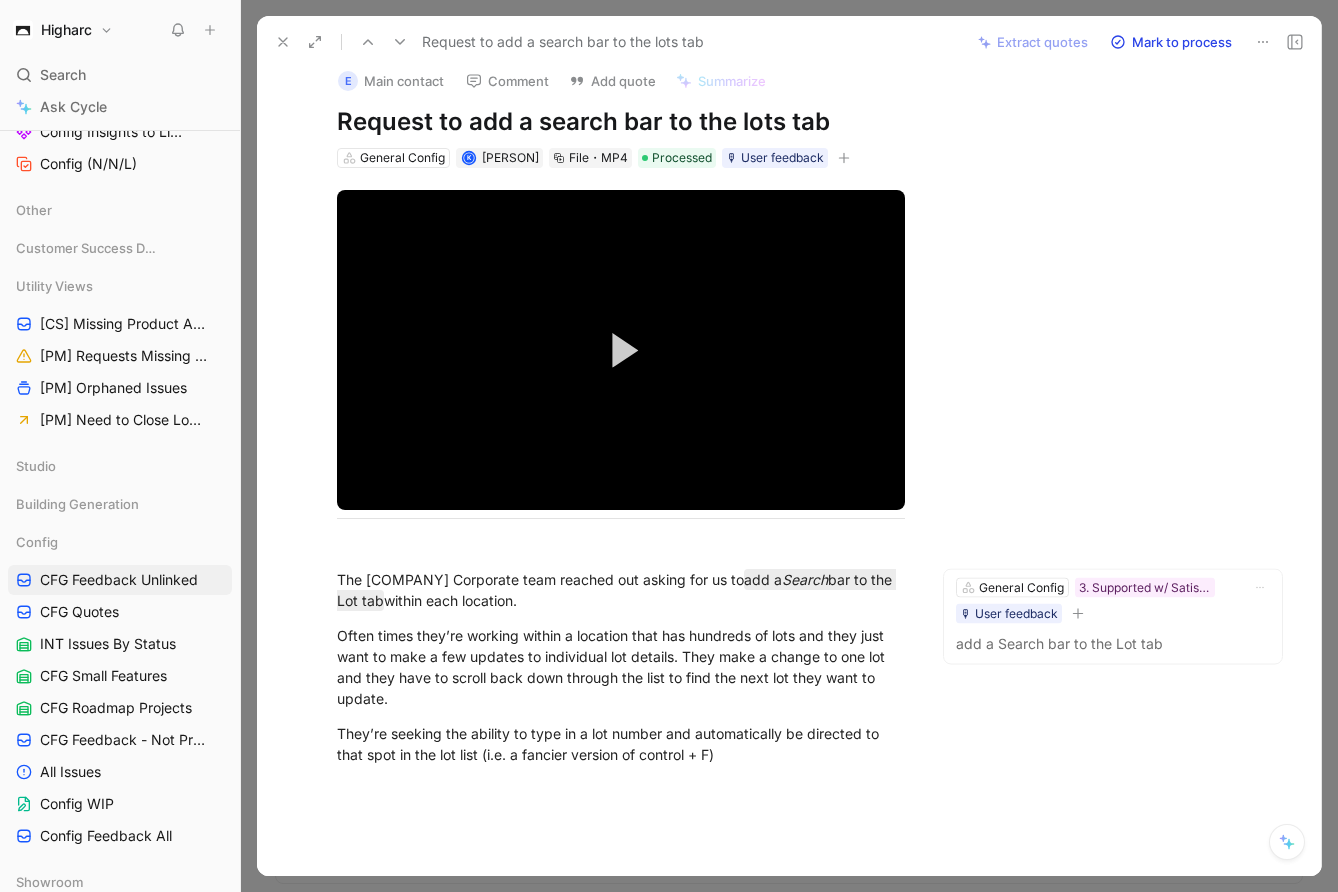 scroll, scrollTop: 22, scrollLeft: 0, axis: vertical 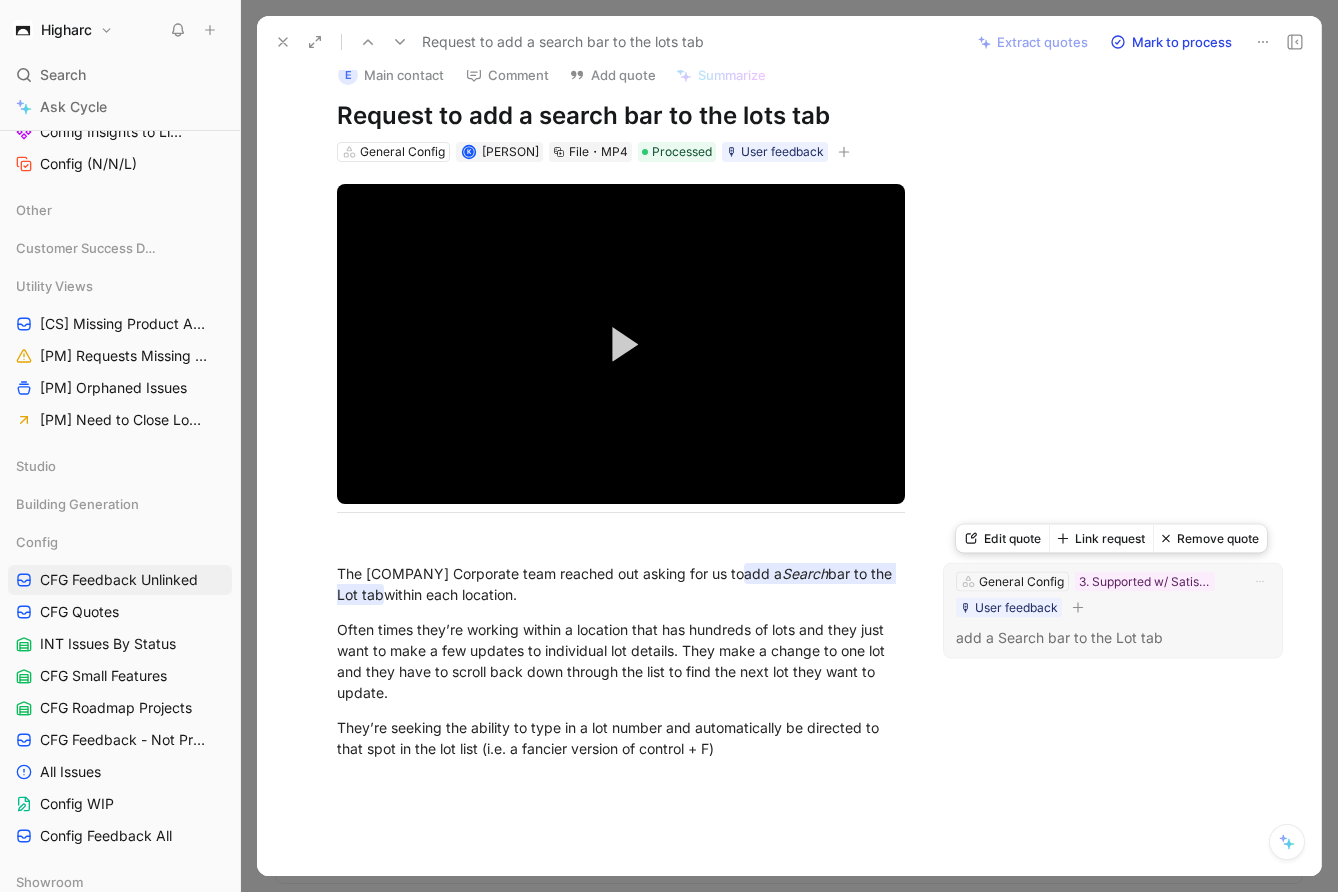 click on "General Config 3. Supported w/ Satisfactory Workaround 🎙 User feedback add a Search bar to the Lot tab" at bounding box center (1113, 611) 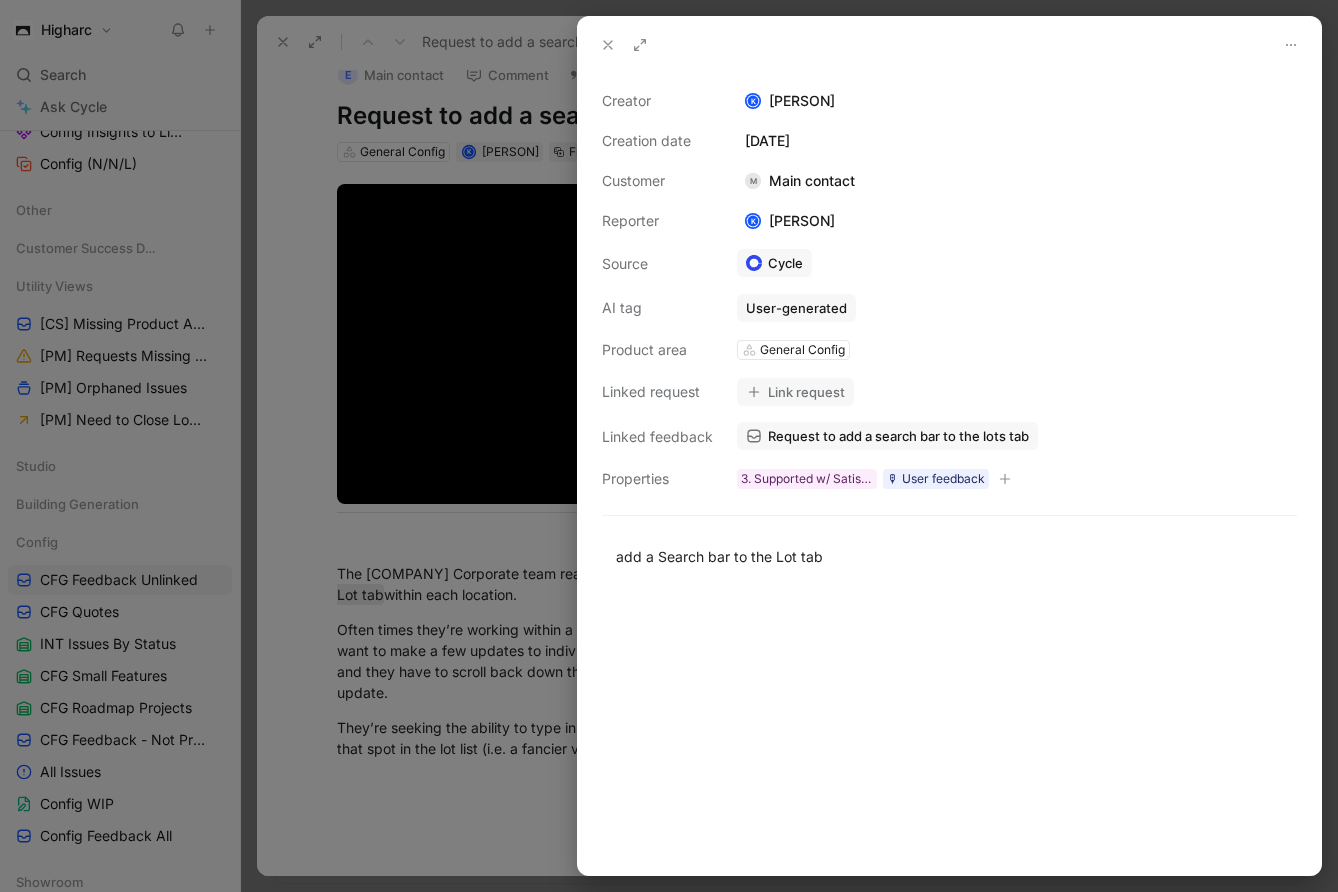 click on "General Config" at bounding box center (806, 394) 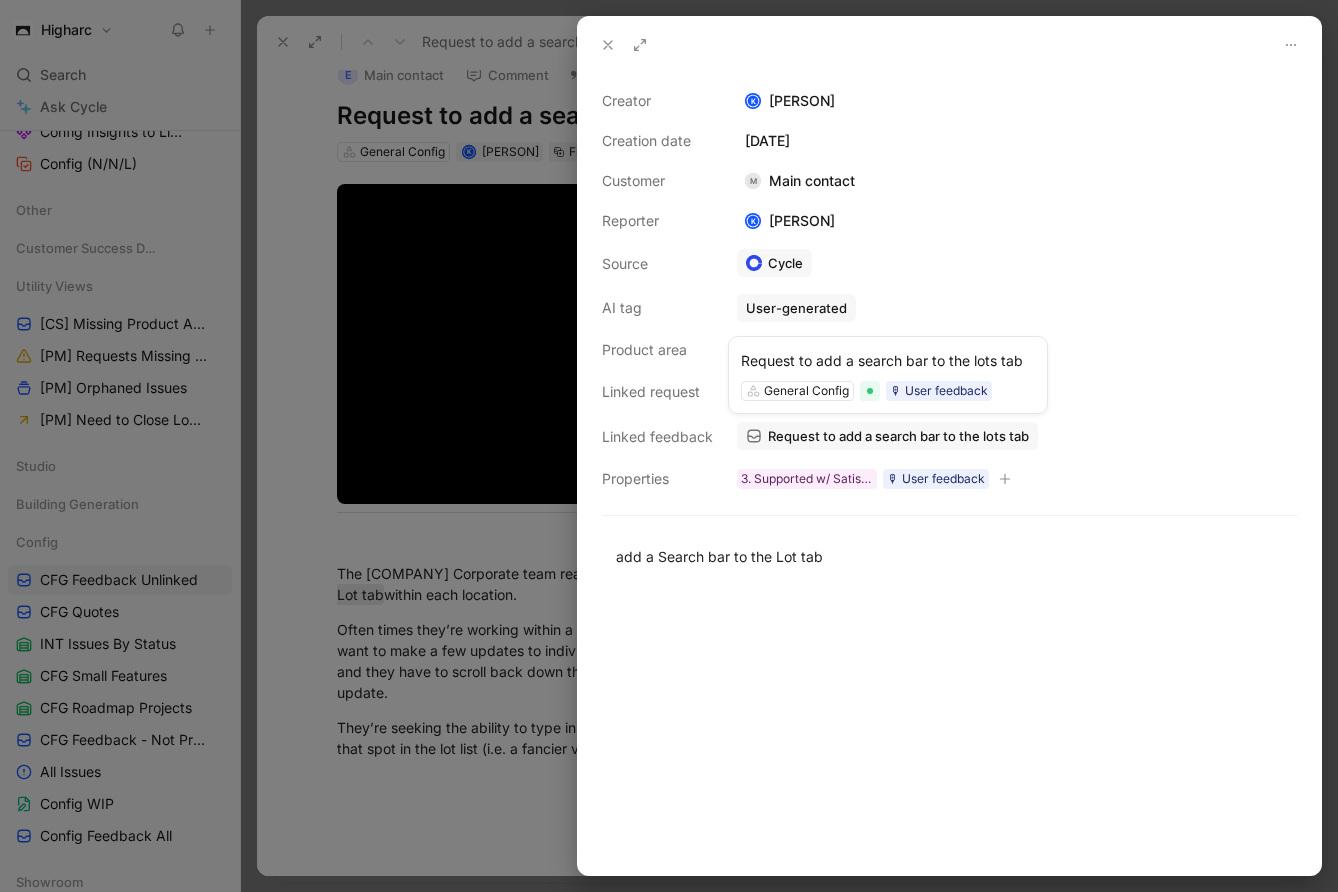 click on "General Config" at bounding box center (806, 391) 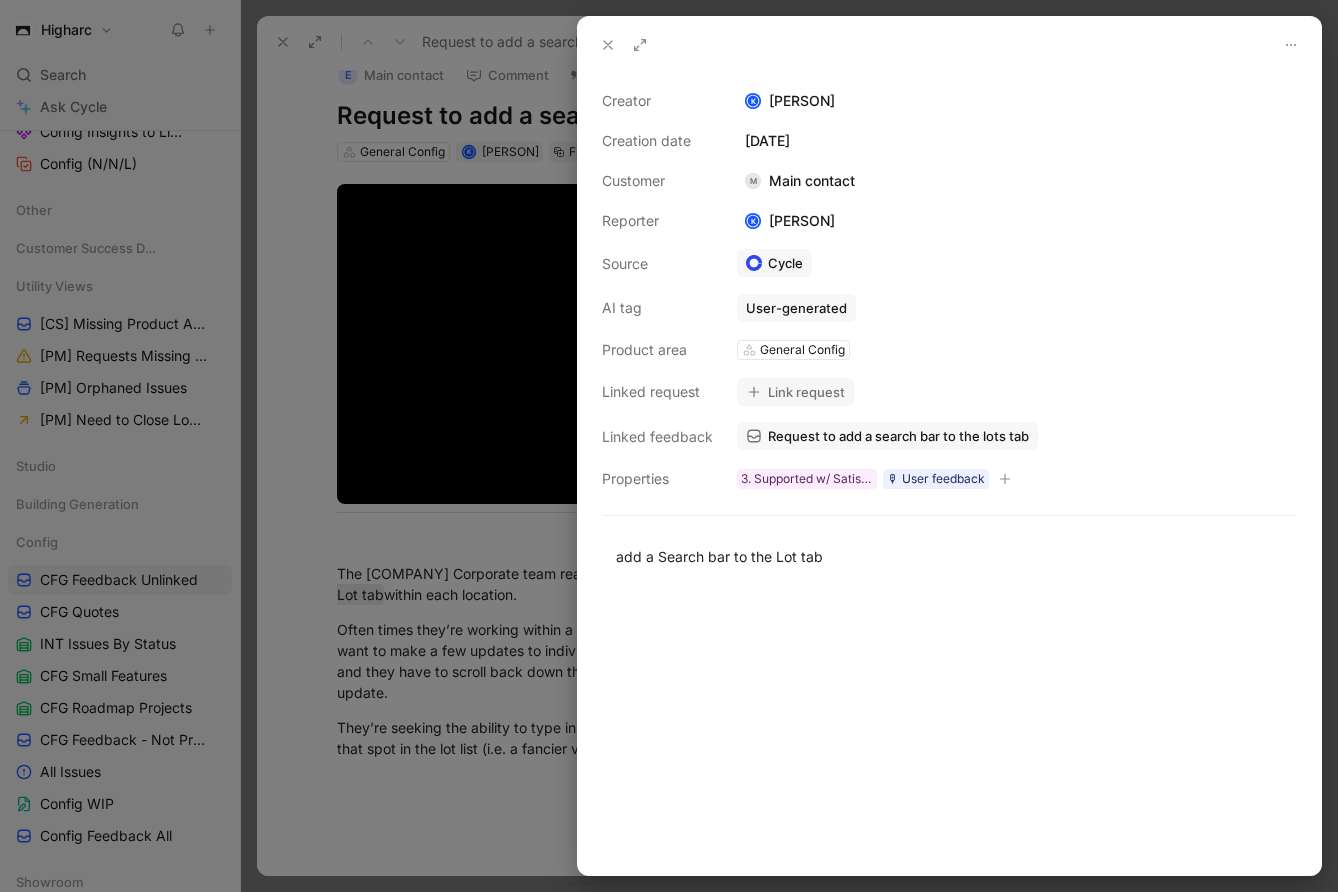 click on "Link request" at bounding box center (795, 392) 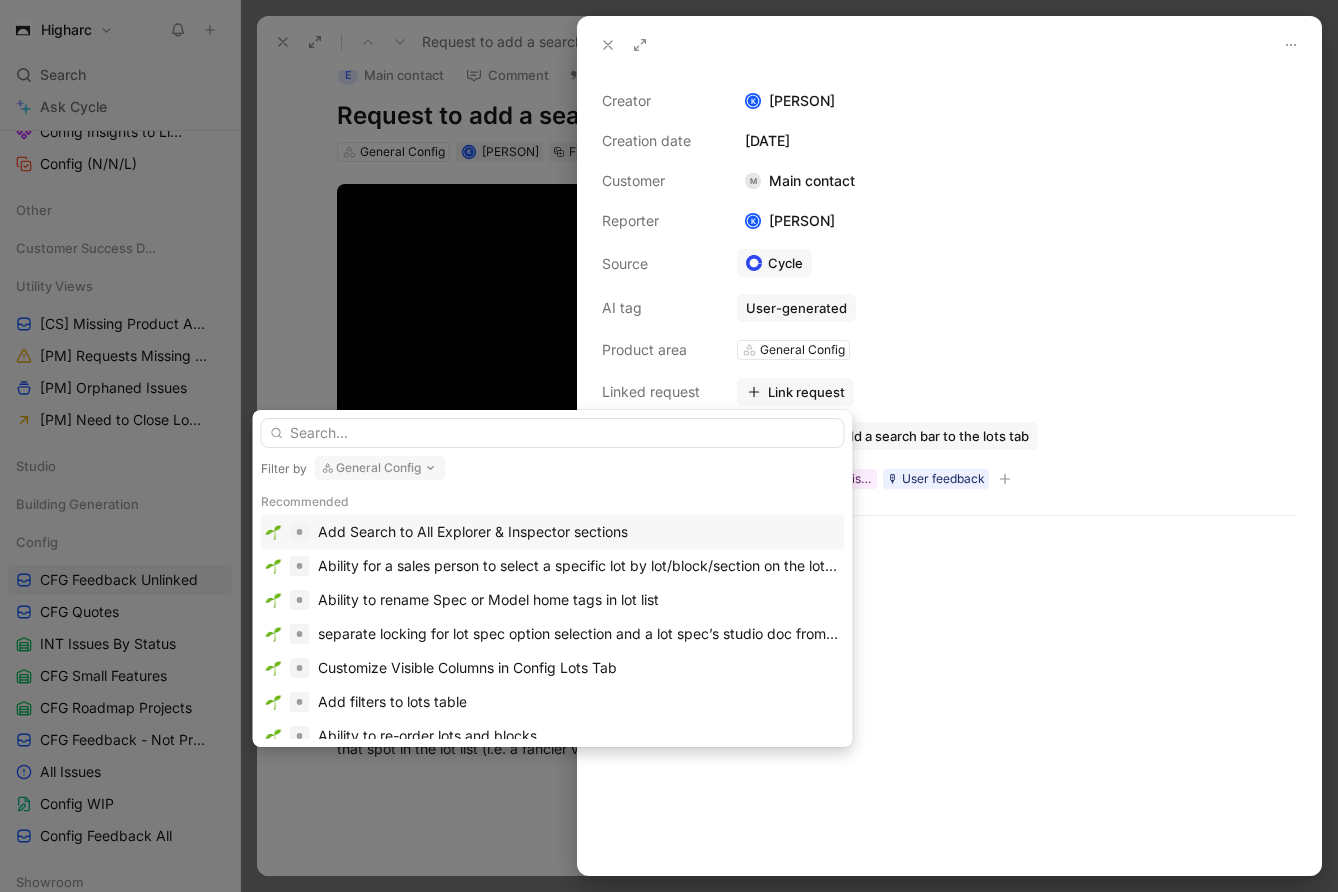 type on "h" 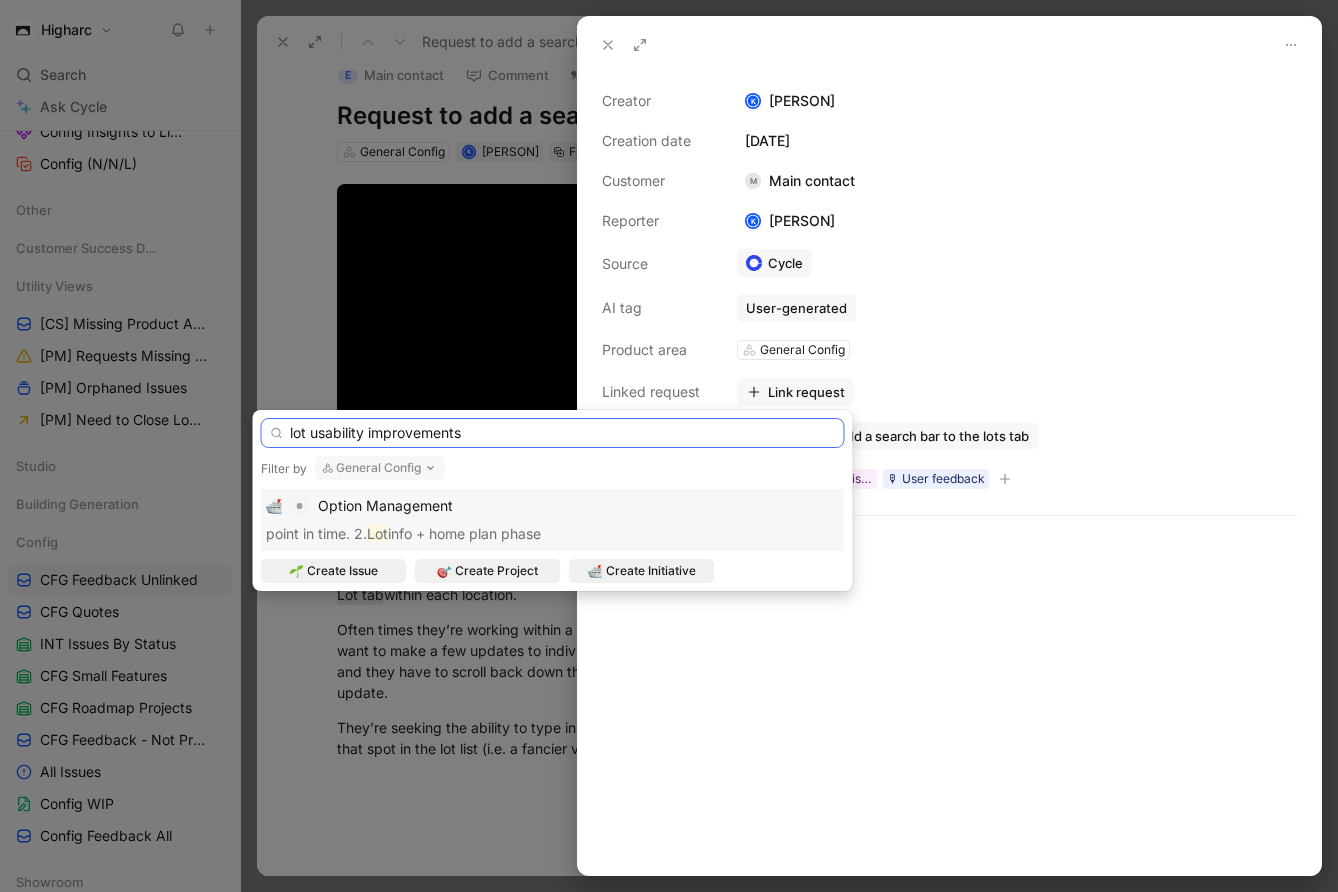 scroll, scrollTop: 0, scrollLeft: 0, axis: both 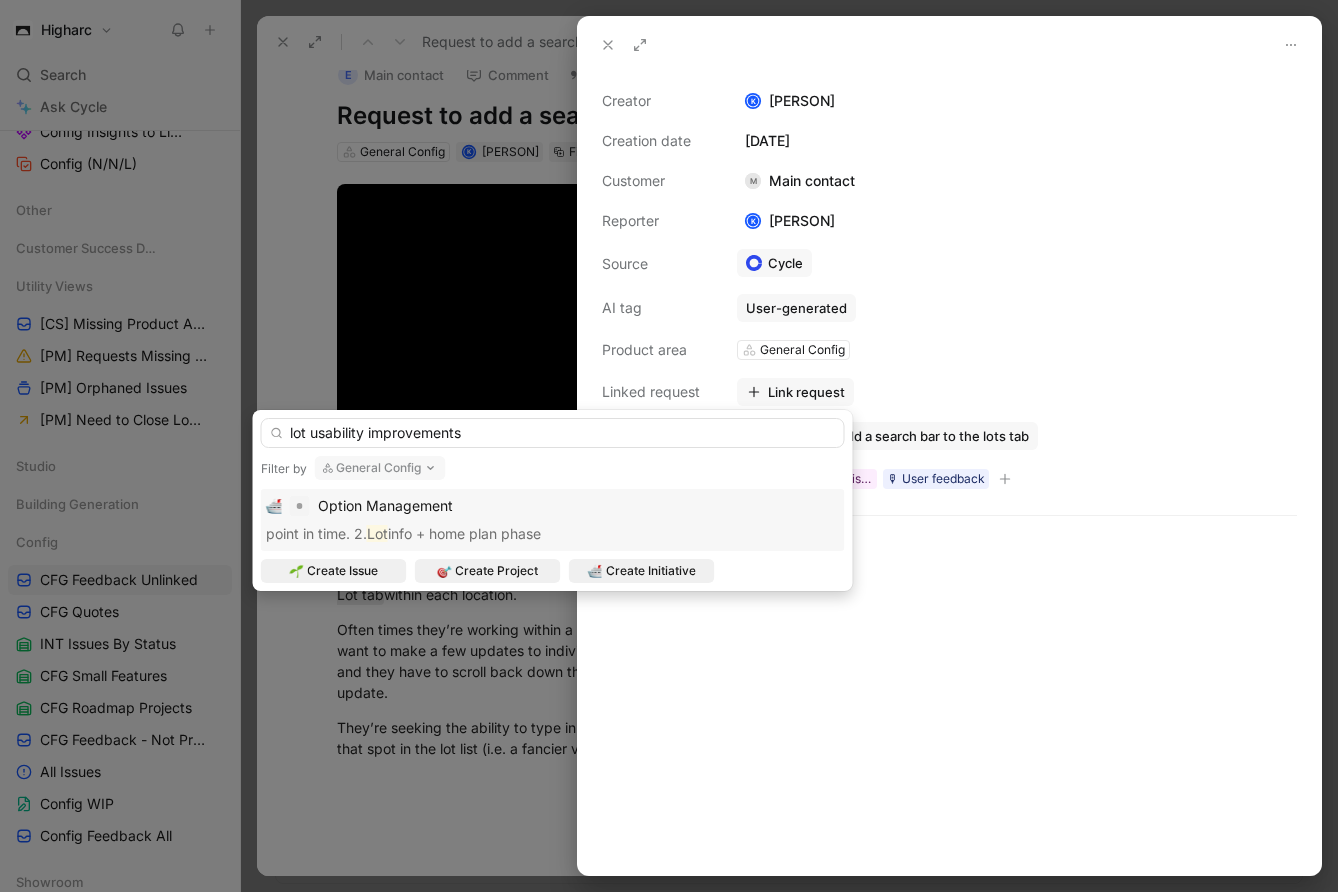 click 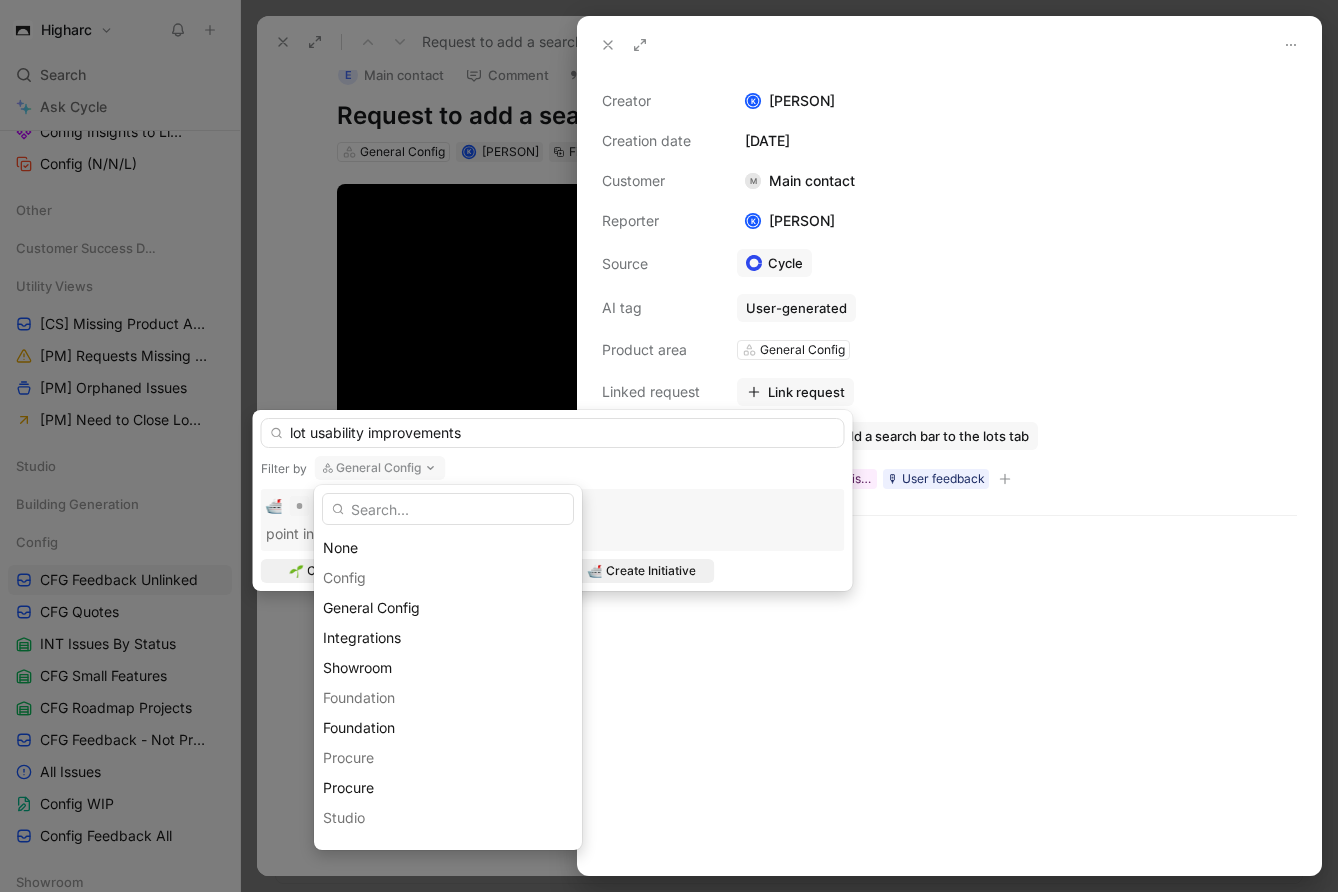 click on "Config" at bounding box center [448, 578] 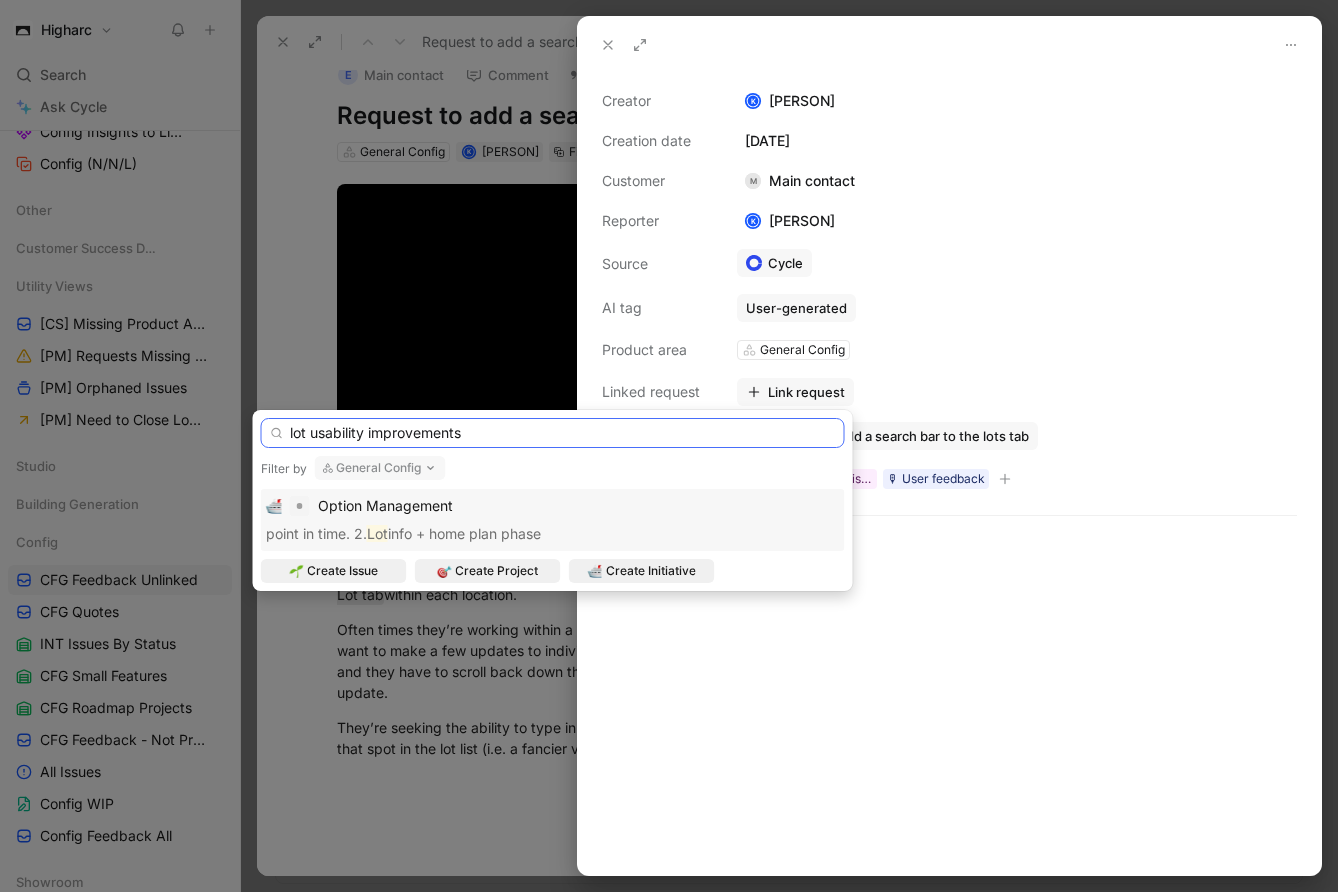 click on "lot usability improvements" at bounding box center (553, 433) 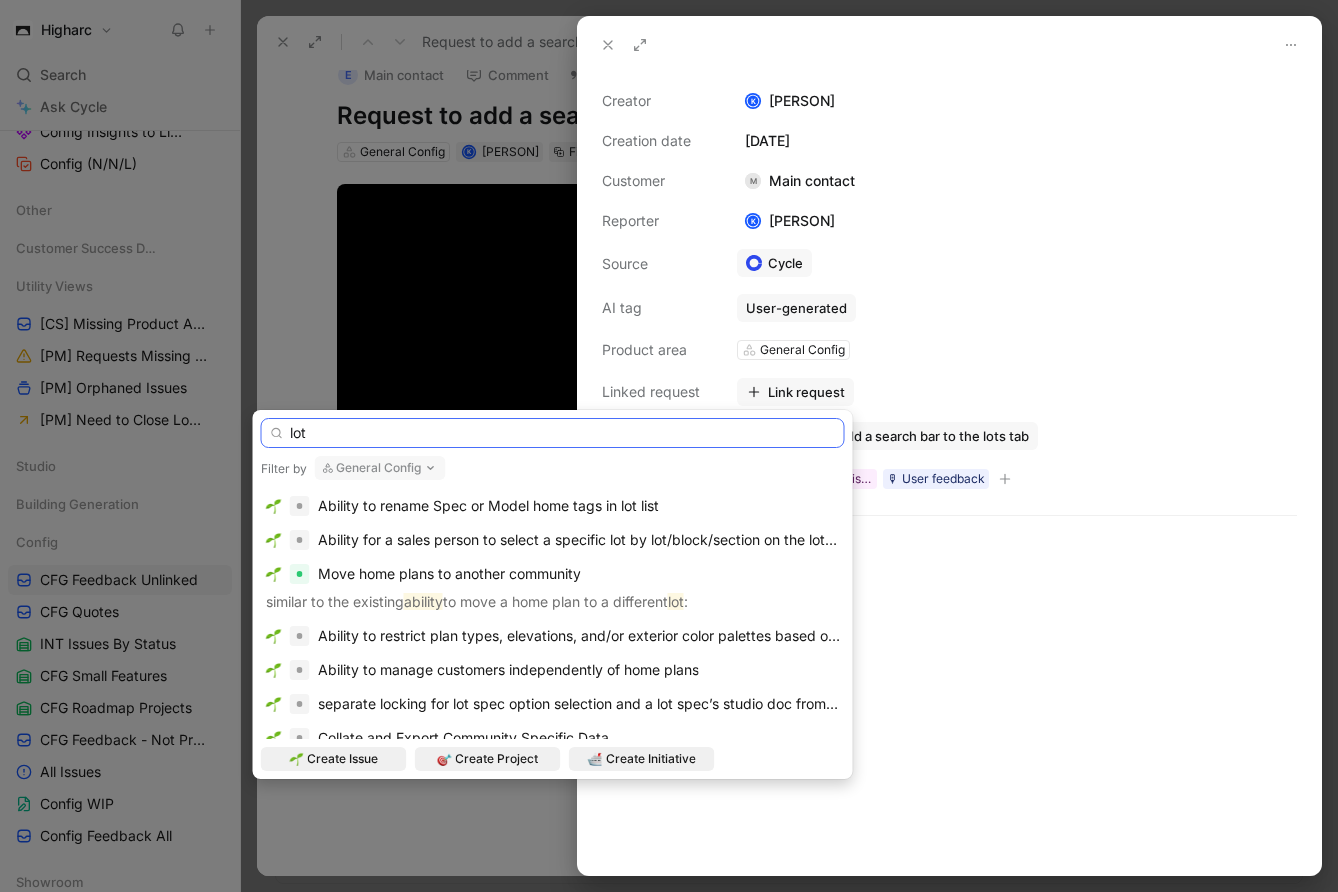 type on "lot" 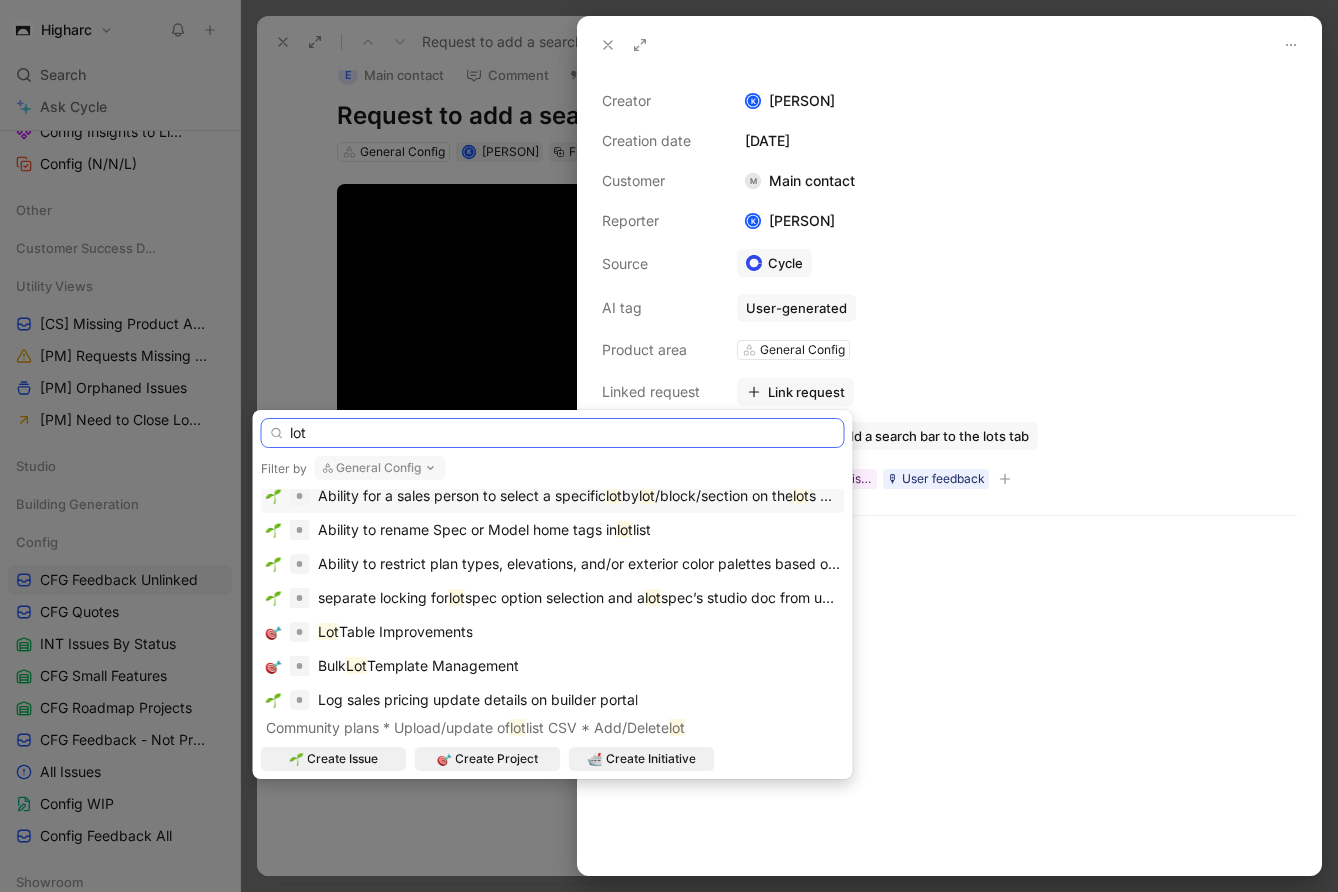 scroll, scrollTop: 78, scrollLeft: 0, axis: vertical 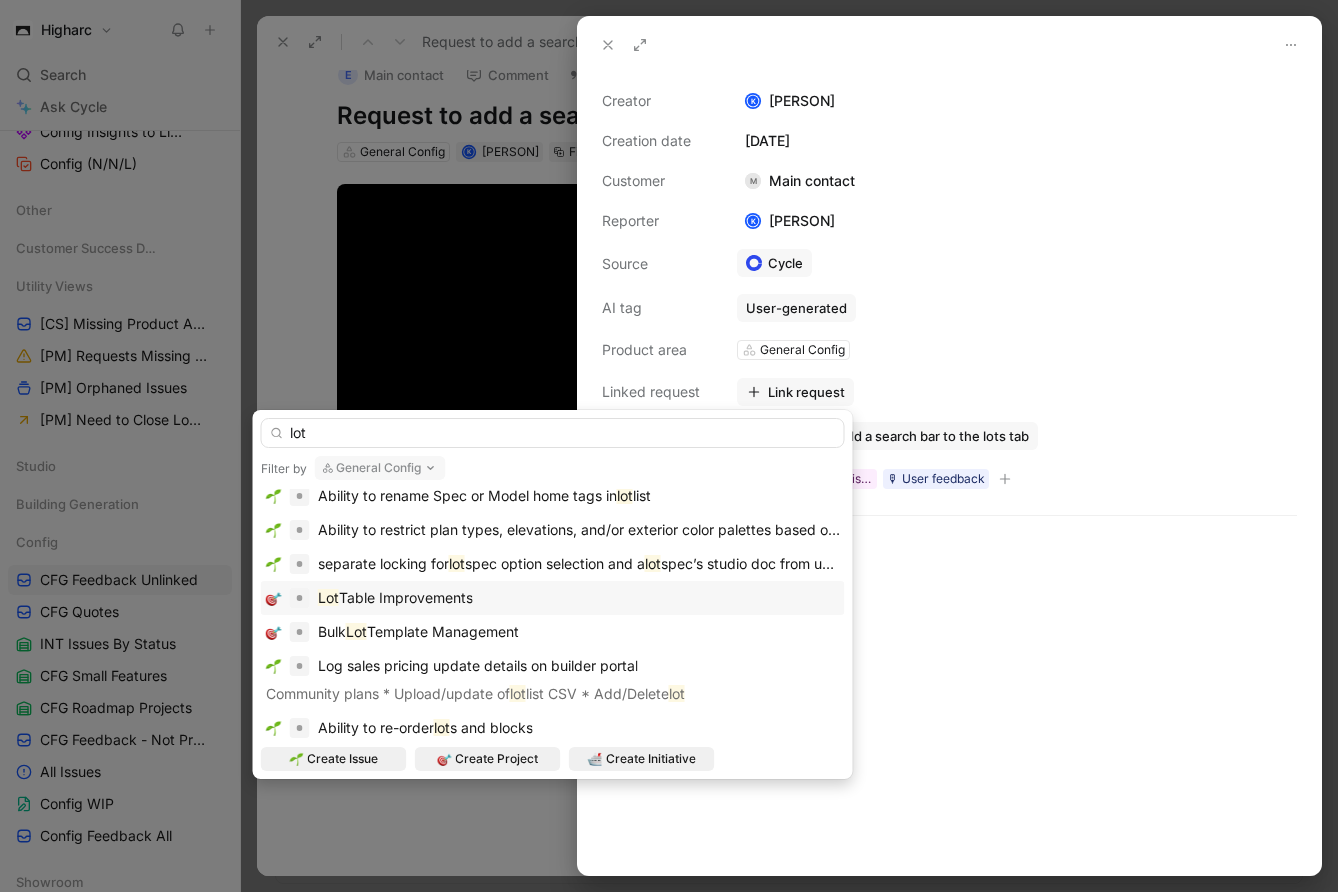 click on "Lot  Table Improvements" at bounding box center (553, 598) 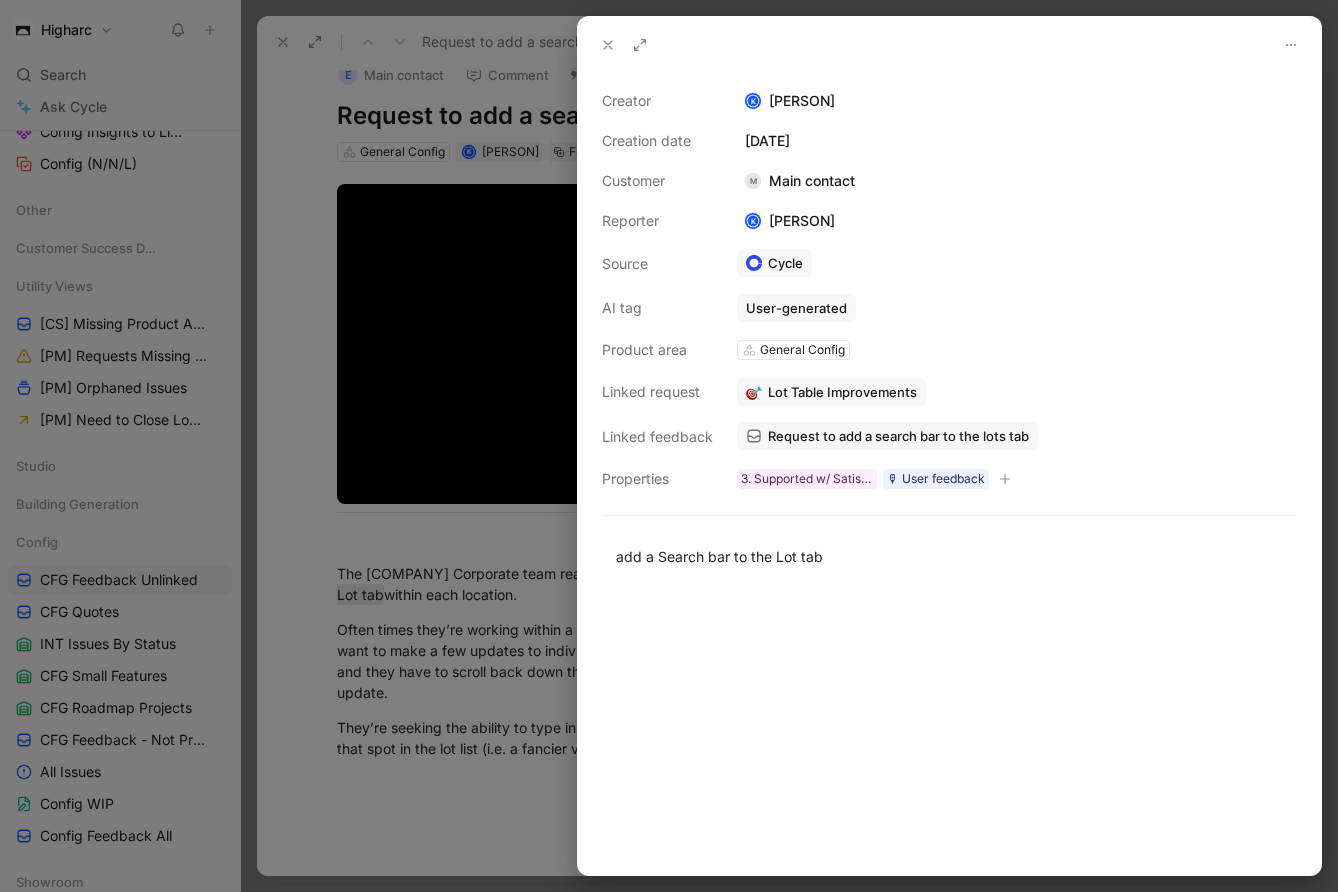 click 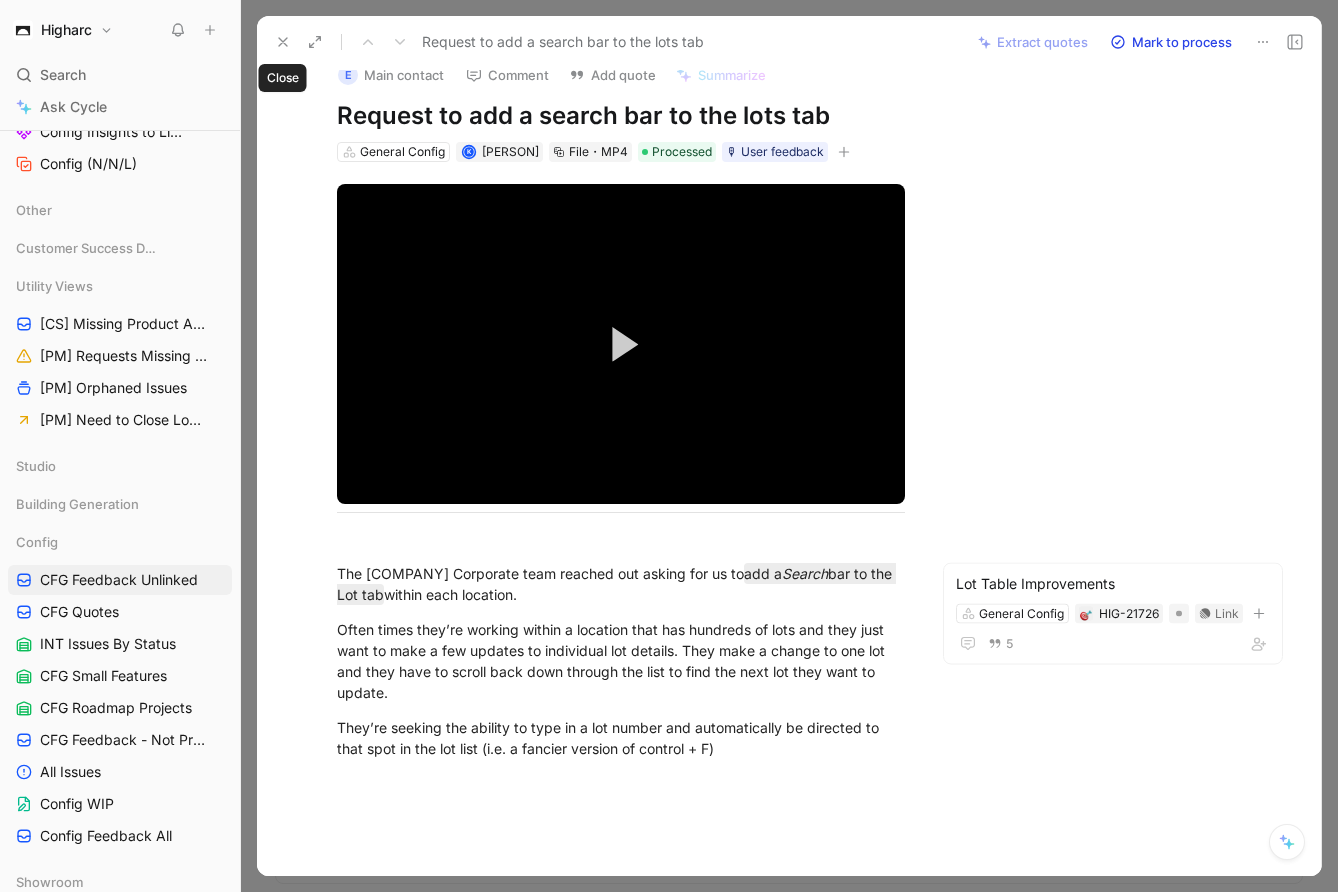 click 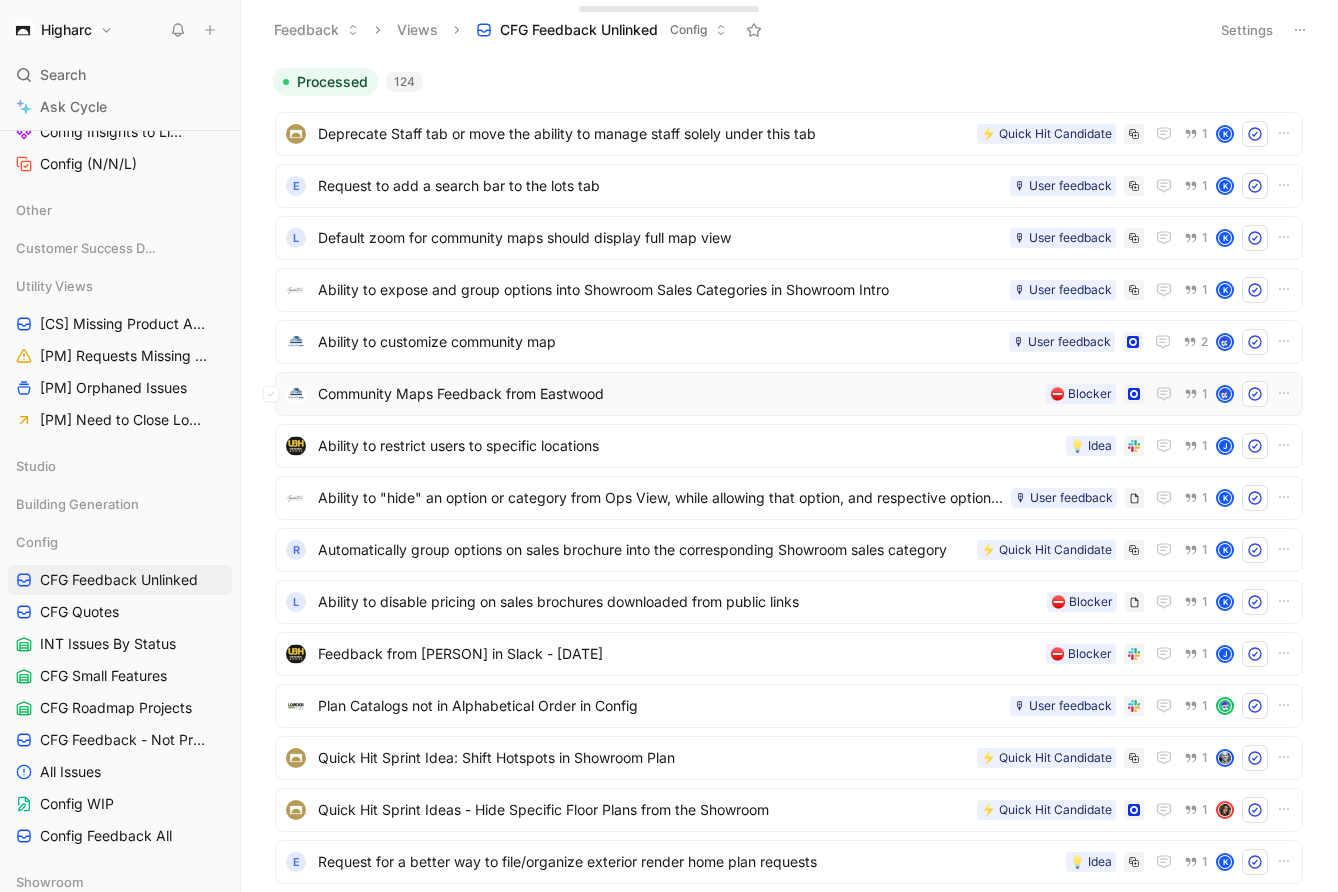 click on "Community Maps Feedback from Eastwood" at bounding box center (678, 394) 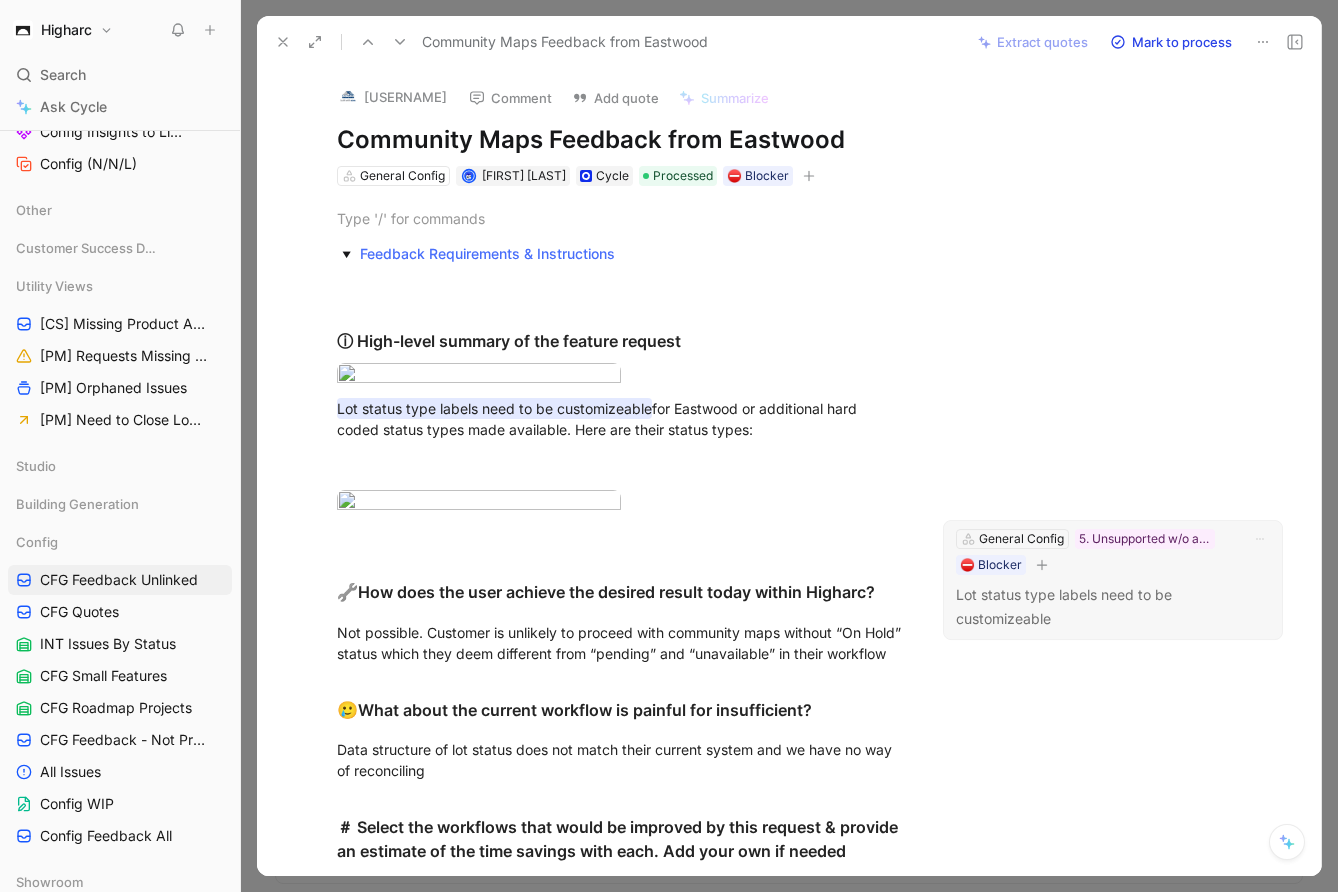 click on "General Config 5. Unsupported w/o a Viable Workaround ⛔️ Blocker Lot status type labels need to be customizeable" at bounding box center (1113, 580) 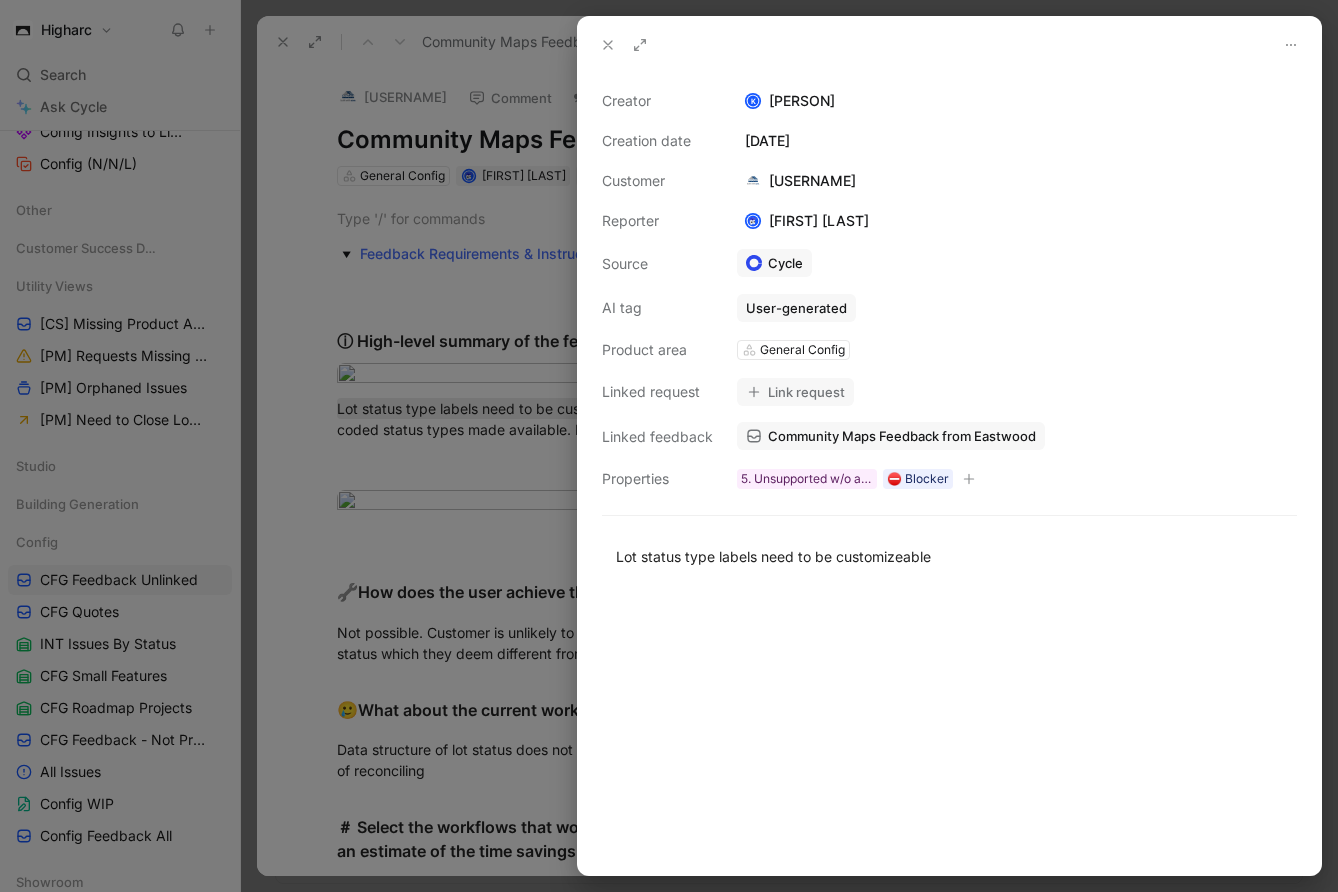 click on "Link request" at bounding box center [795, 392] 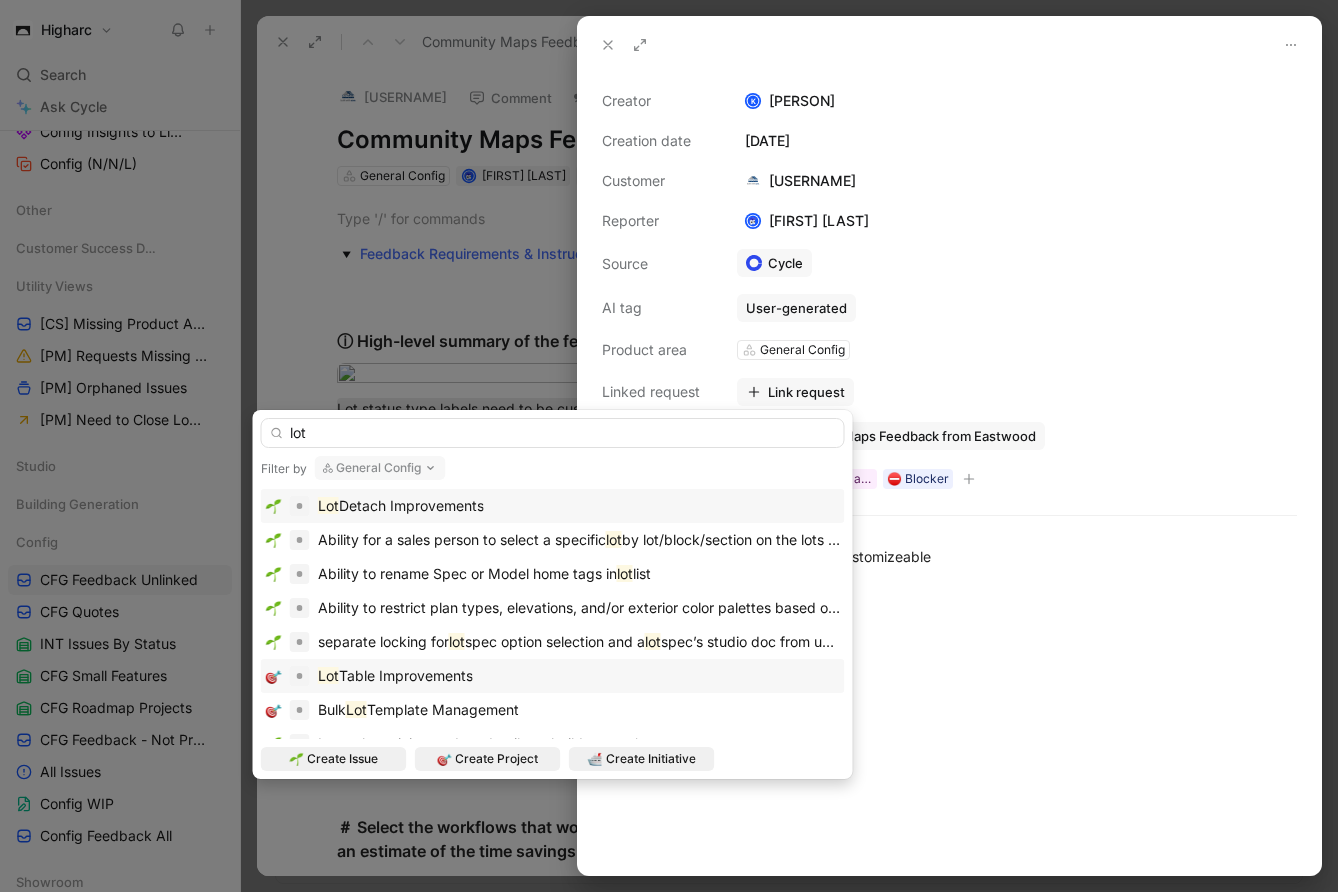 type on "lot" 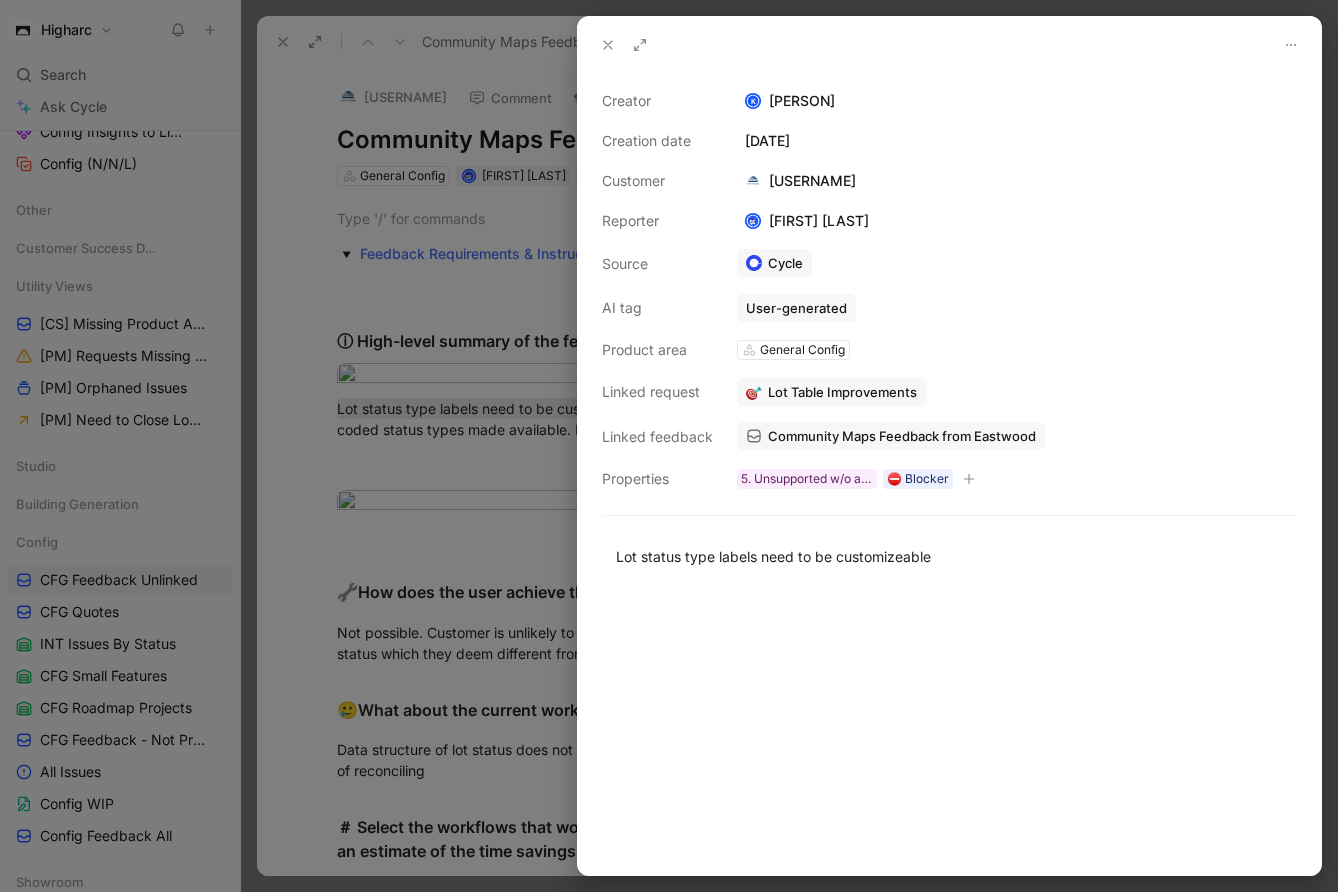 click 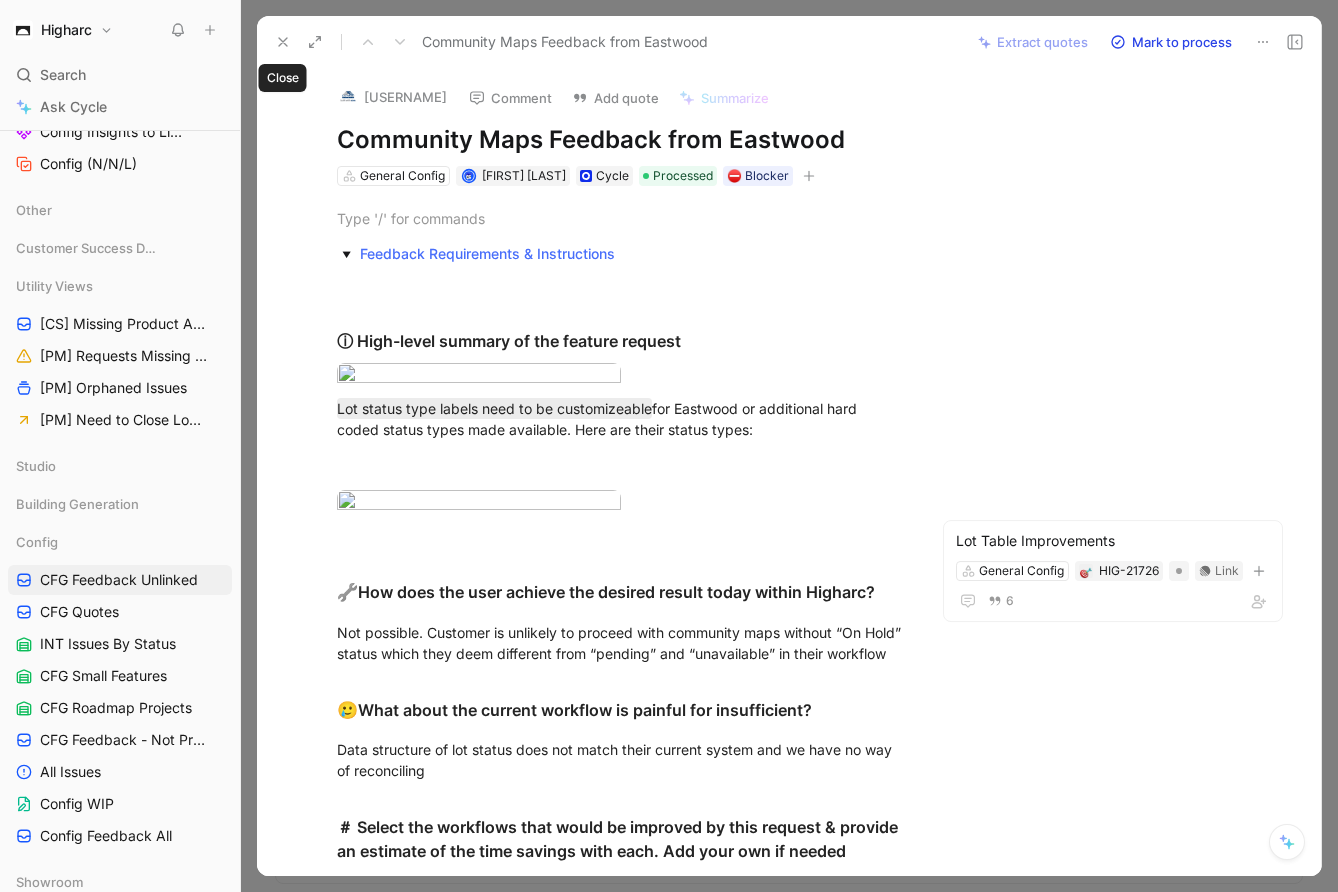 click 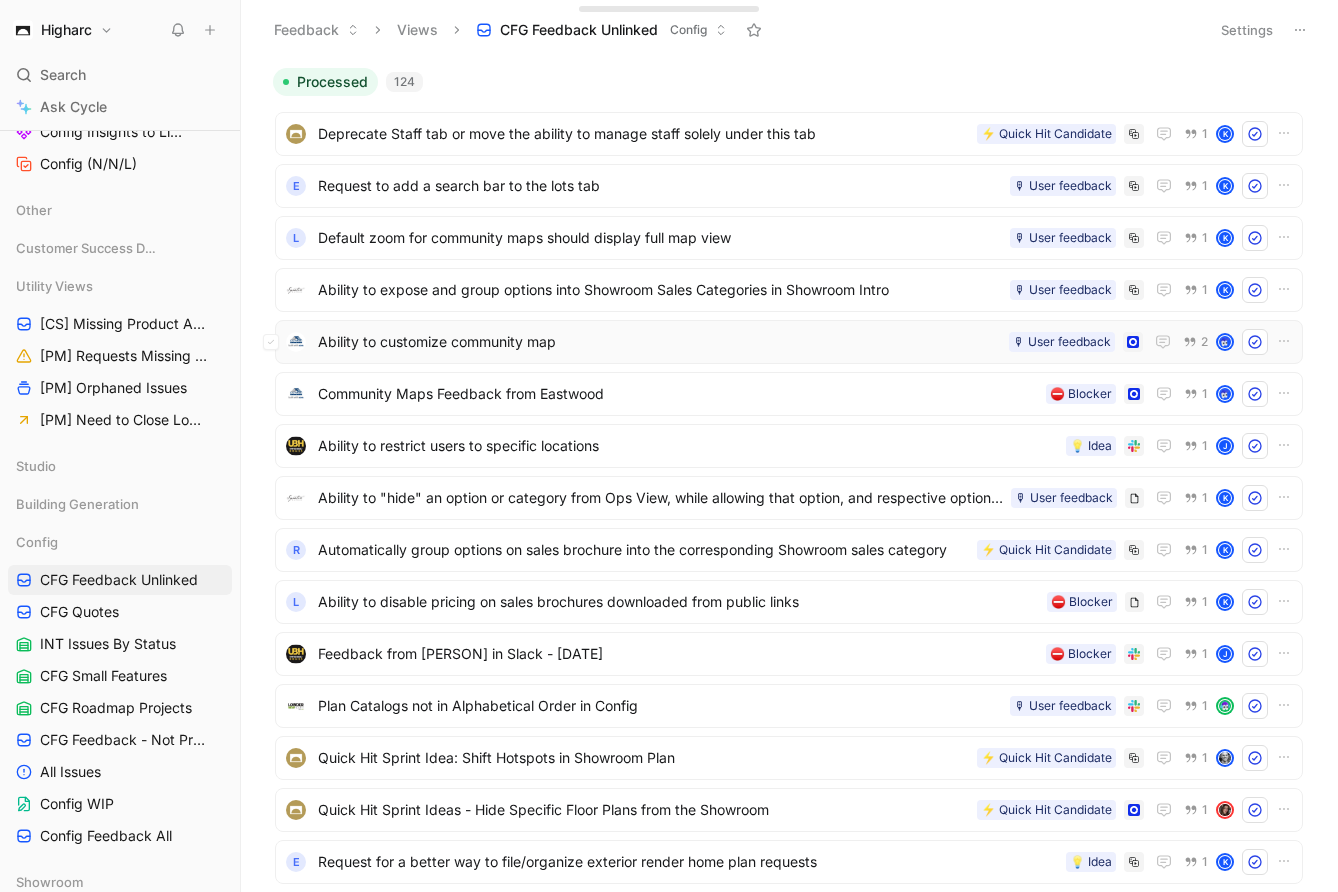 click on "Ability to customize community map" at bounding box center [659, 342] 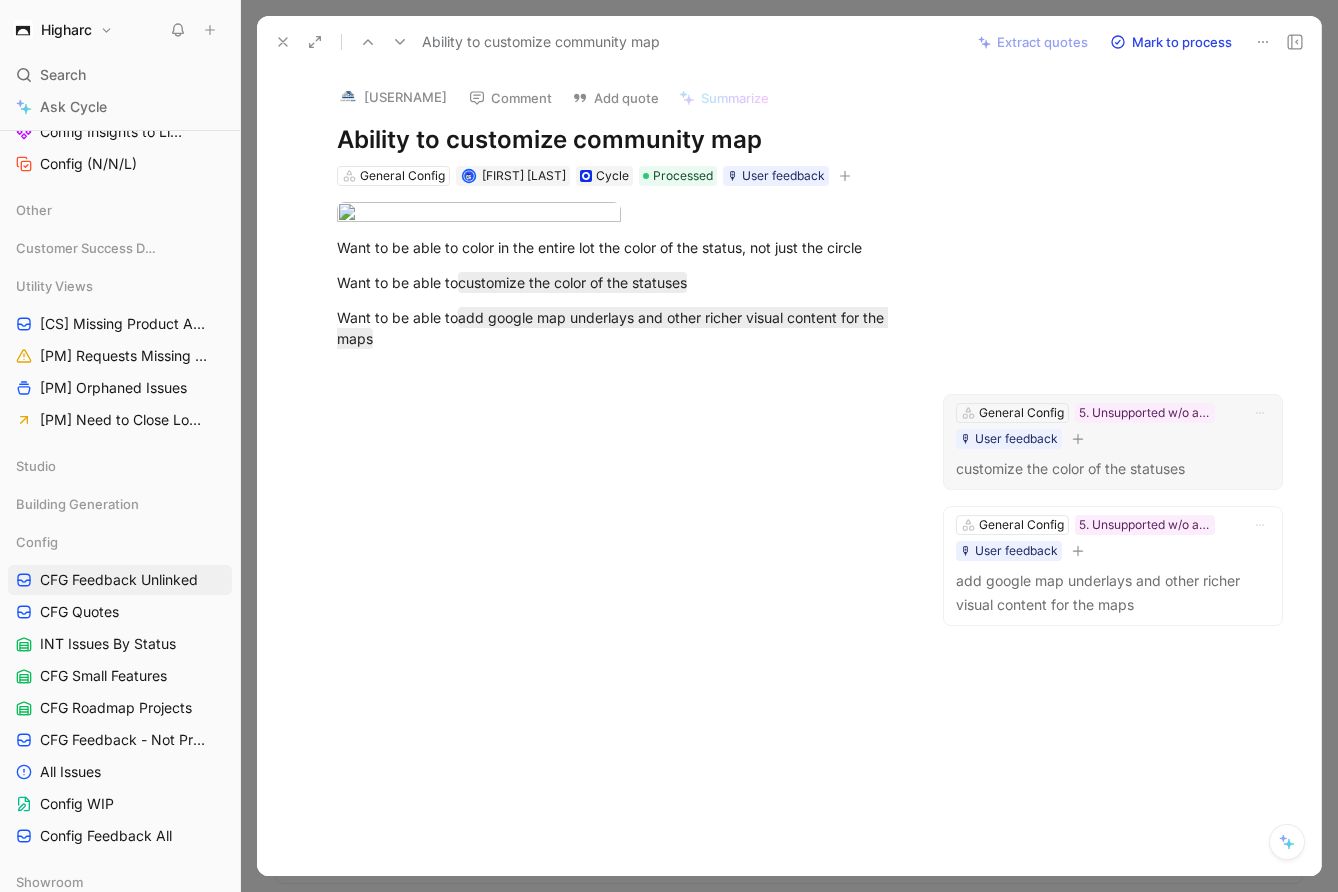 click on "customize the color of the statuses" at bounding box center [1113, 469] 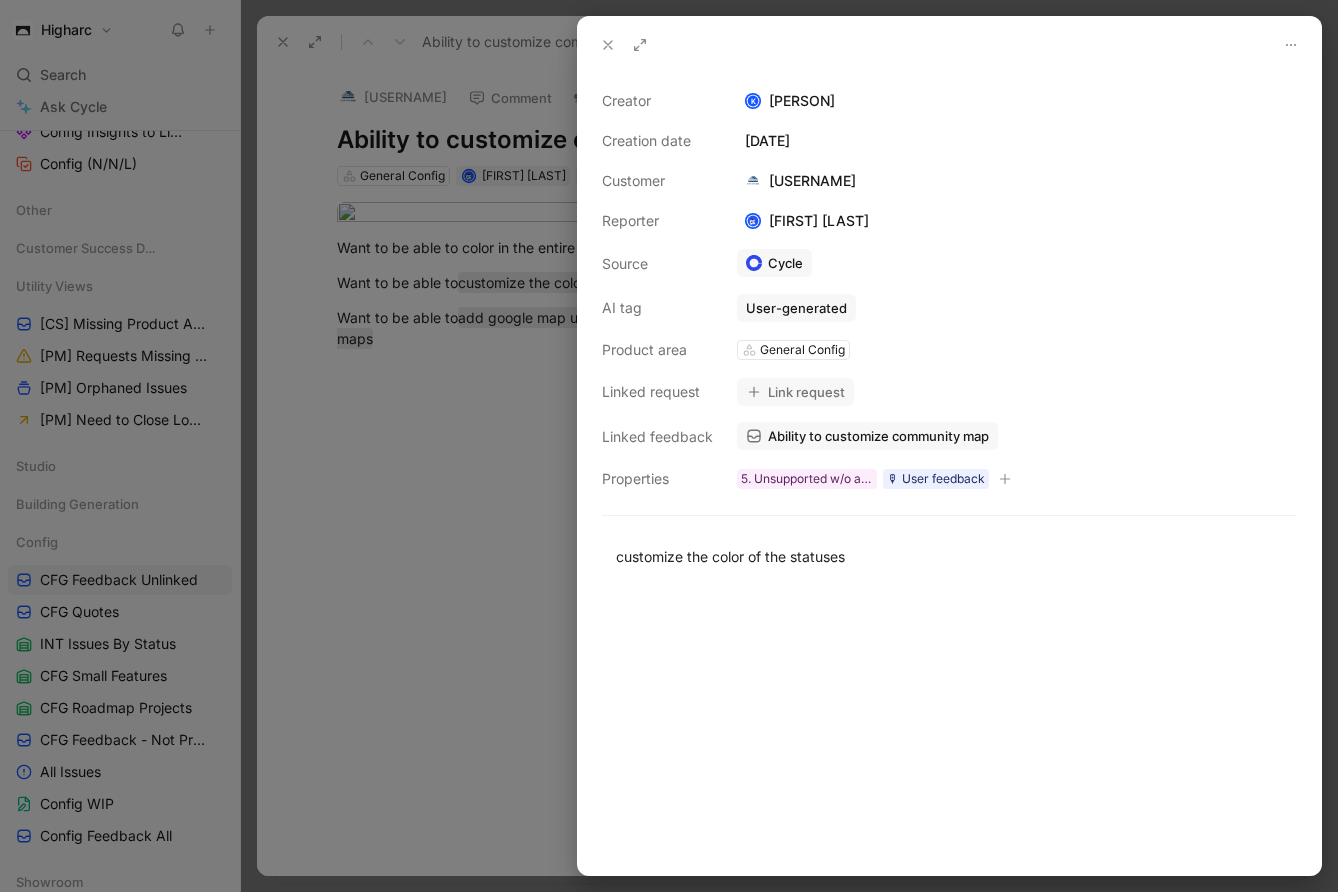 click on "Link request" at bounding box center (795, 392) 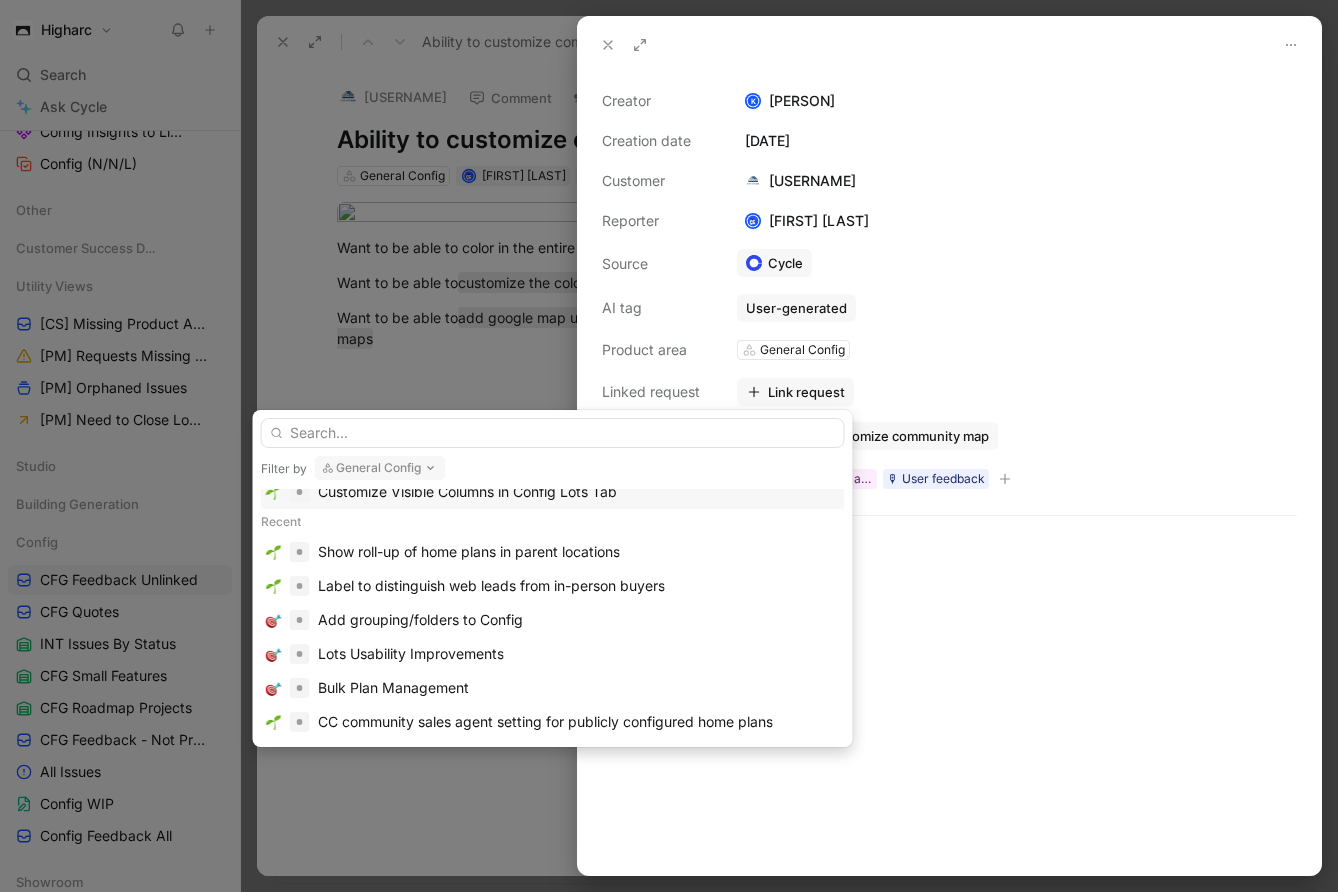 scroll, scrollTop: 41, scrollLeft: 0, axis: vertical 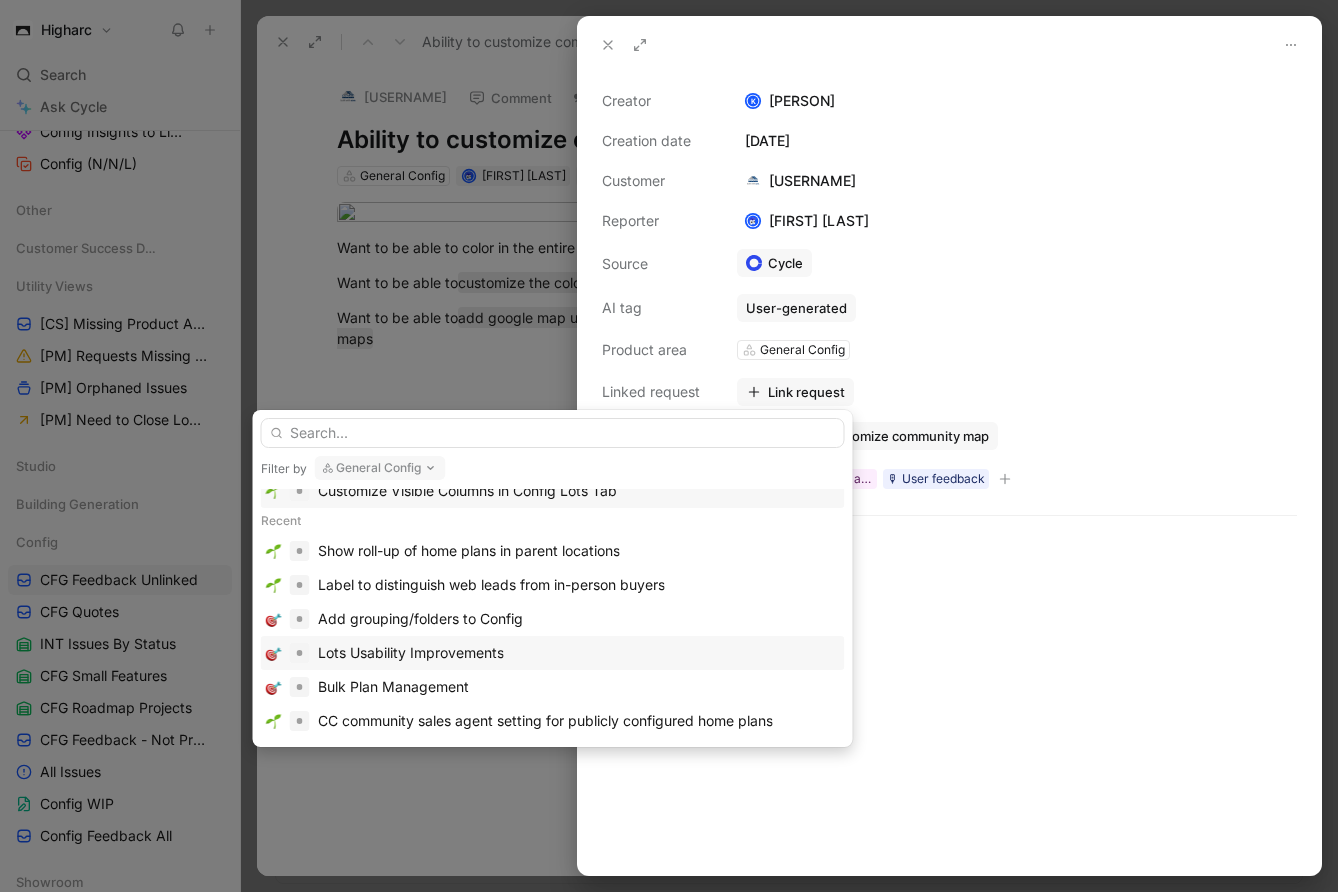 click on "Lots Usability Improvements" at bounding box center [411, 653] 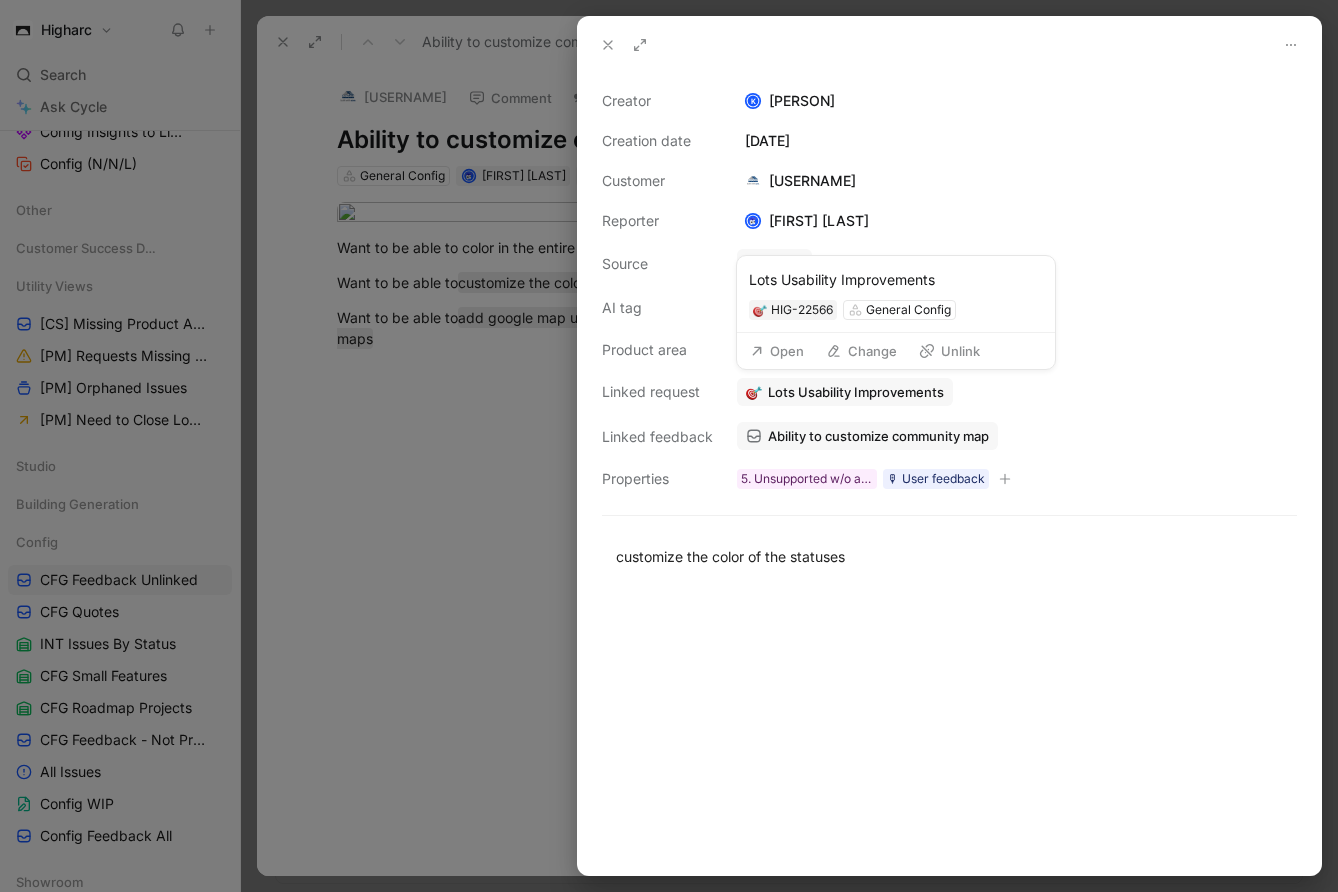 click on "Open" at bounding box center [777, 351] 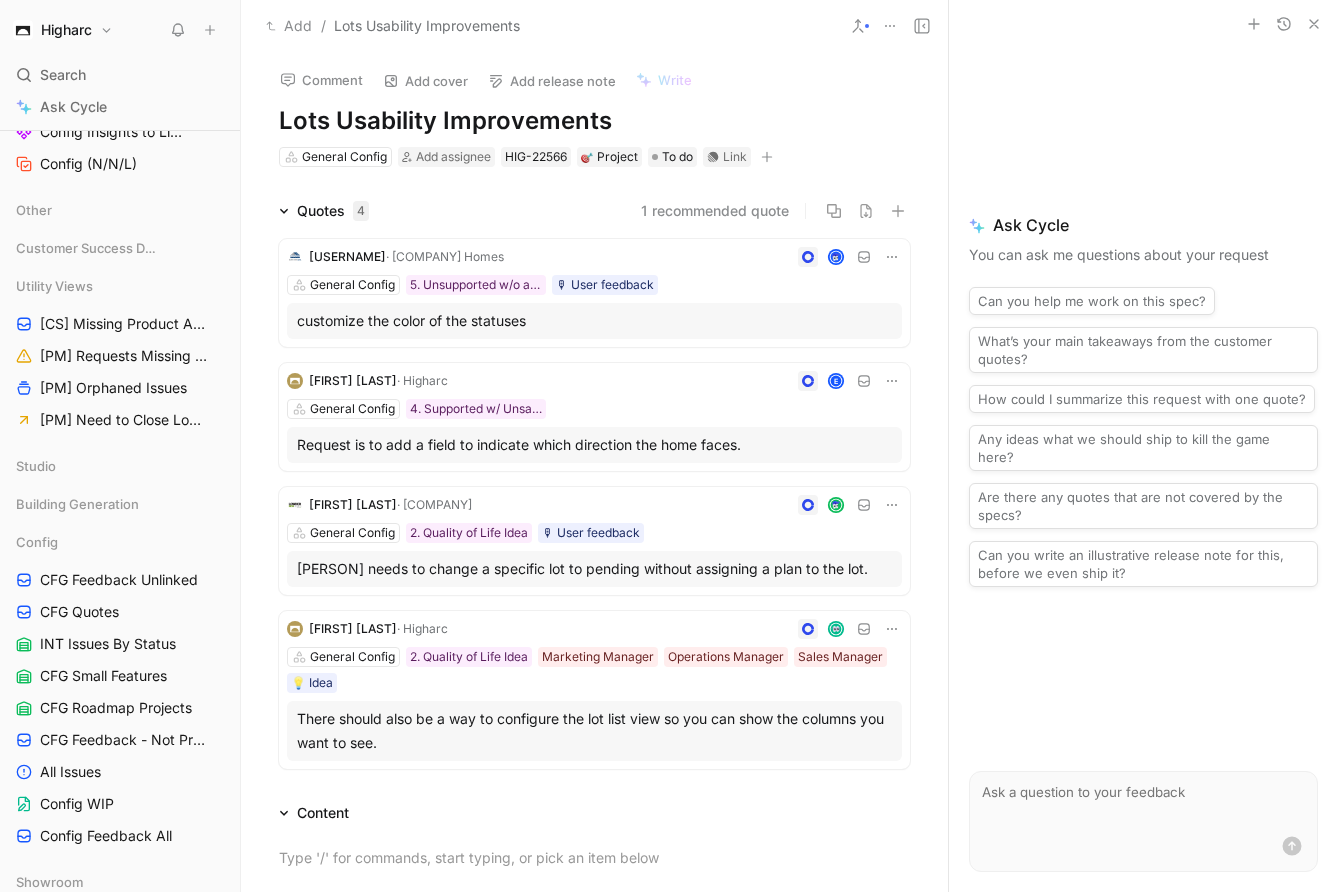 click 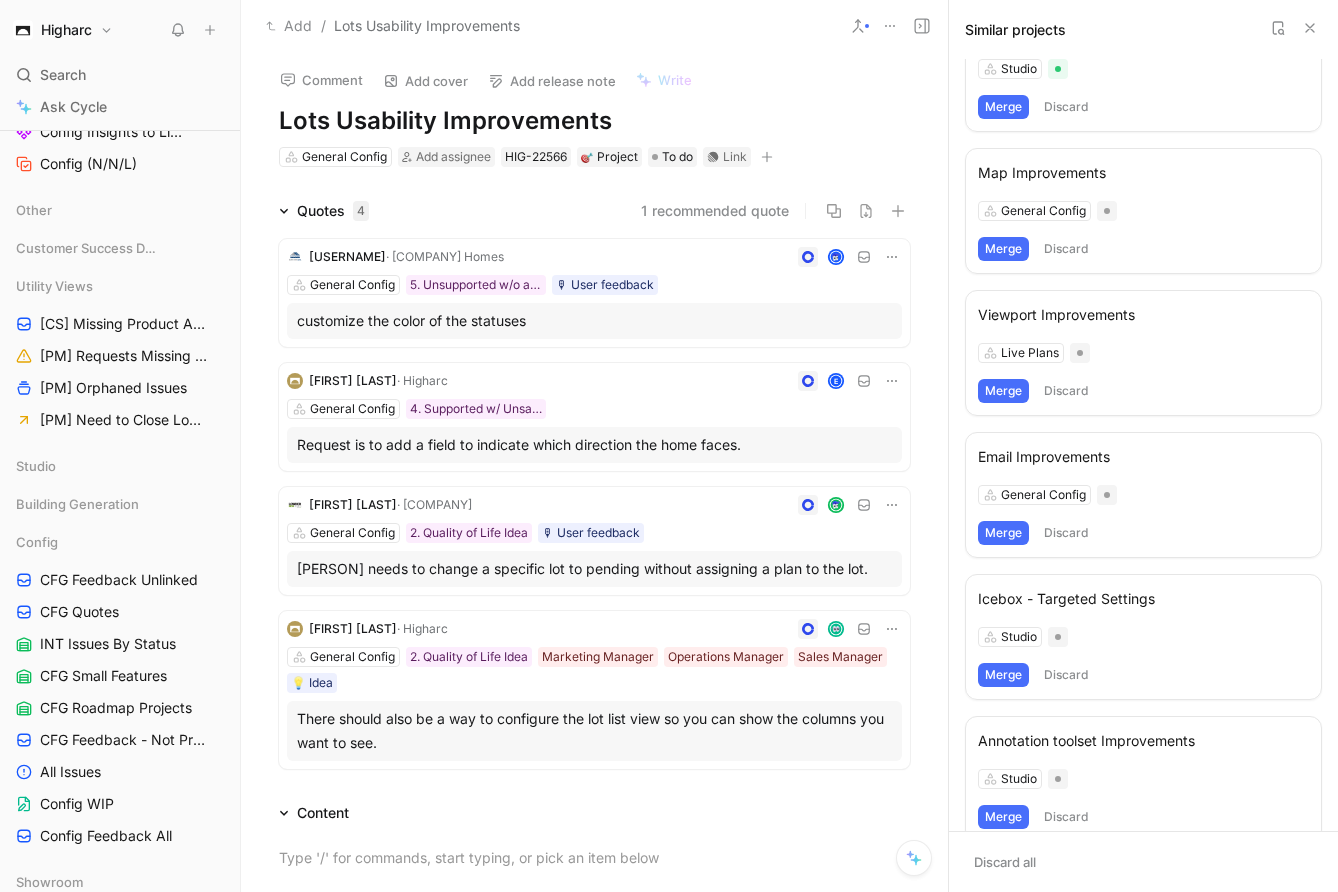 scroll, scrollTop: 0, scrollLeft: 0, axis: both 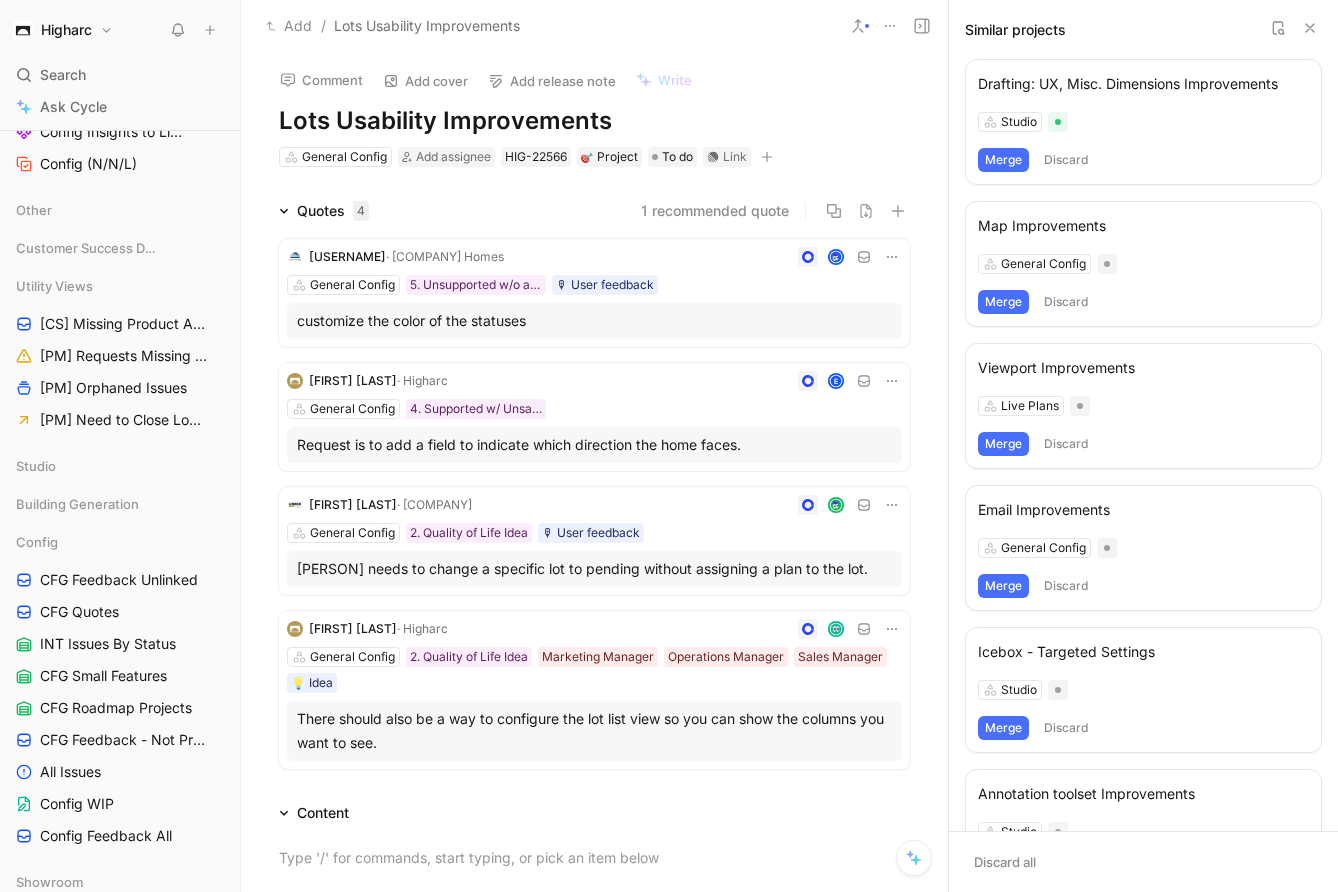 click 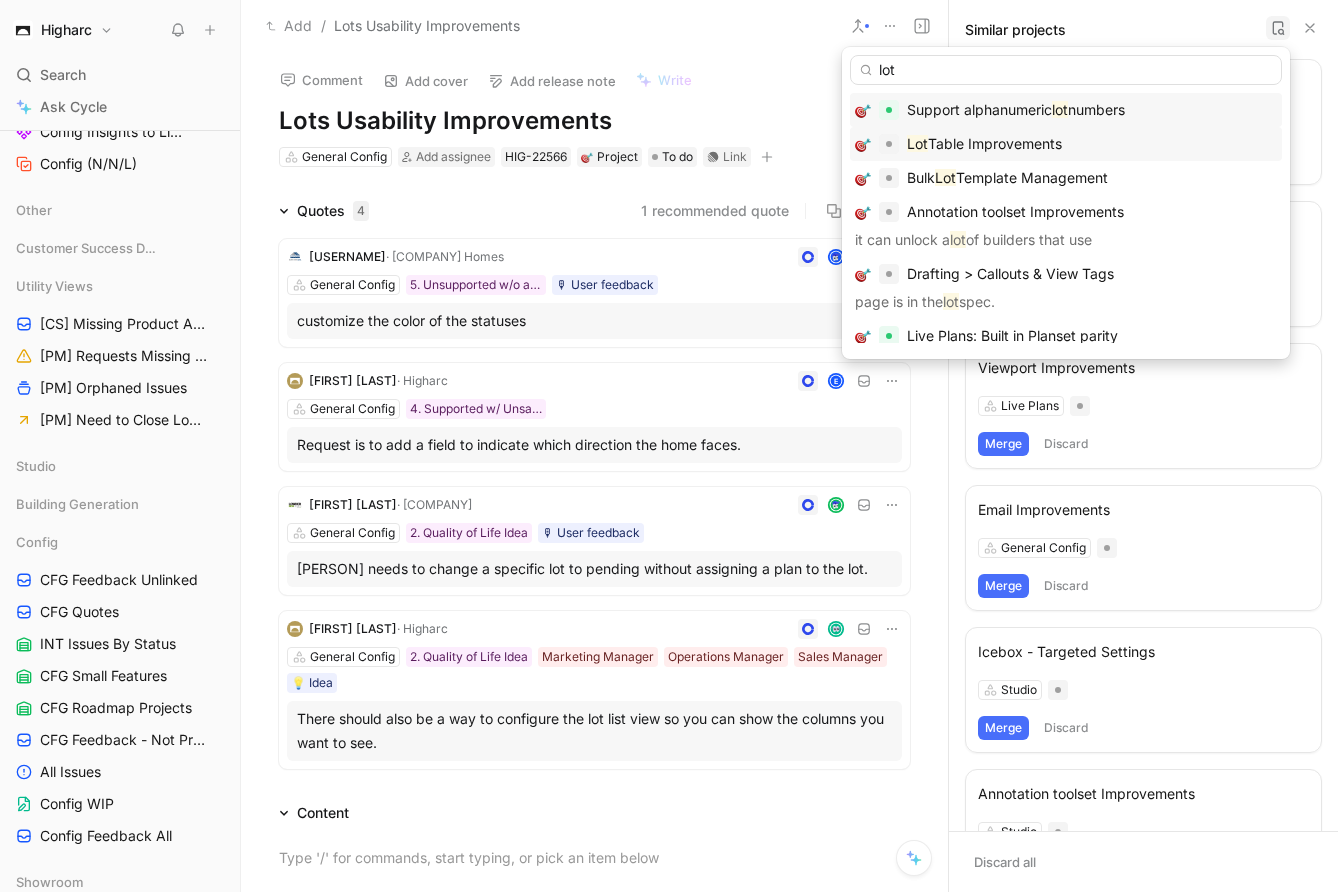 type on "lot" 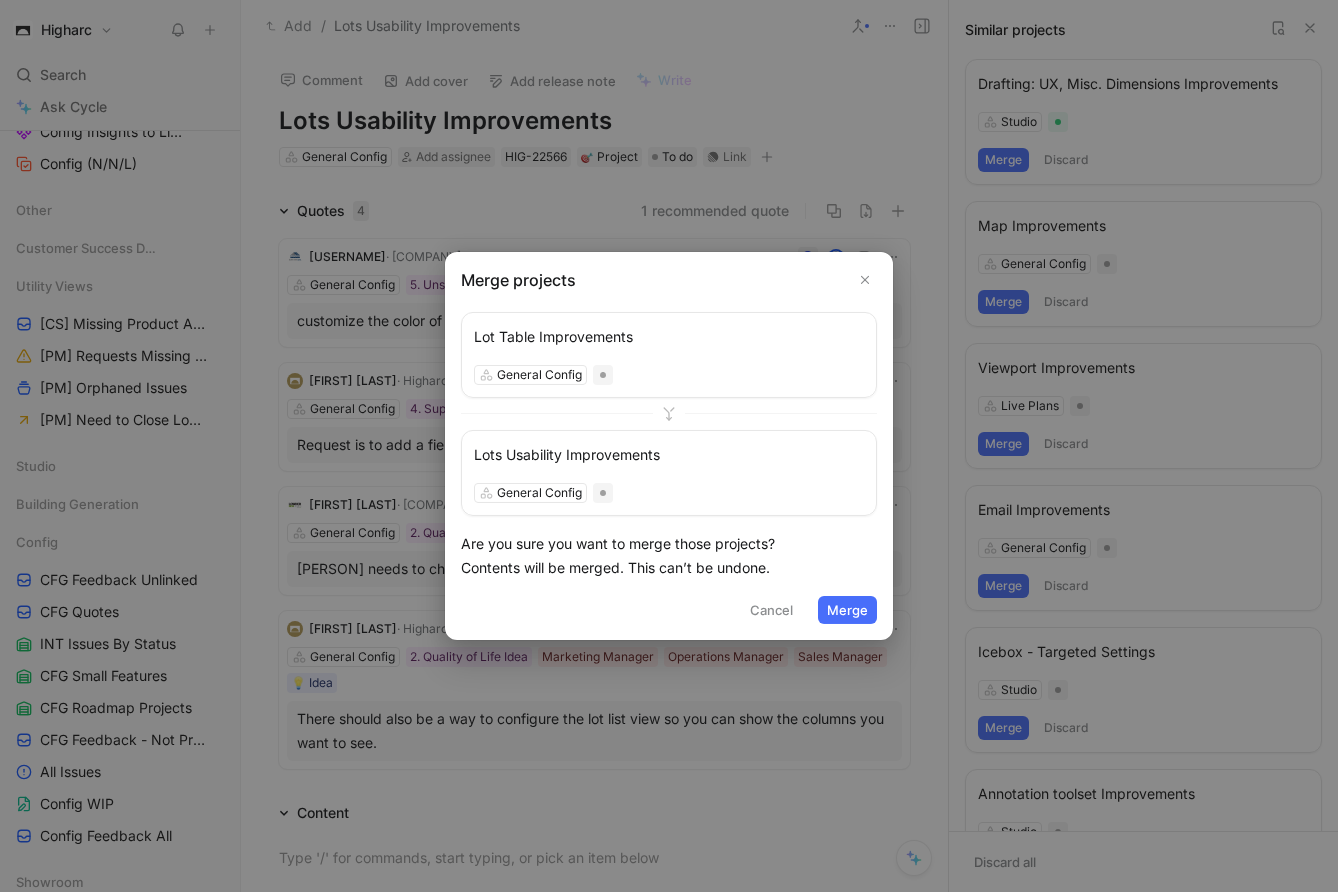 click on "Merge" at bounding box center (847, 610) 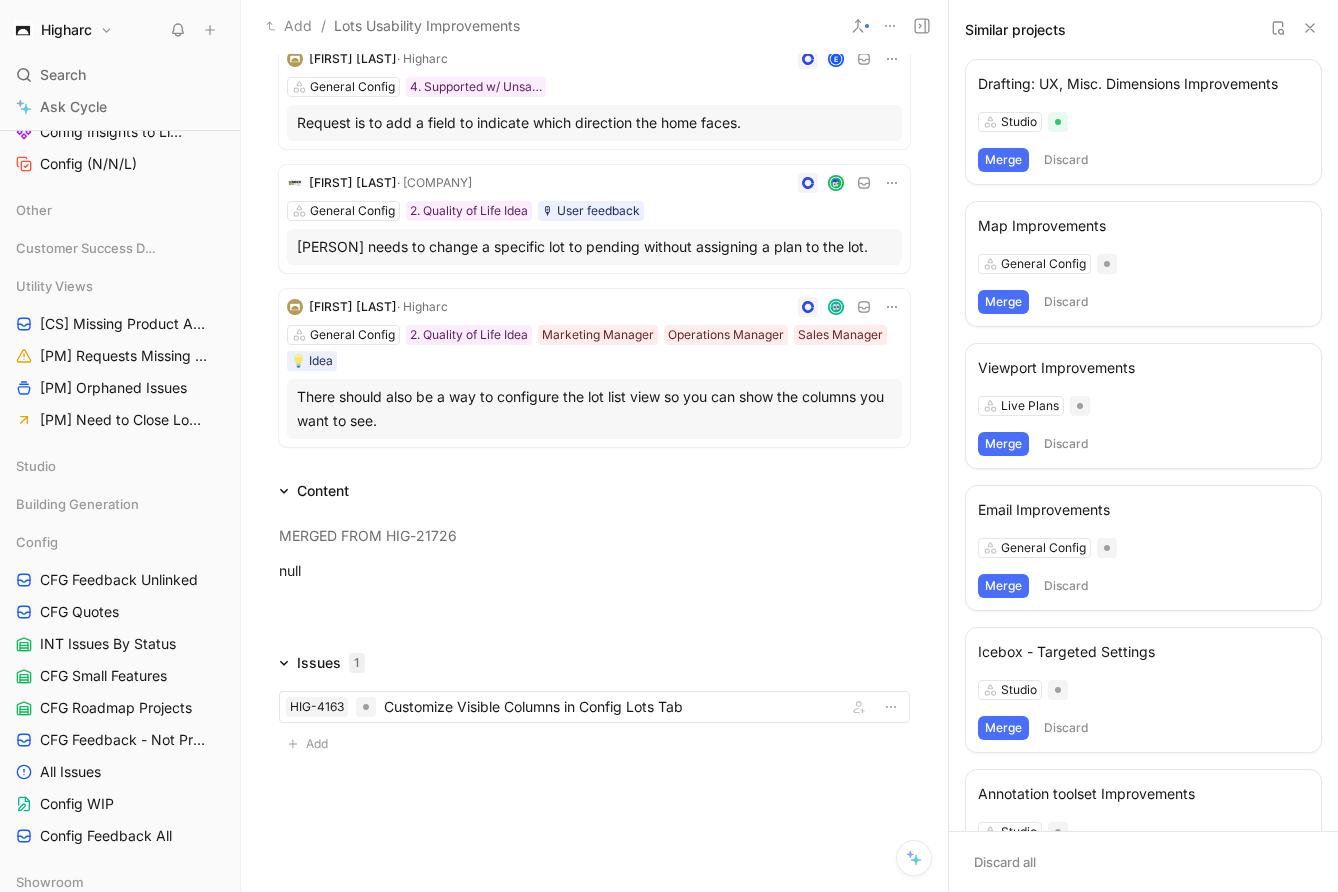 scroll, scrollTop: 387, scrollLeft: 0, axis: vertical 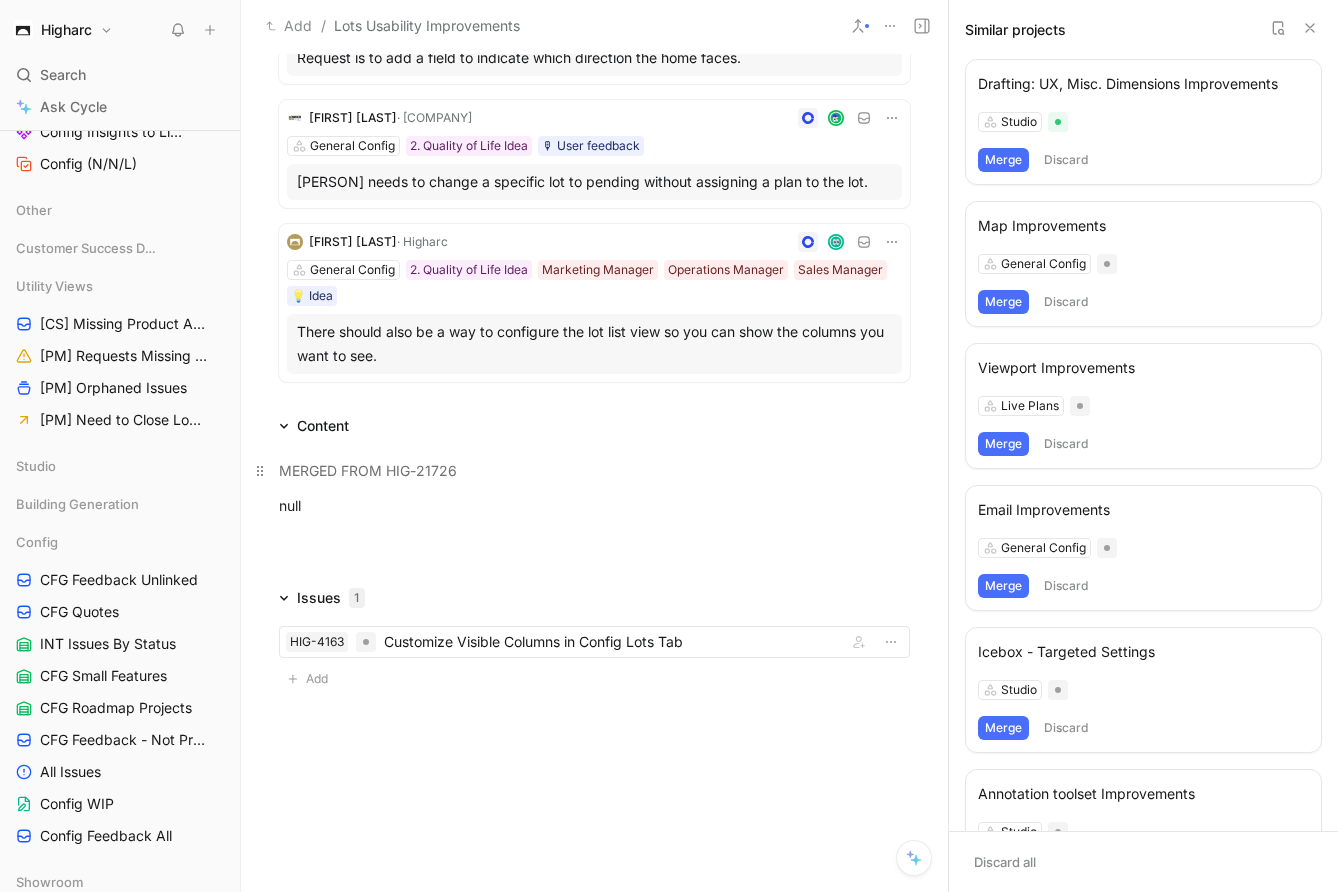 click on "MERGED FROM HIG-21726" at bounding box center (368, 470) 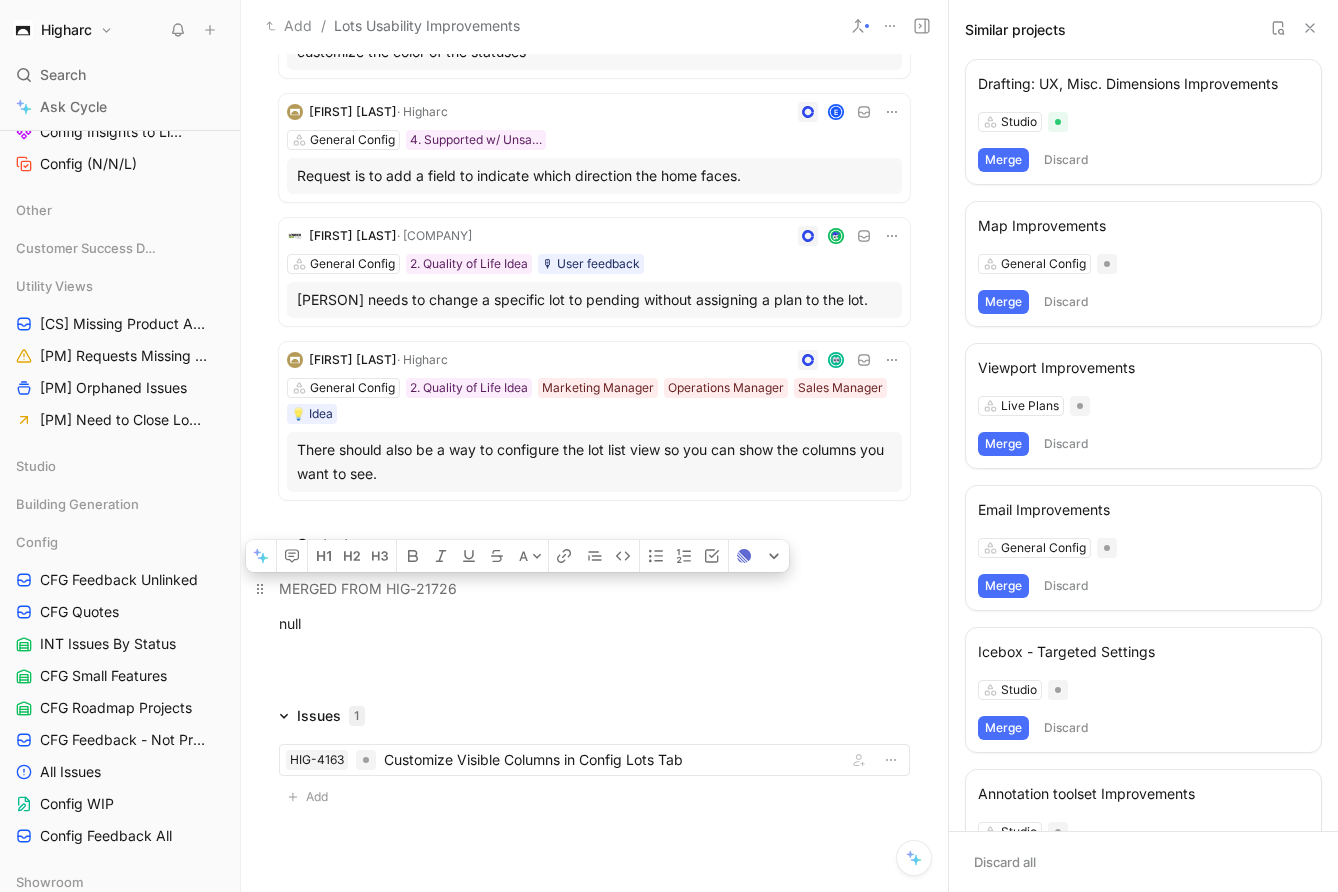 scroll, scrollTop: 0, scrollLeft: 0, axis: both 